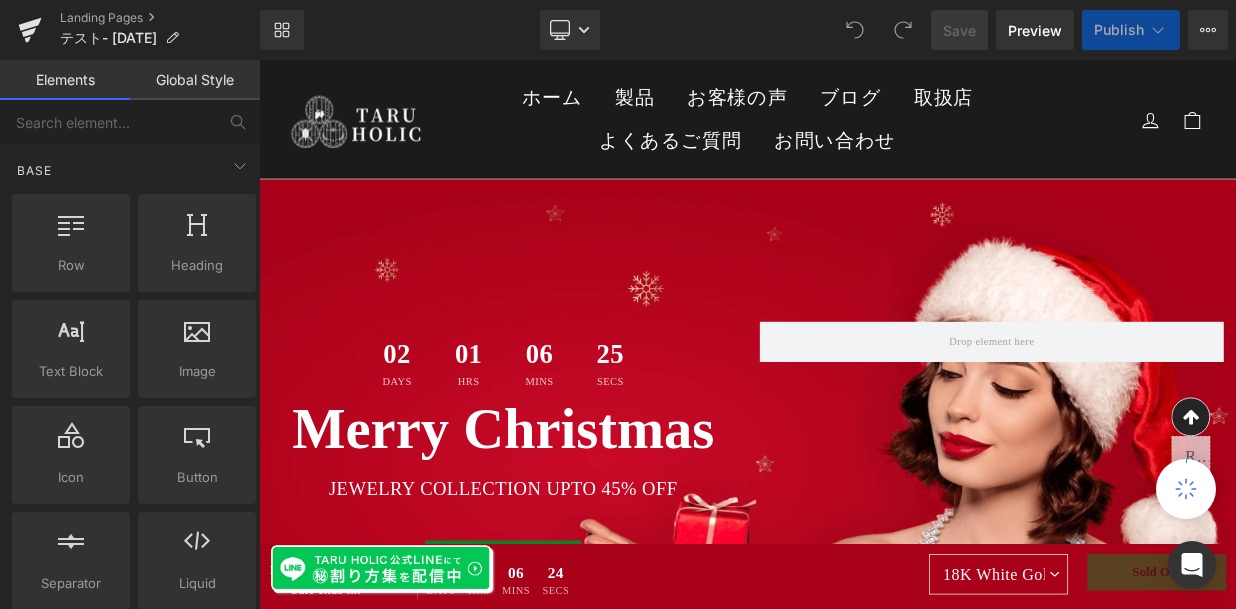 scroll, scrollTop: 296, scrollLeft: 0, axis: vertical 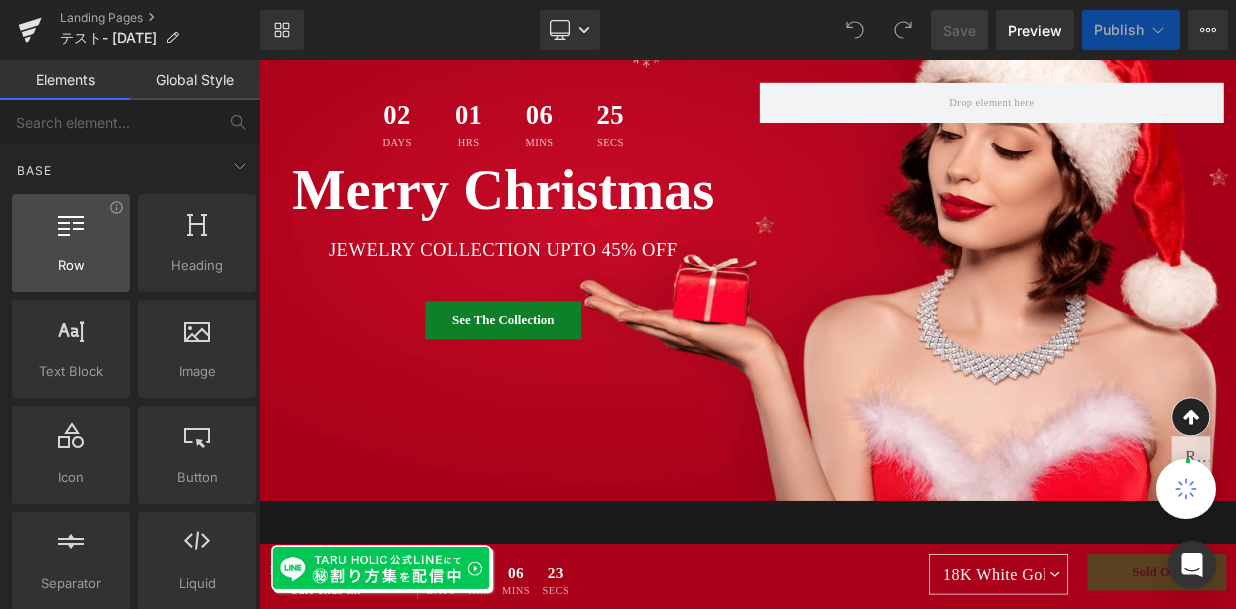 click on "Row" at bounding box center [71, 265] 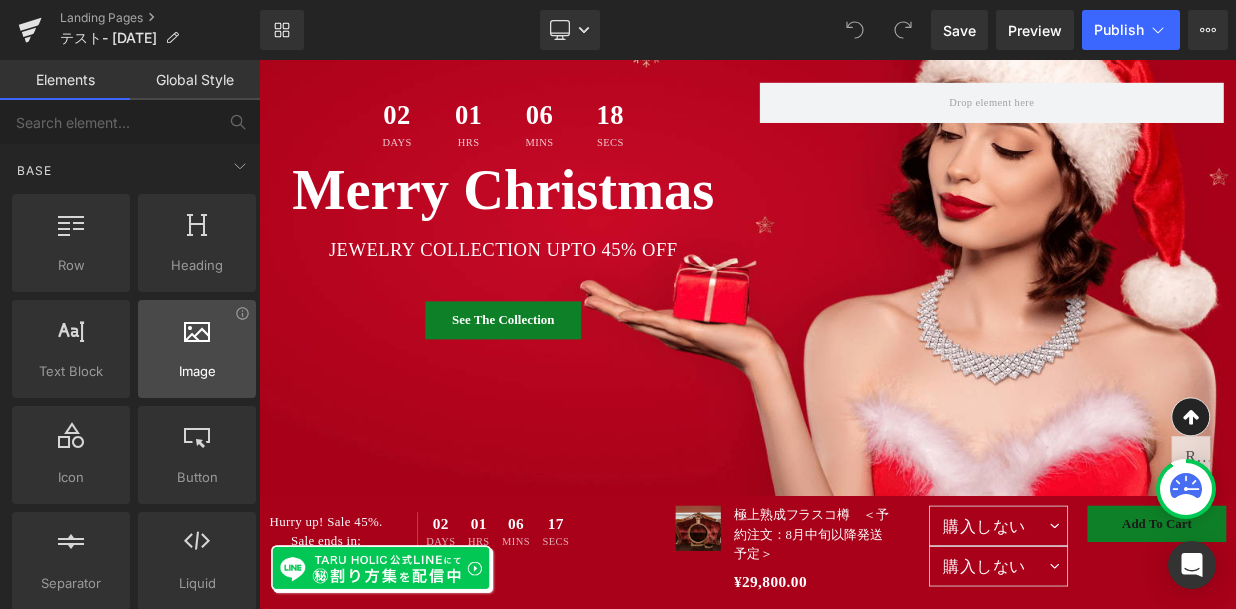 click on "Image" at bounding box center [197, 371] 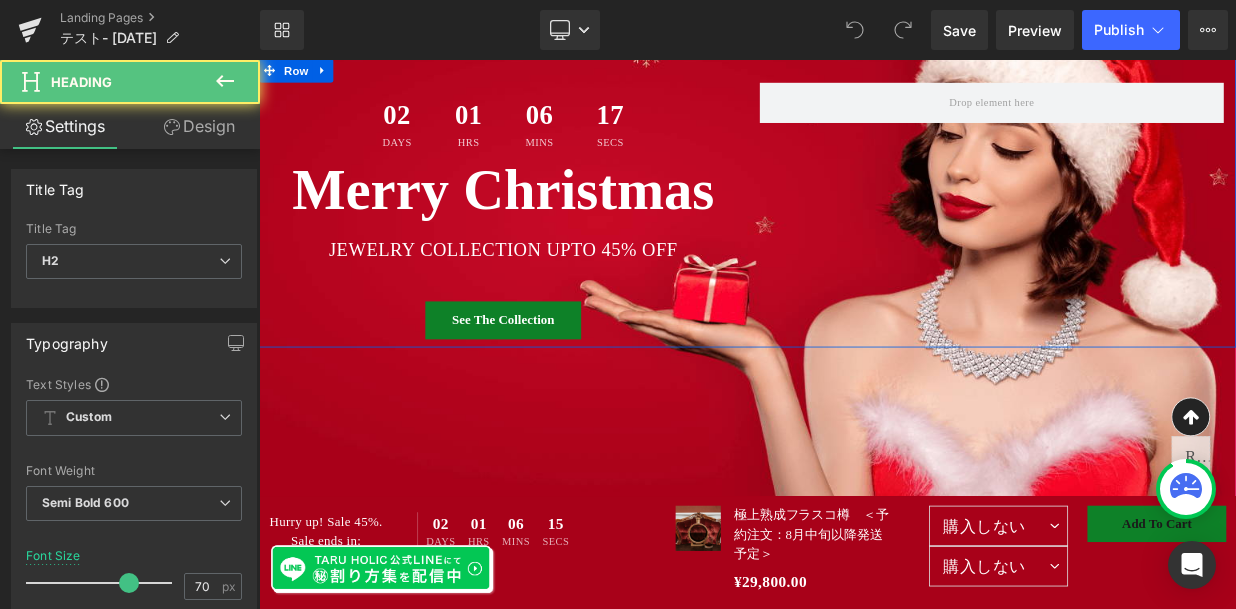 click on "Merry Christmas" at bounding box center (561, 220) 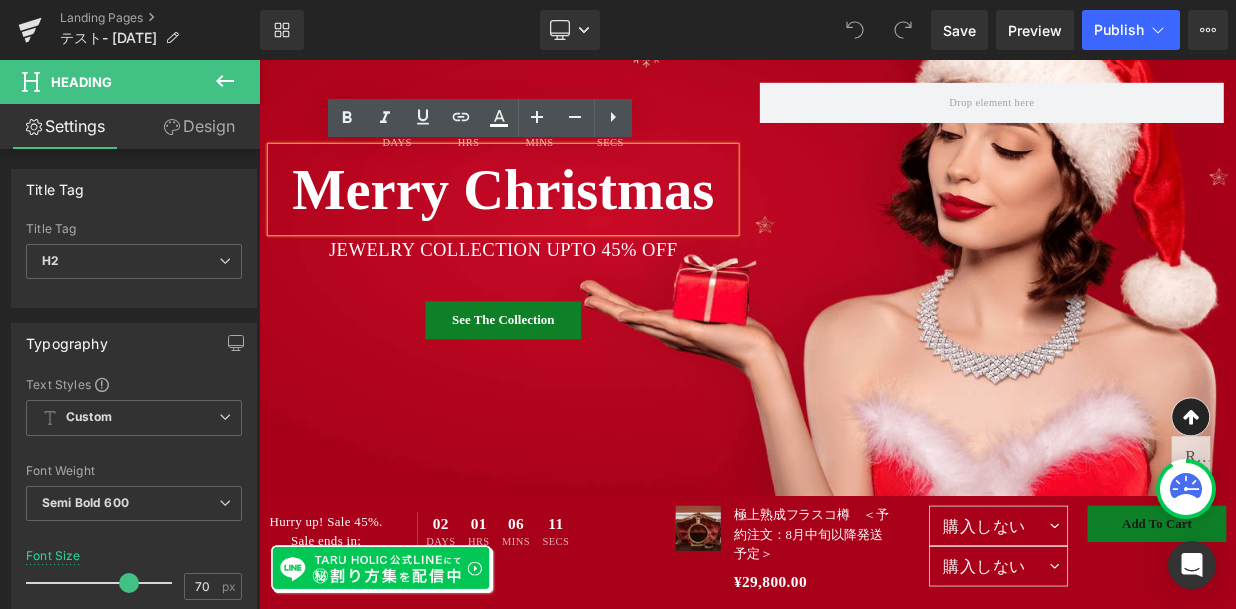 click at bounding box center (864, 259) 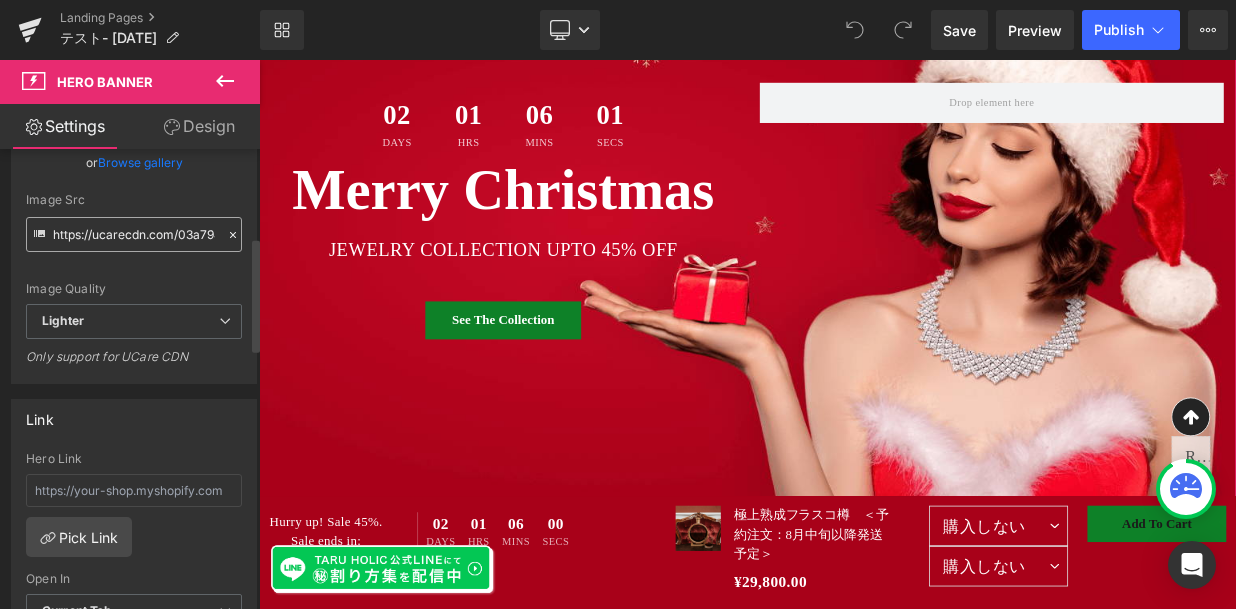scroll, scrollTop: 356, scrollLeft: 0, axis: vertical 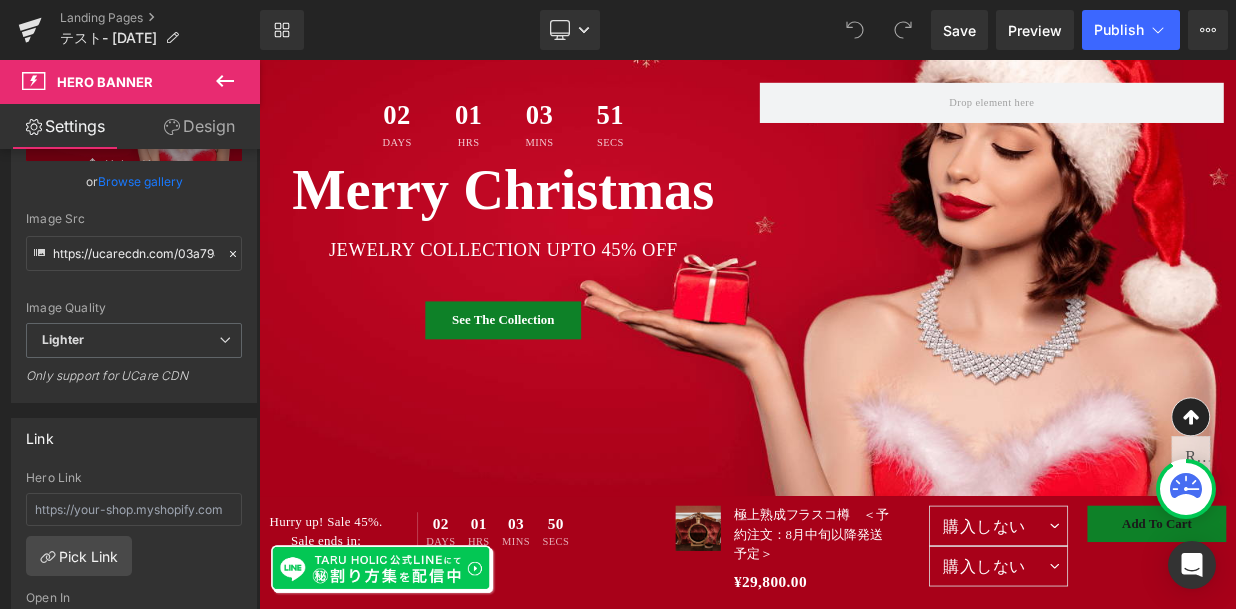 click at bounding box center [864, 259] 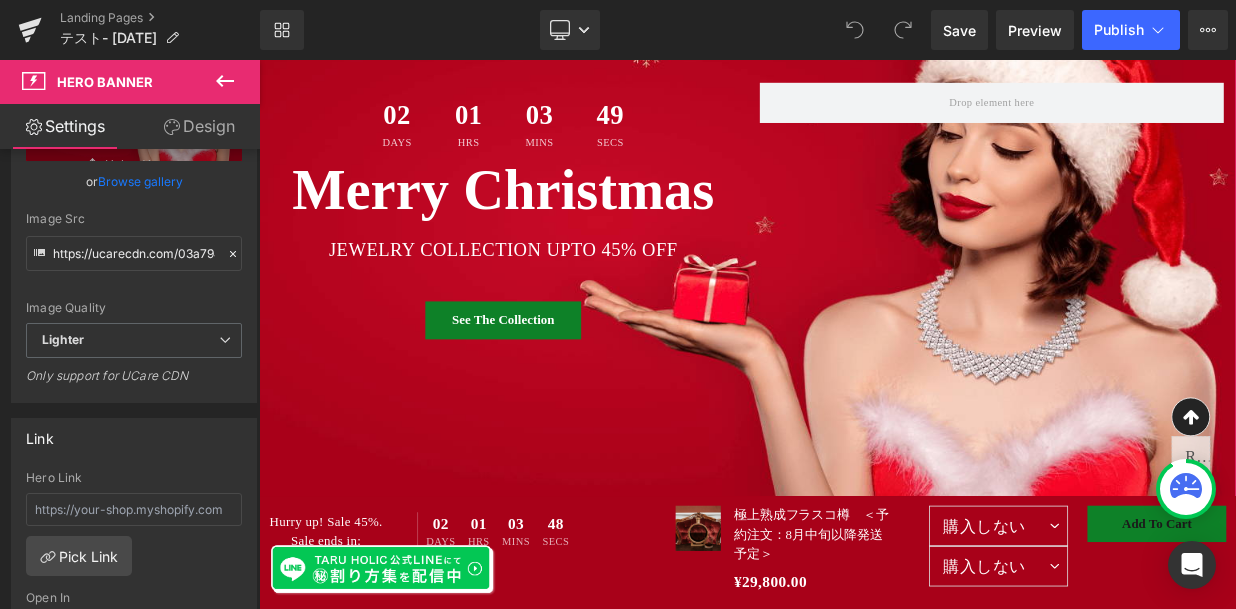click at bounding box center [864, 259] 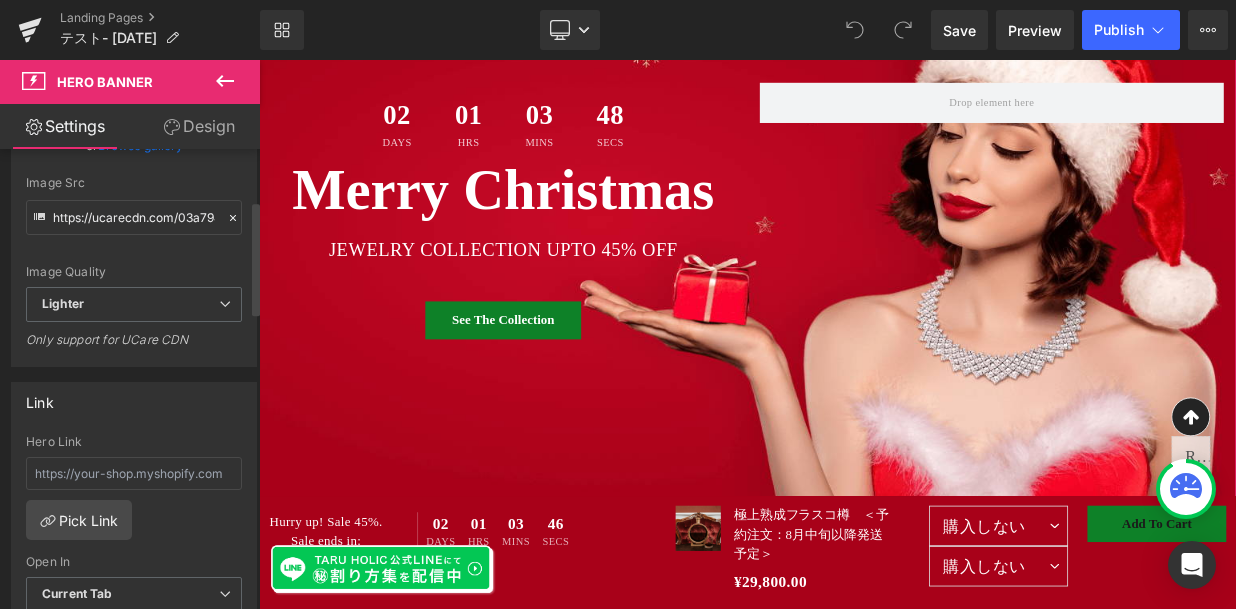 scroll, scrollTop: 0, scrollLeft: 0, axis: both 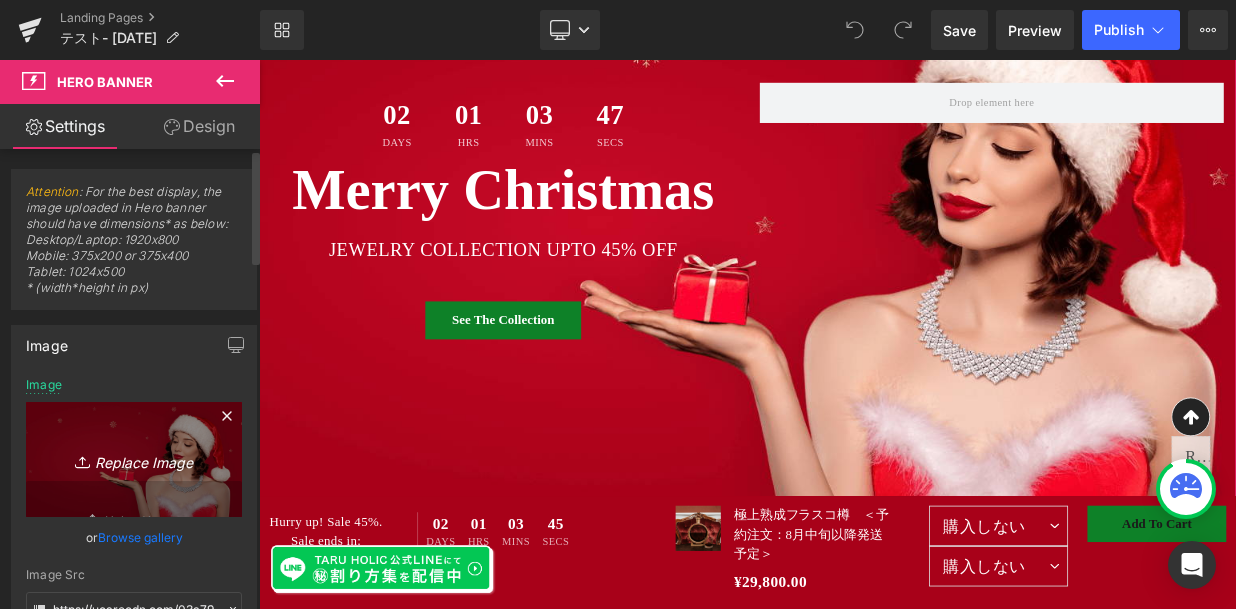 click on "Replace Image" at bounding box center (134, 459) 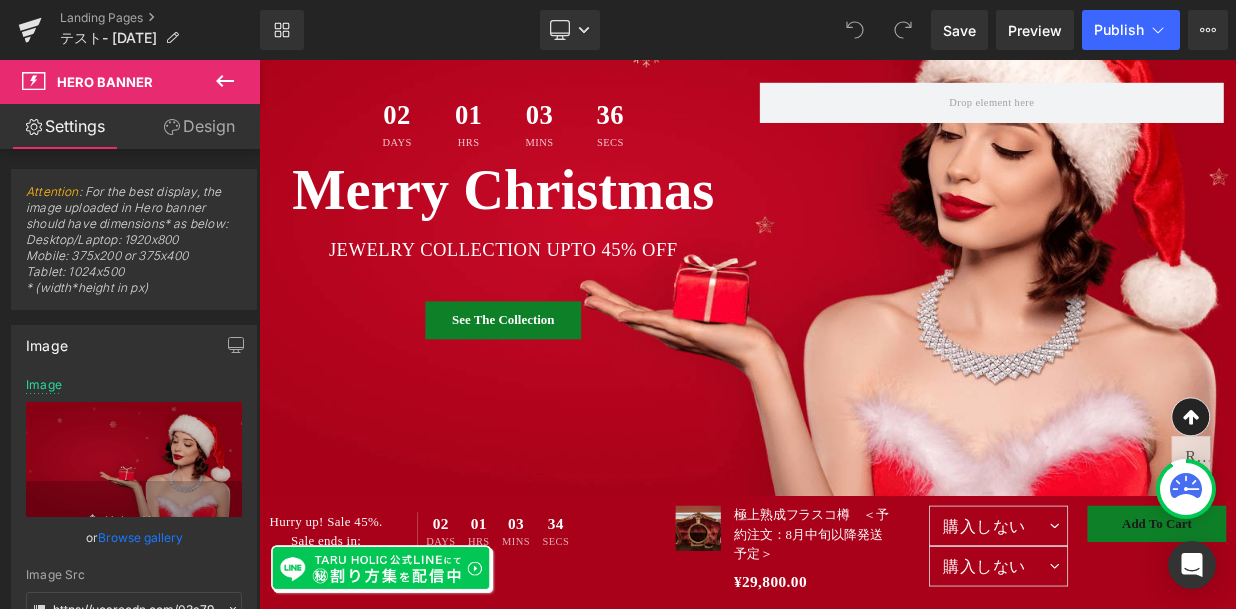type on "C:\fakepath\taru01.jpg" 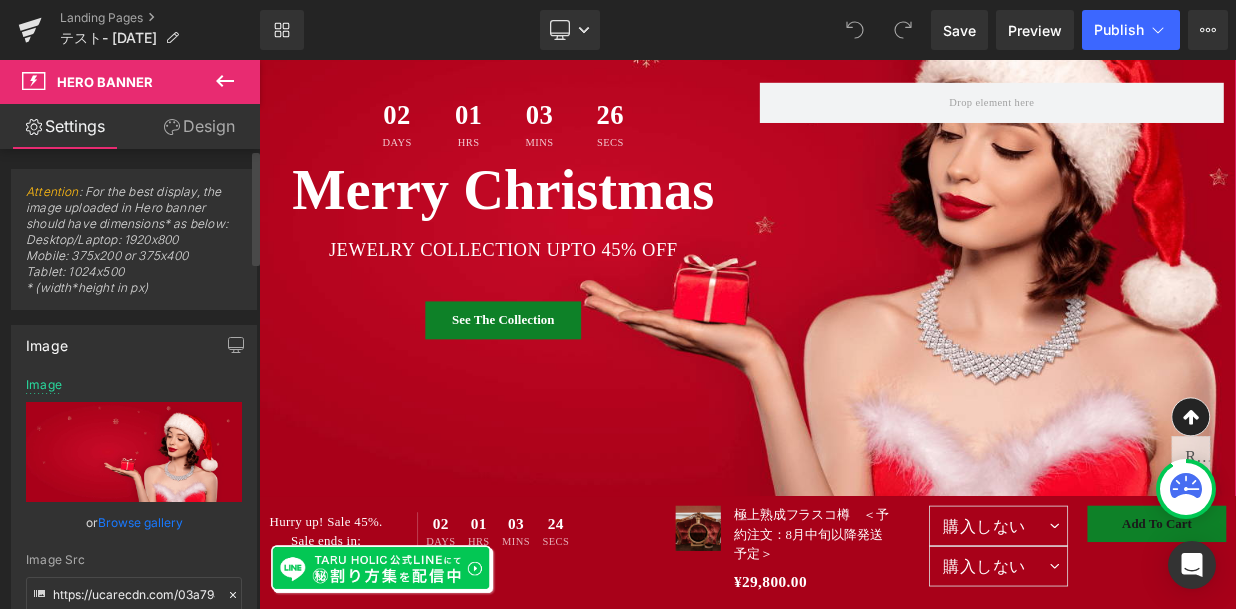 click at bounding box center (134, 452) 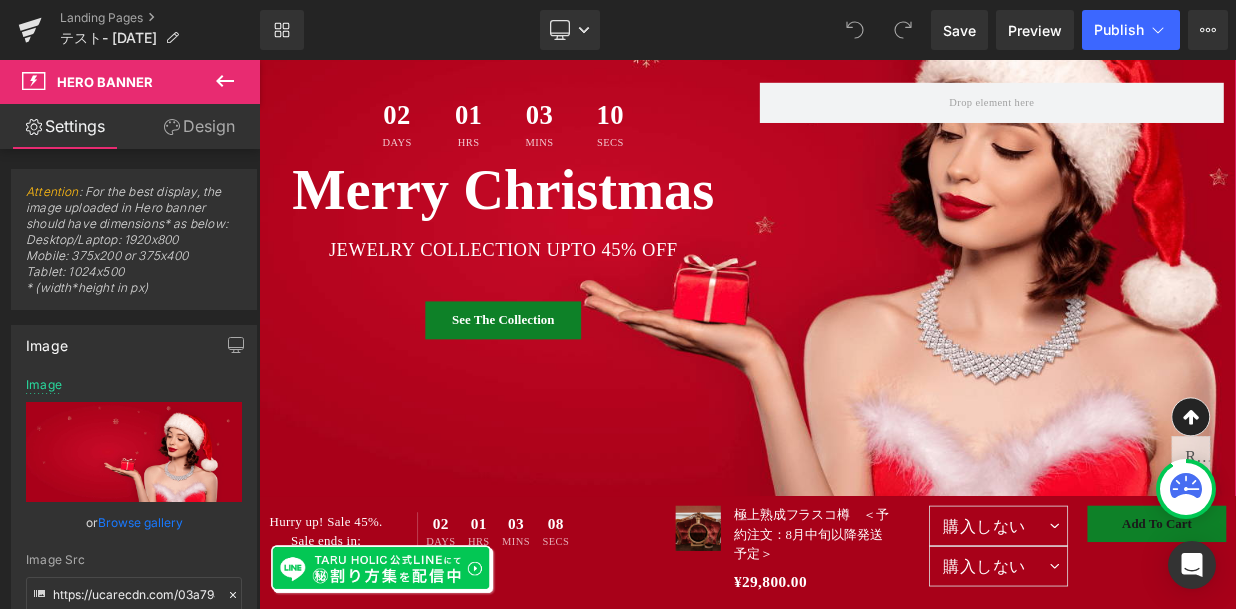 click at bounding box center (864, 259) 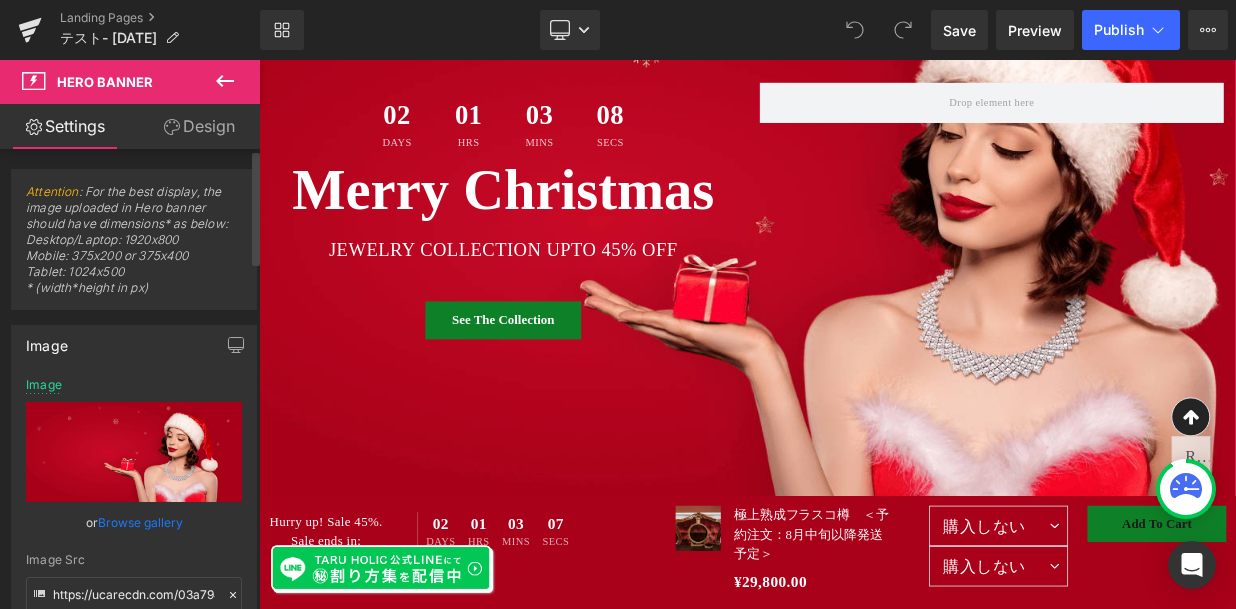 click at bounding box center [134, 452] 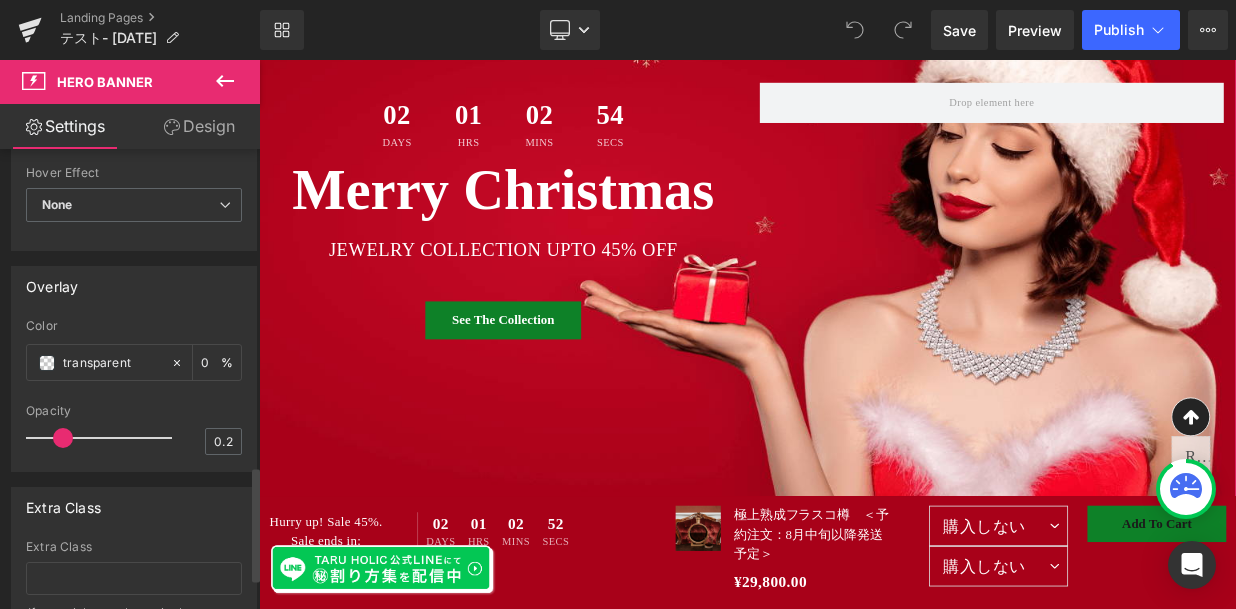 scroll, scrollTop: 1402, scrollLeft: 0, axis: vertical 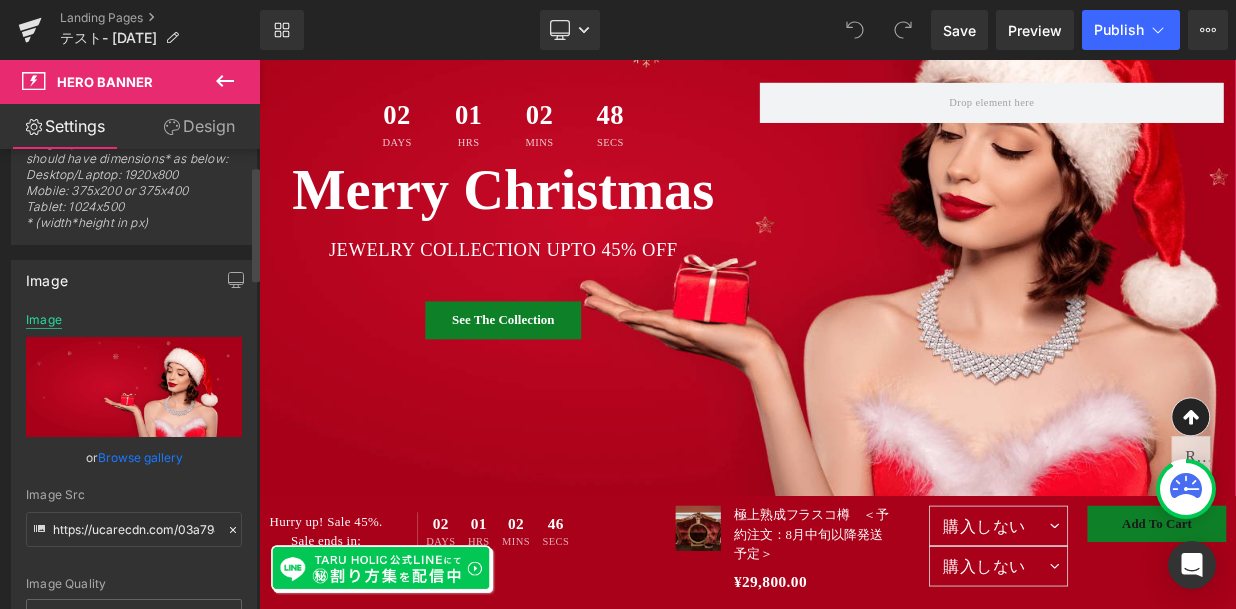 click on "Image" at bounding box center [44, 320] 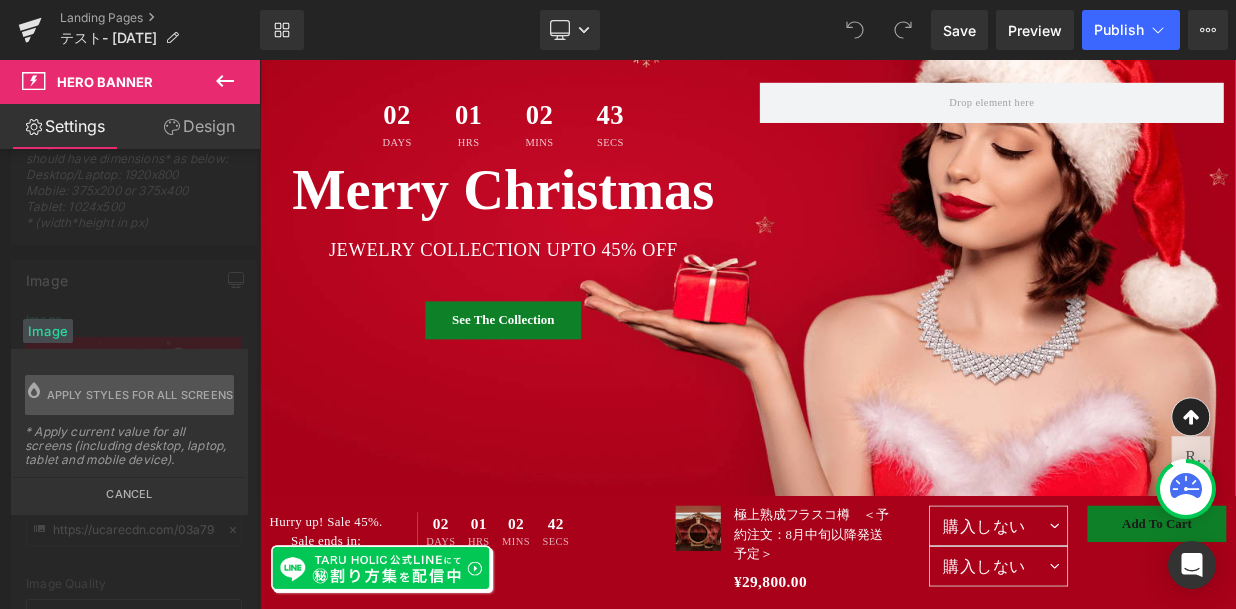 click on "Cancel" at bounding box center (129, 488) 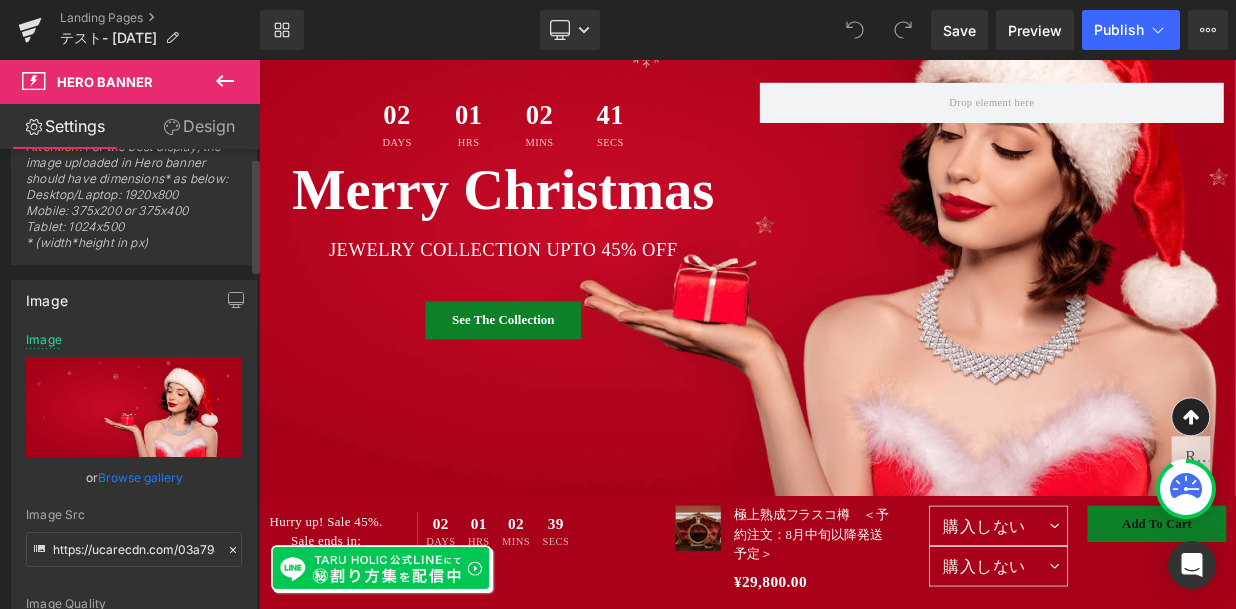 scroll, scrollTop: 0, scrollLeft: 0, axis: both 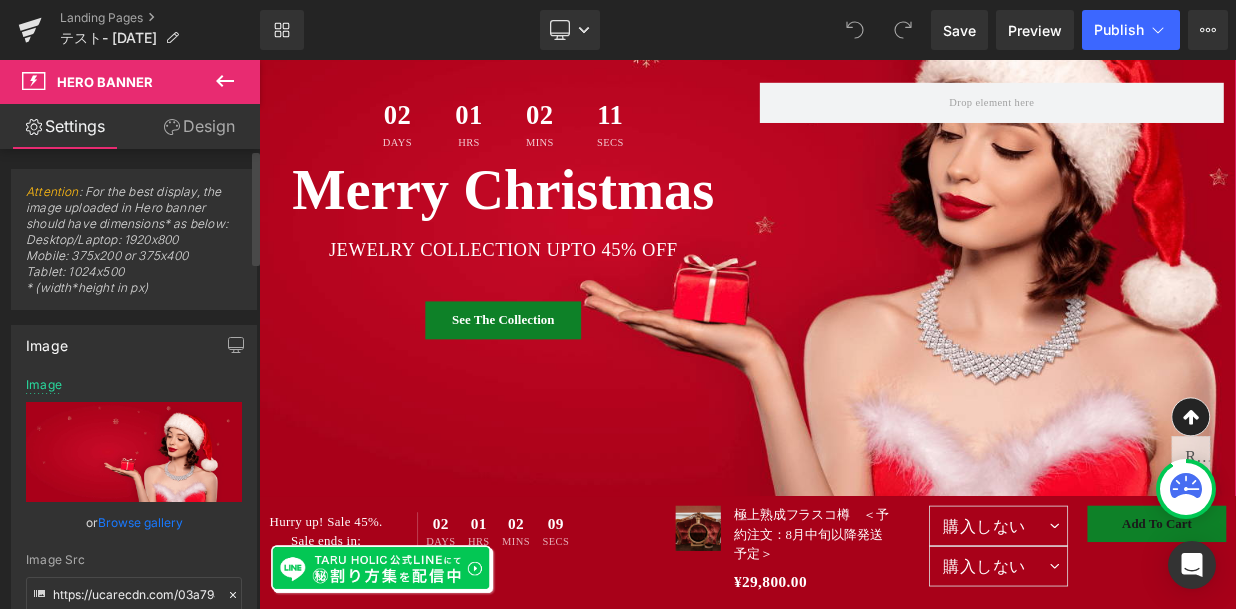click at bounding box center (134, 452) 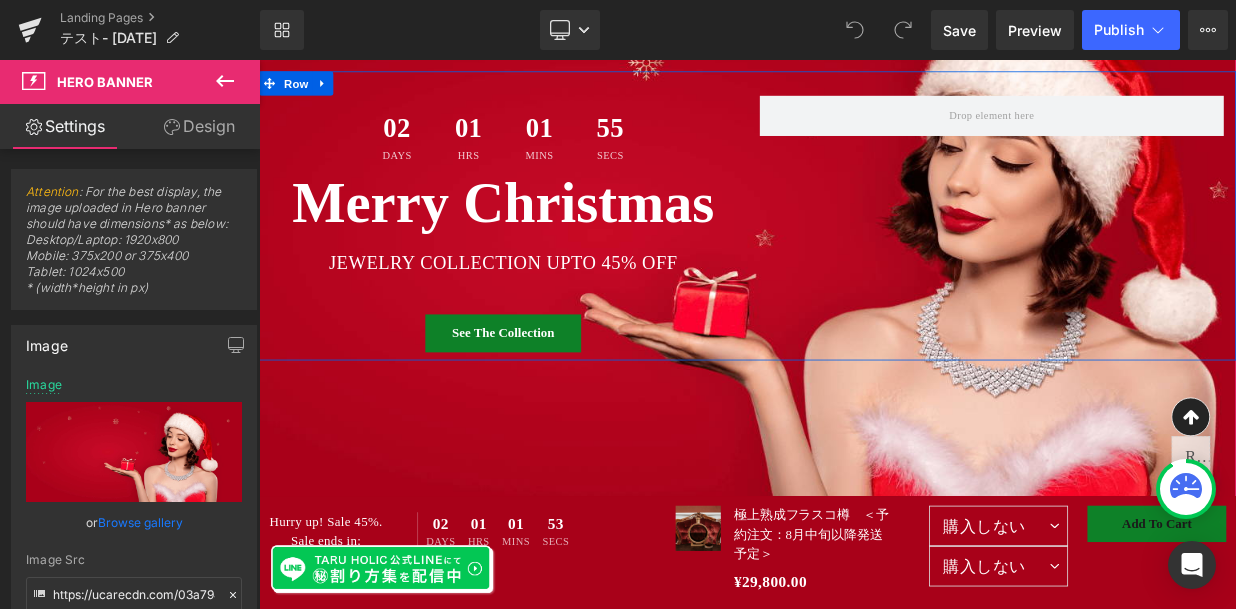 scroll, scrollTop: 312, scrollLeft: 0, axis: vertical 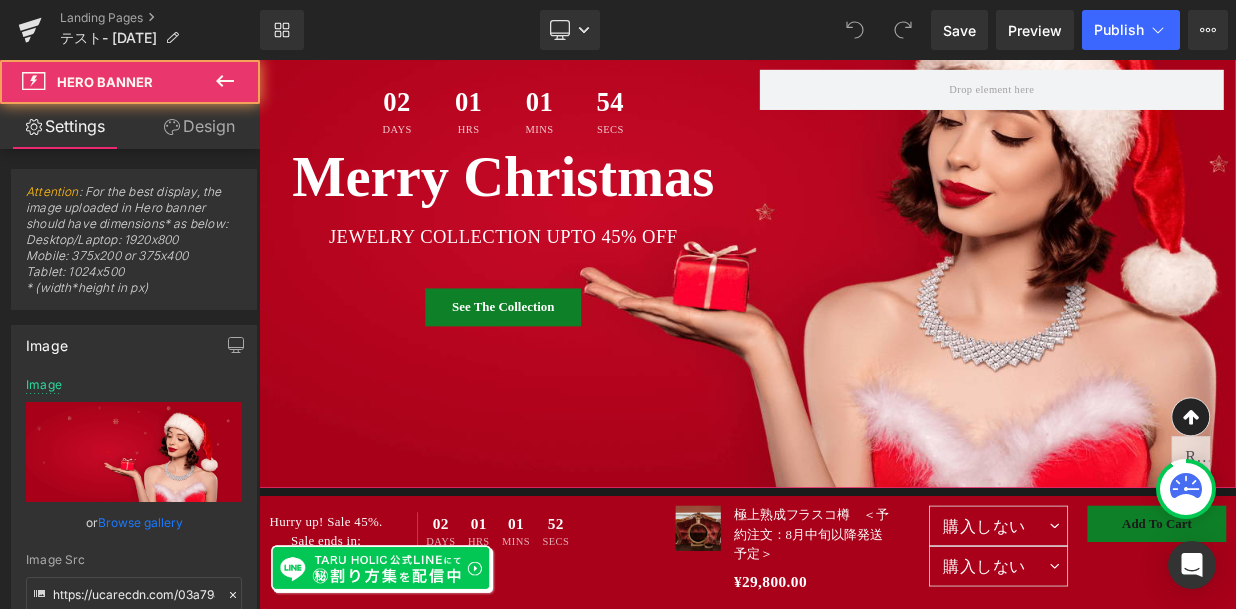 click at bounding box center (864, 243) 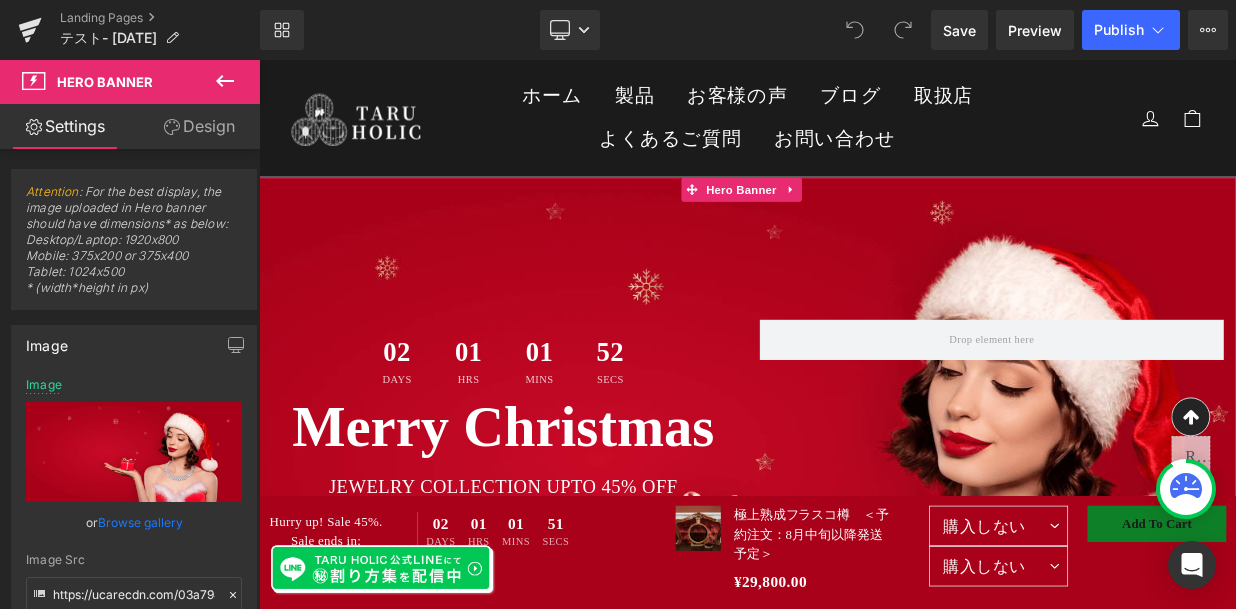 scroll, scrollTop: 0, scrollLeft: 0, axis: both 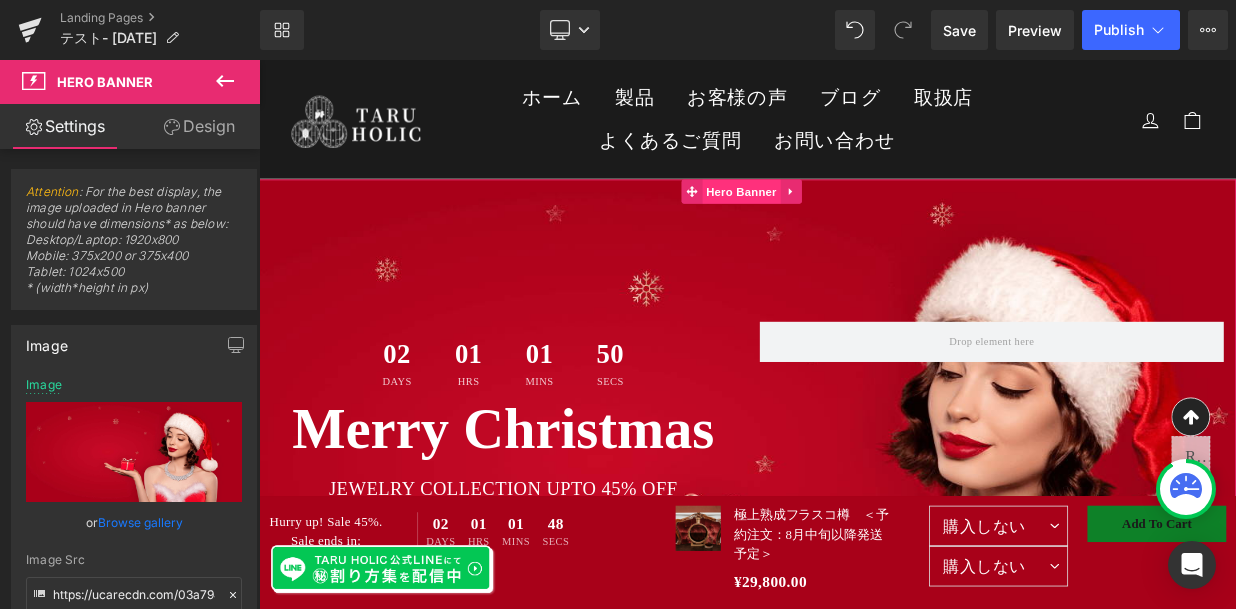 click on "Hero Banner" at bounding box center [856, 223] 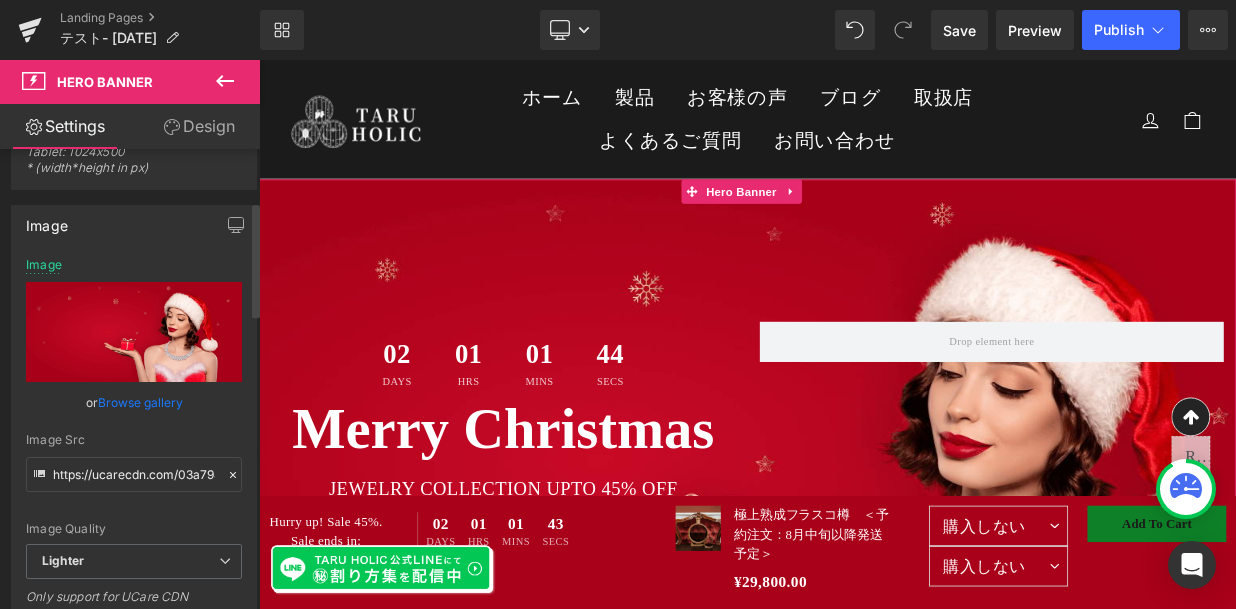 scroll, scrollTop: 0, scrollLeft: 0, axis: both 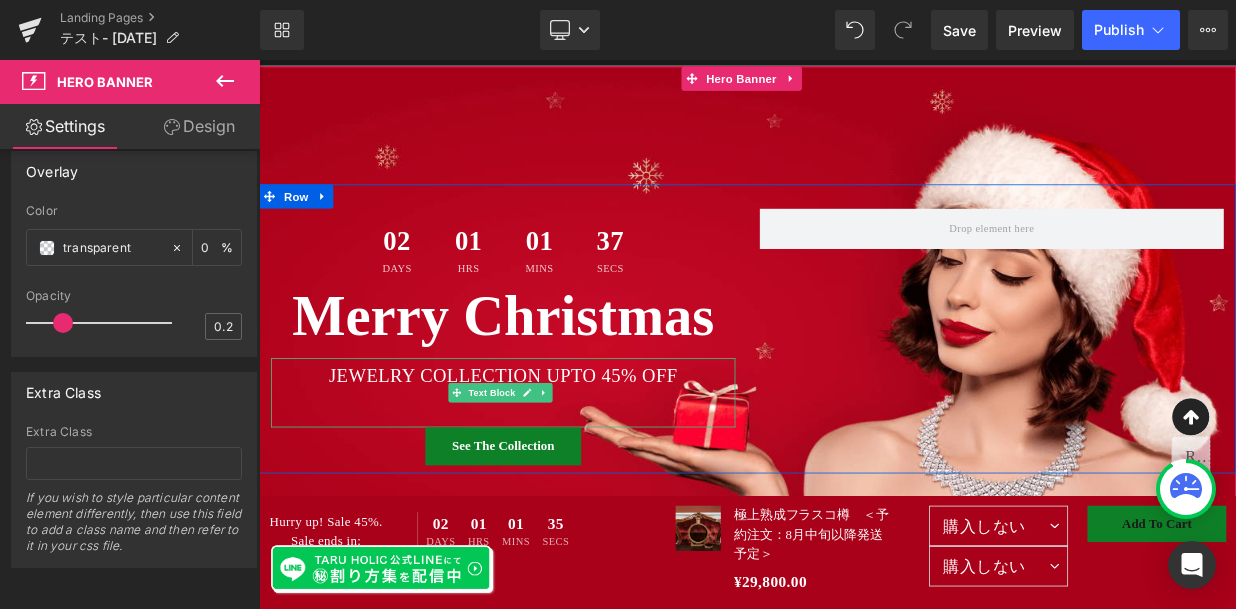 click on "JEWELRY COLLECTION UPTO 45% OFF" at bounding box center [561, 452] 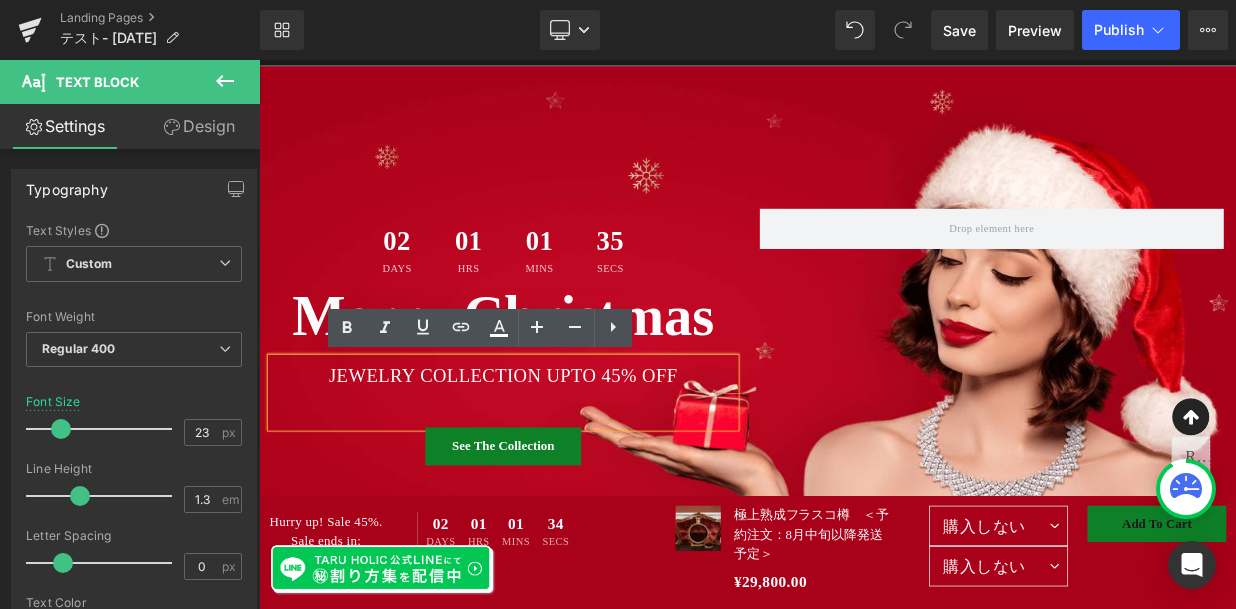 click on "02 Days
01 Hrs
01 Mins
35 Secs
Countdown Timer         Merry Christmas Heading         JEWELRY COLLECTION UPTO 45% OFF Text Block         See The Collection Button
Row" at bounding box center [864, 393] 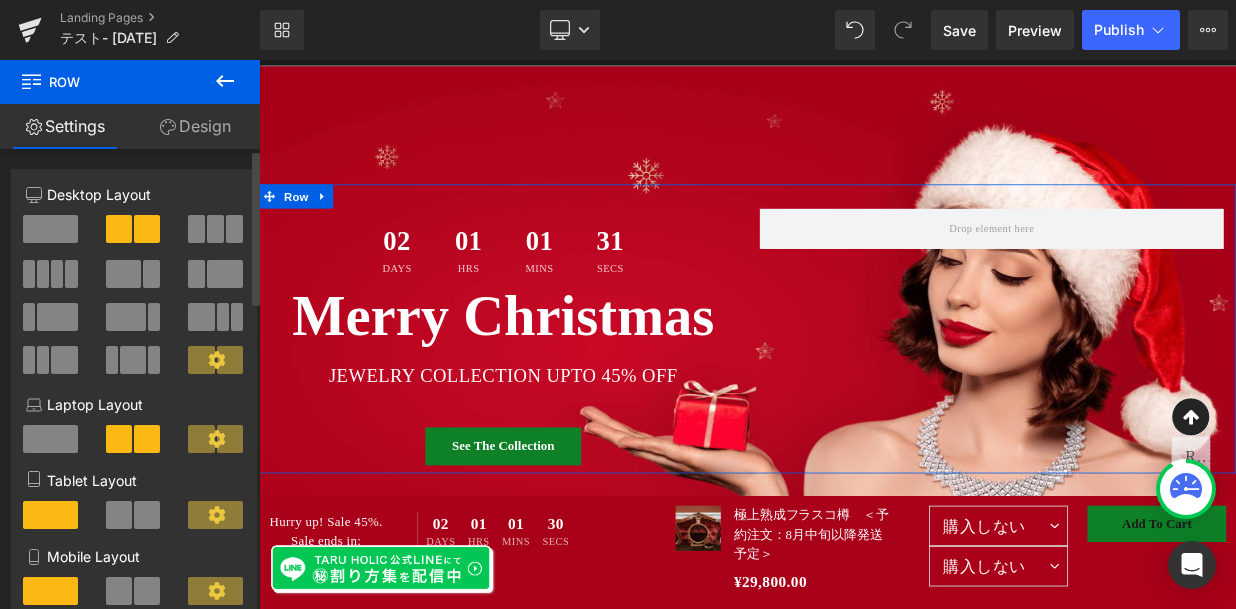 click at bounding box center (50, 229) 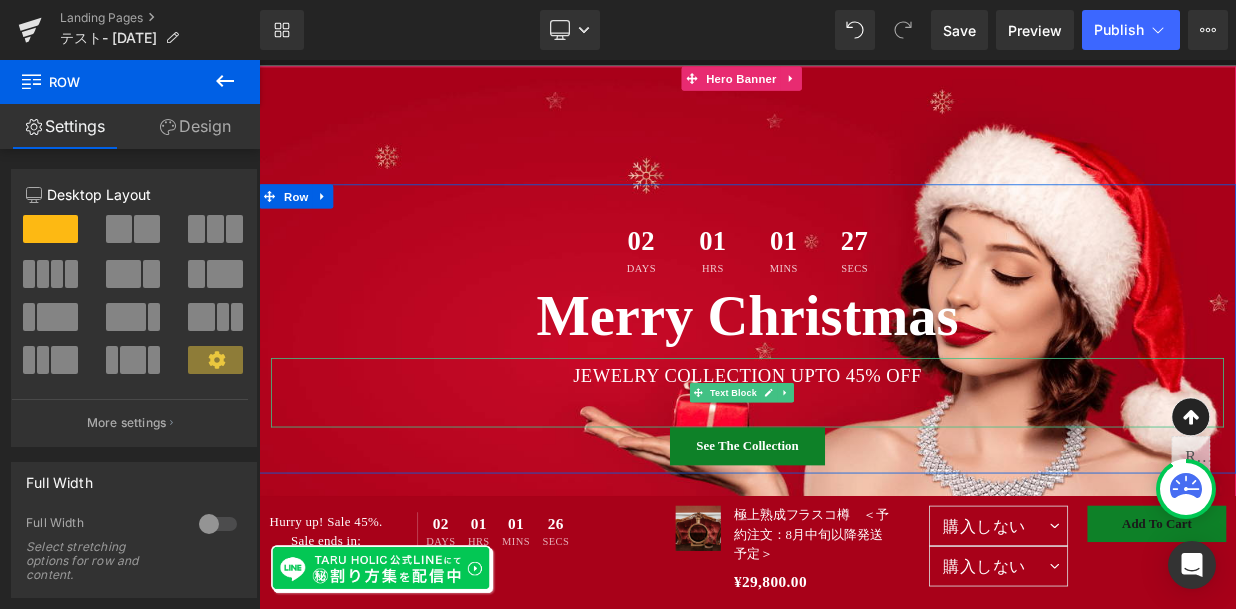 click on "JEWELRY COLLECTION UPTO 45% OFF" at bounding box center (864, 452) 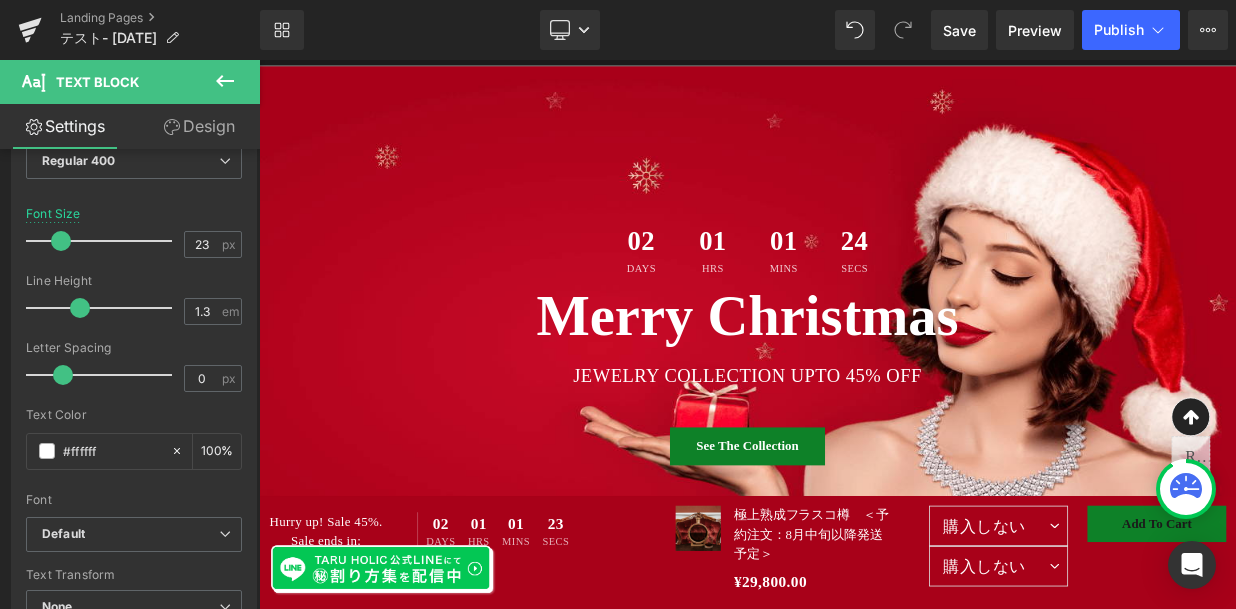 scroll, scrollTop: 71, scrollLeft: 0, axis: vertical 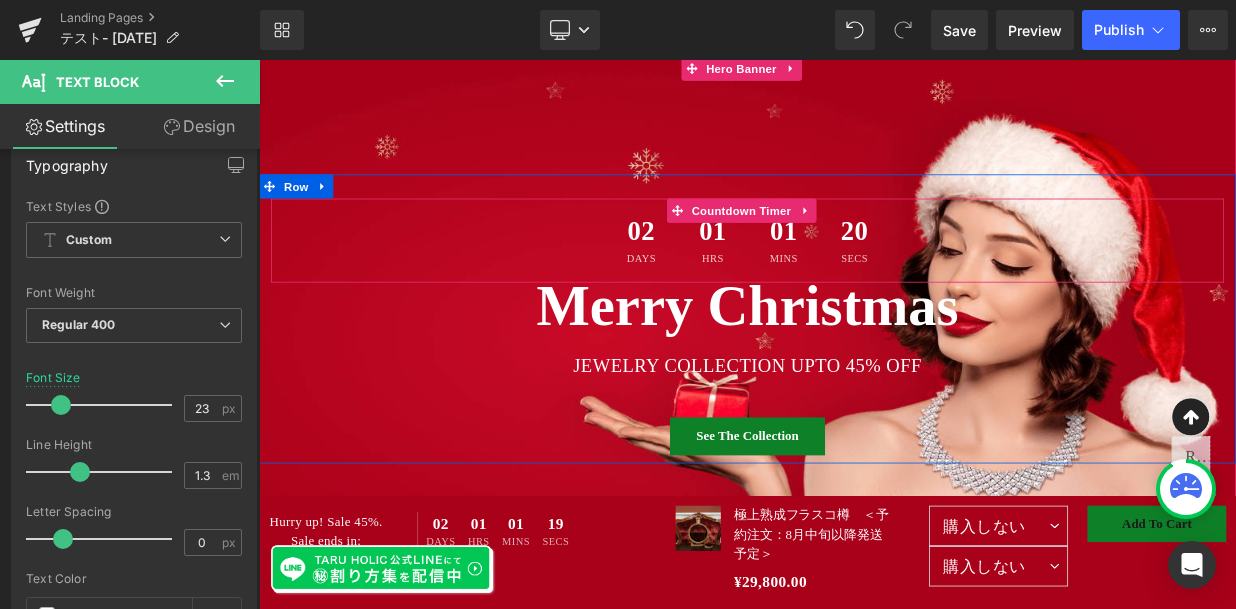 click on "01 Hrs" at bounding box center [821, 284] 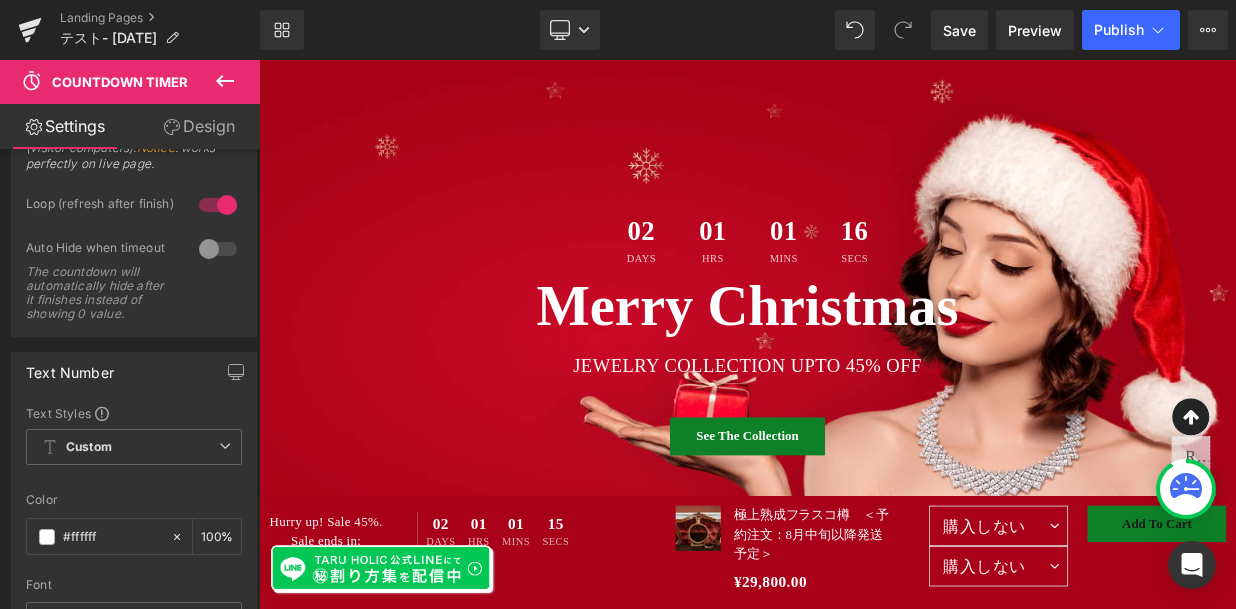 scroll, scrollTop: 304, scrollLeft: 0, axis: vertical 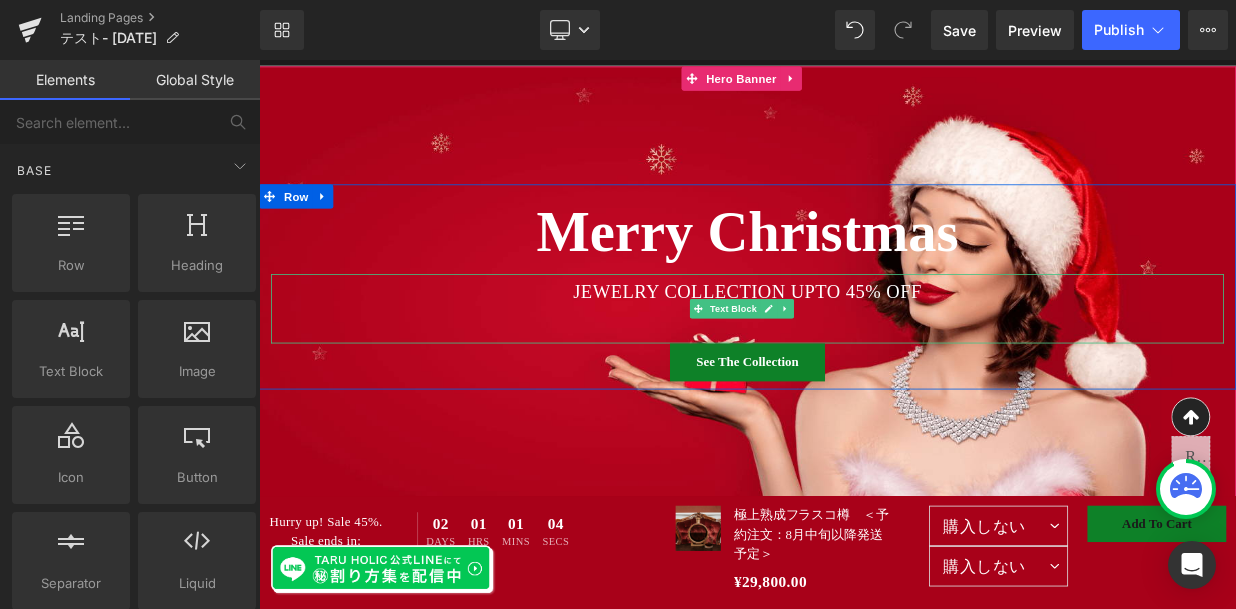 click on "JEWELRY COLLECTION UPTO 45% OFF" at bounding box center [864, 348] 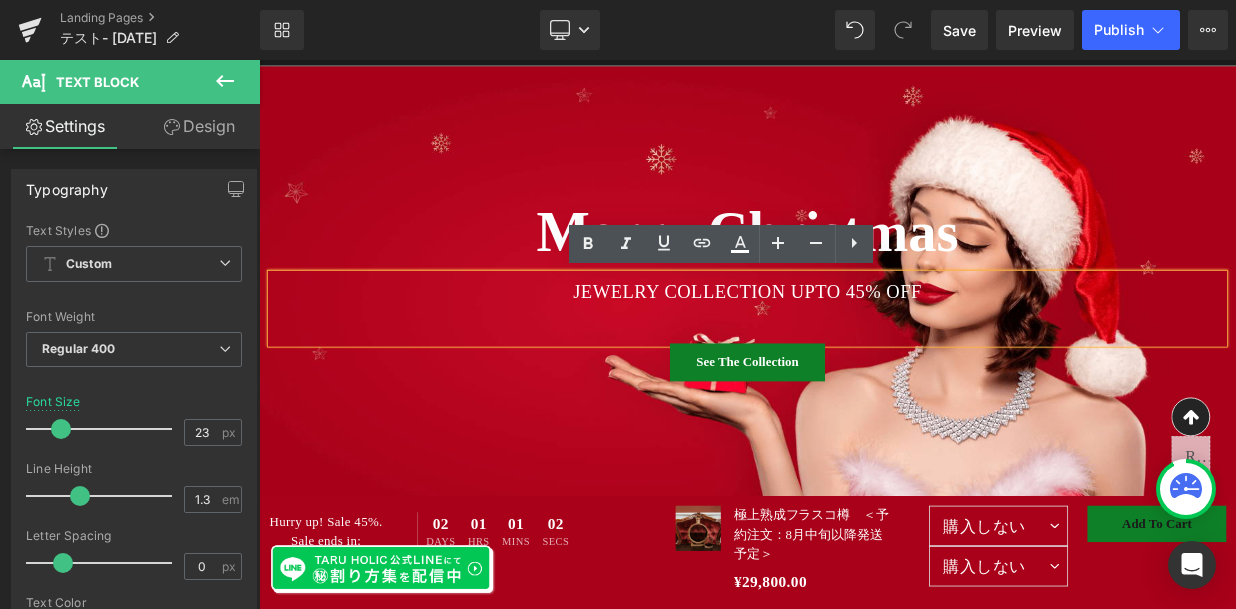 click at bounding box center (864, 363) 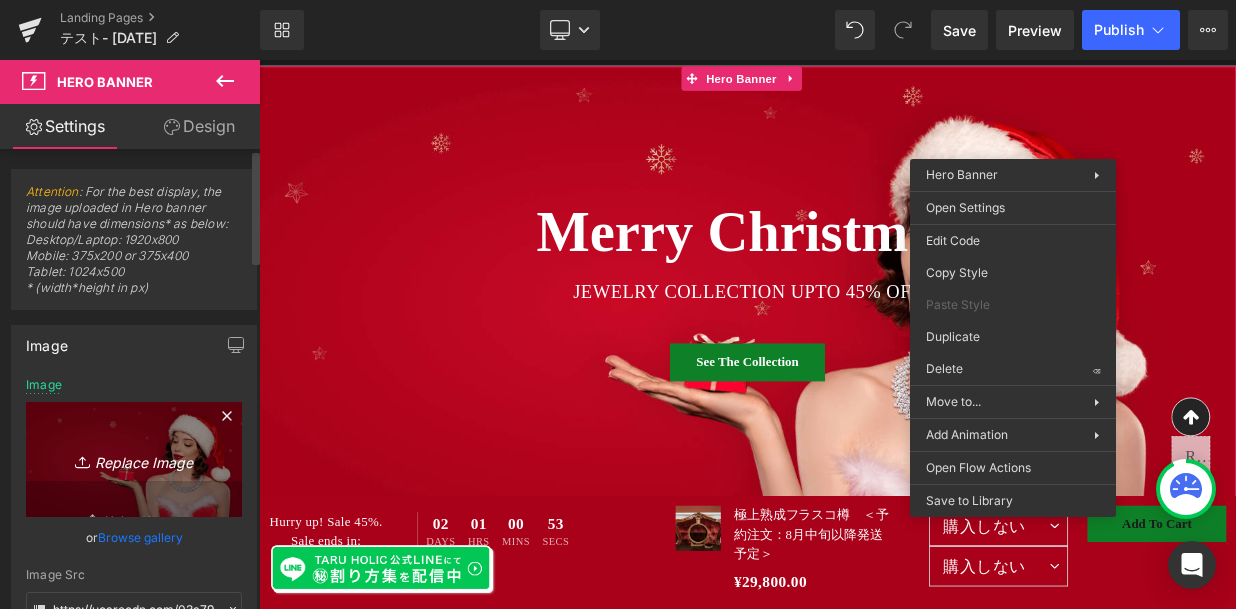 click 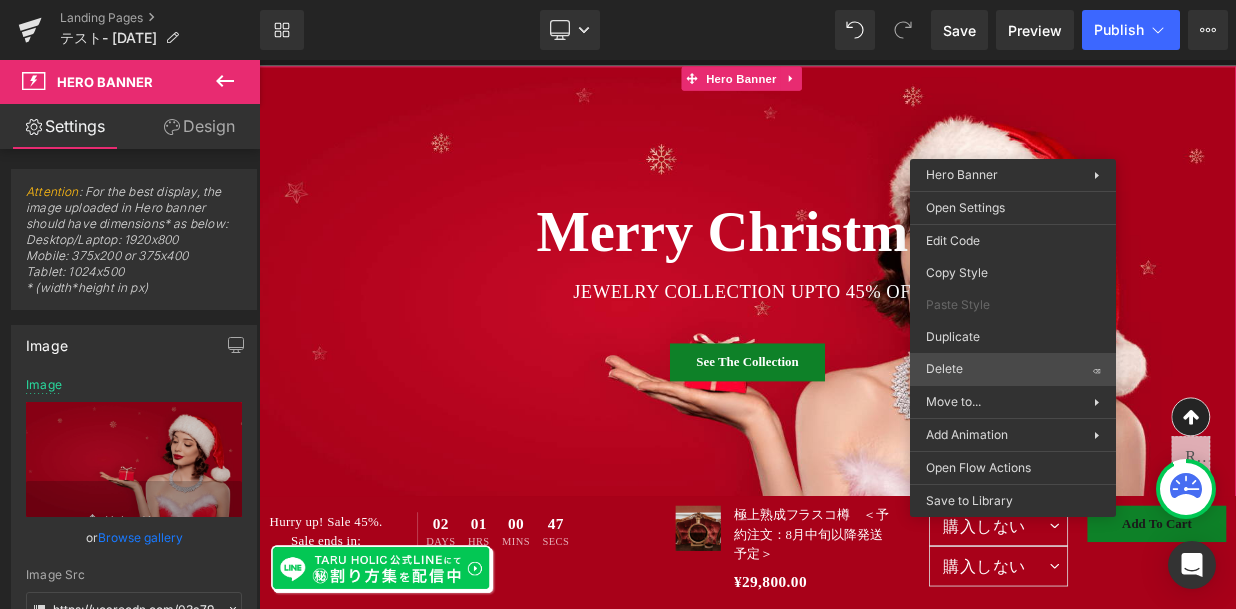 type on "C:\fakepath\taru01.jpg" 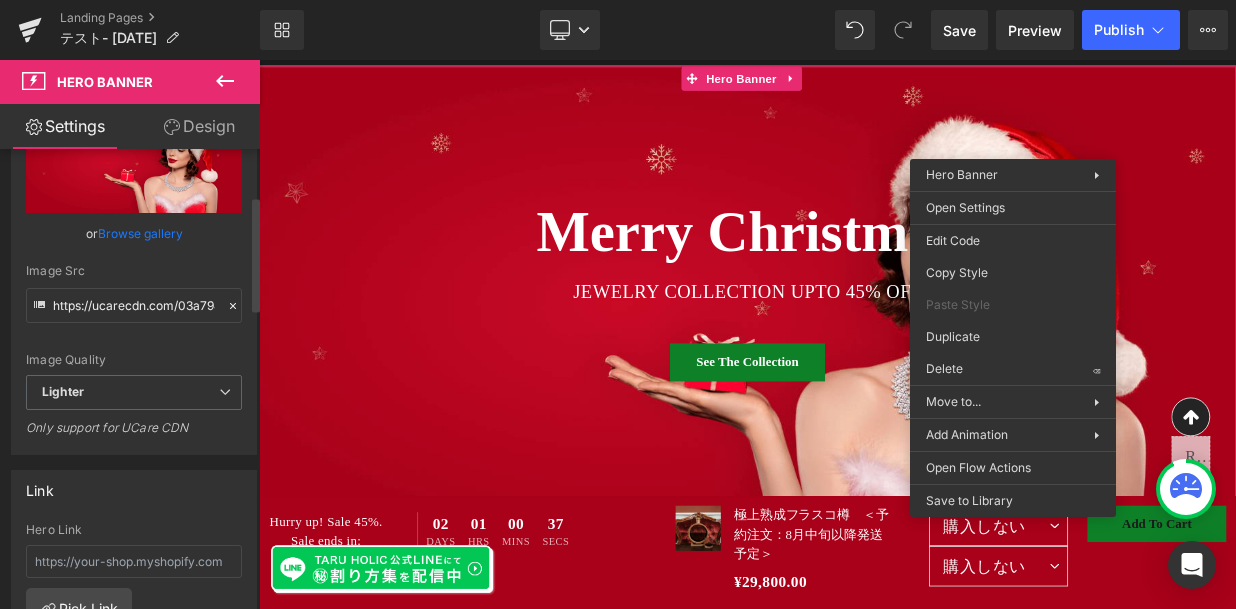 scroll, scrollTop: 0, scrollLeft: 0, axis: both 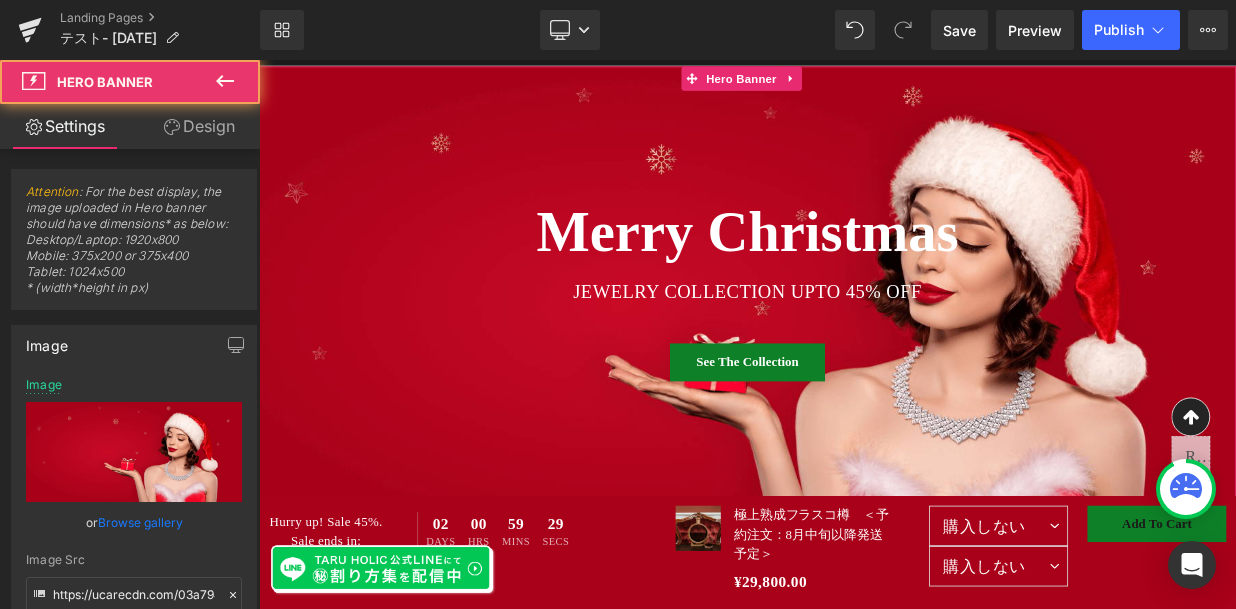 click at bounding box center (864, 363) 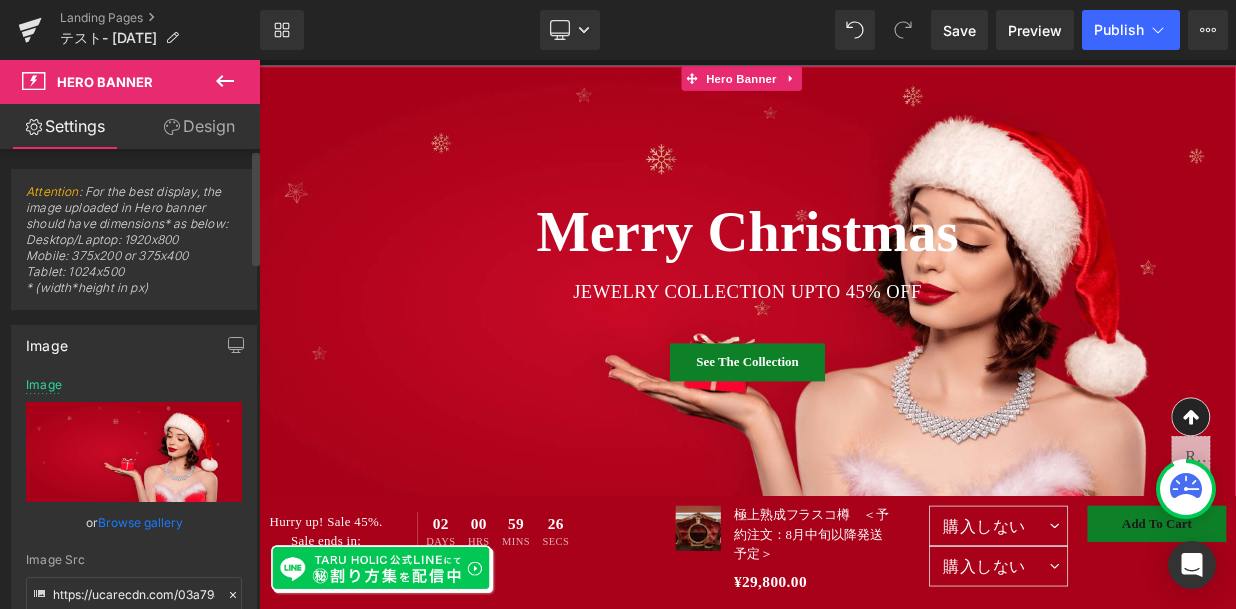 click at bounding box center (134, 452) 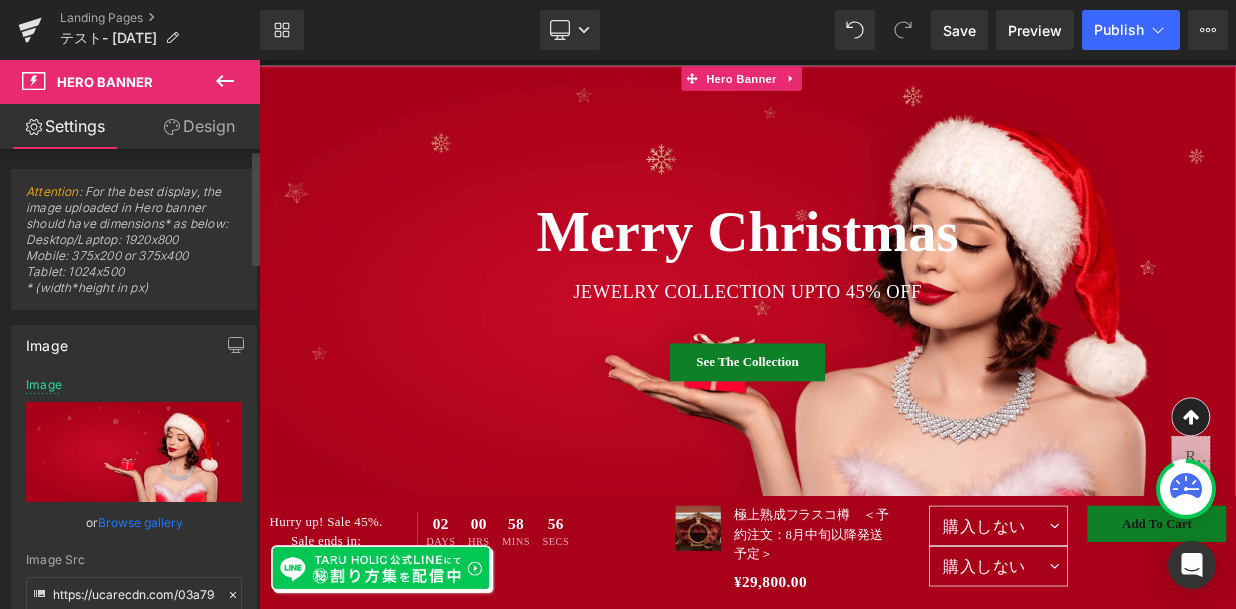 click at bounding box center [134, 452] 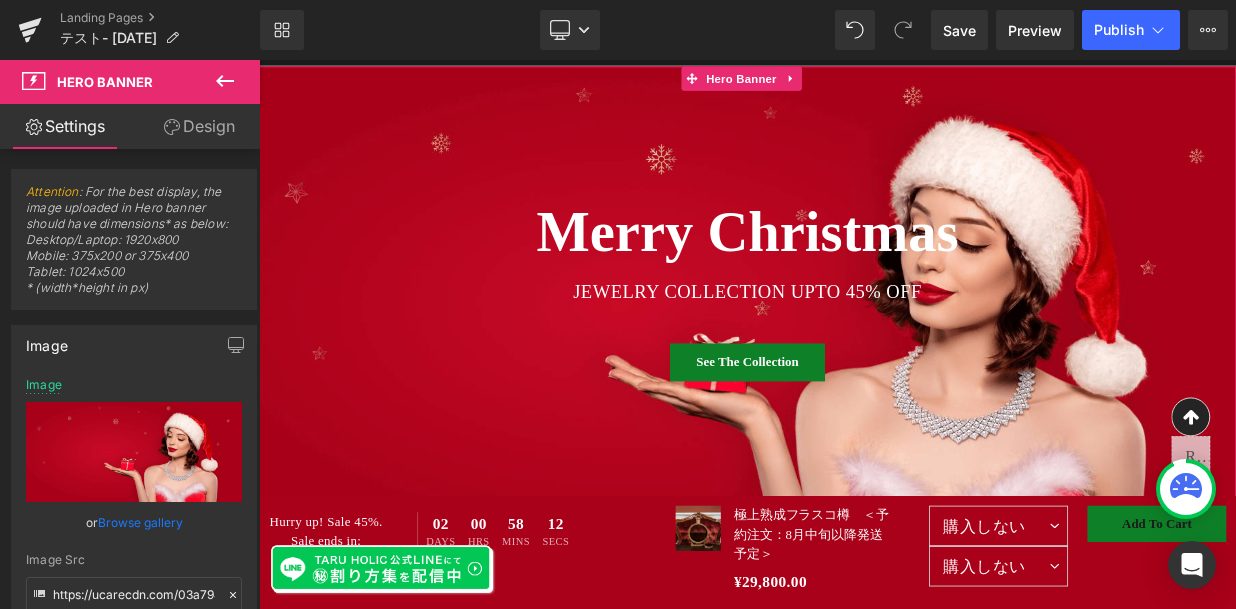 click at bounding box center (864, 363) 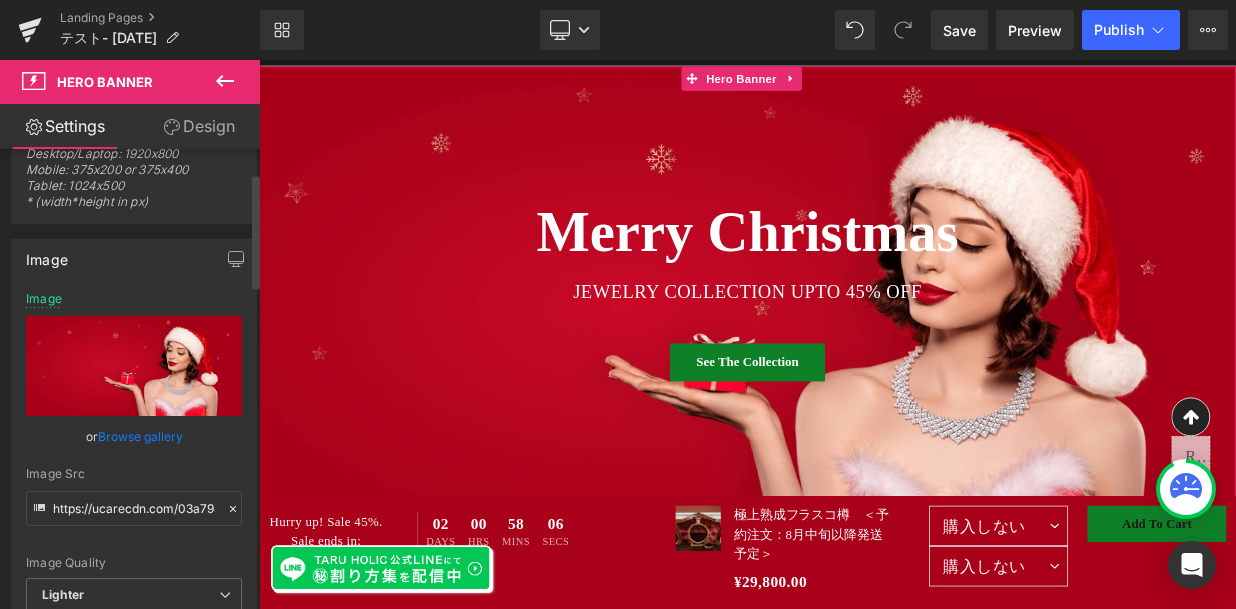 scroll, scrollTop: 96, scrollLeft: 0, axis: vertical 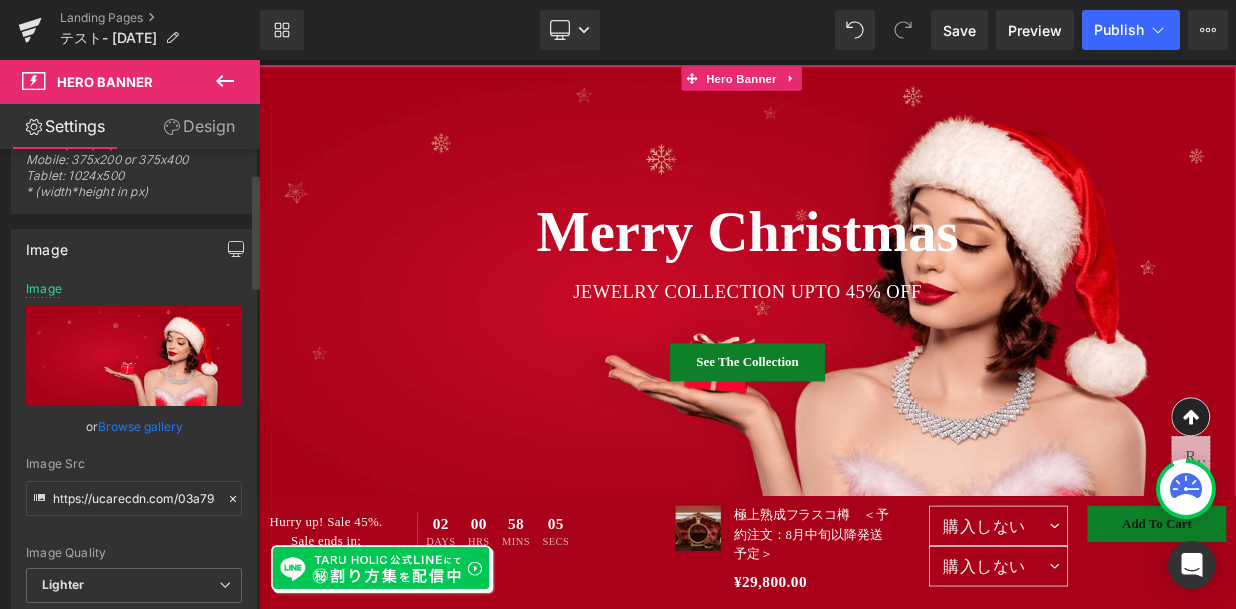 click 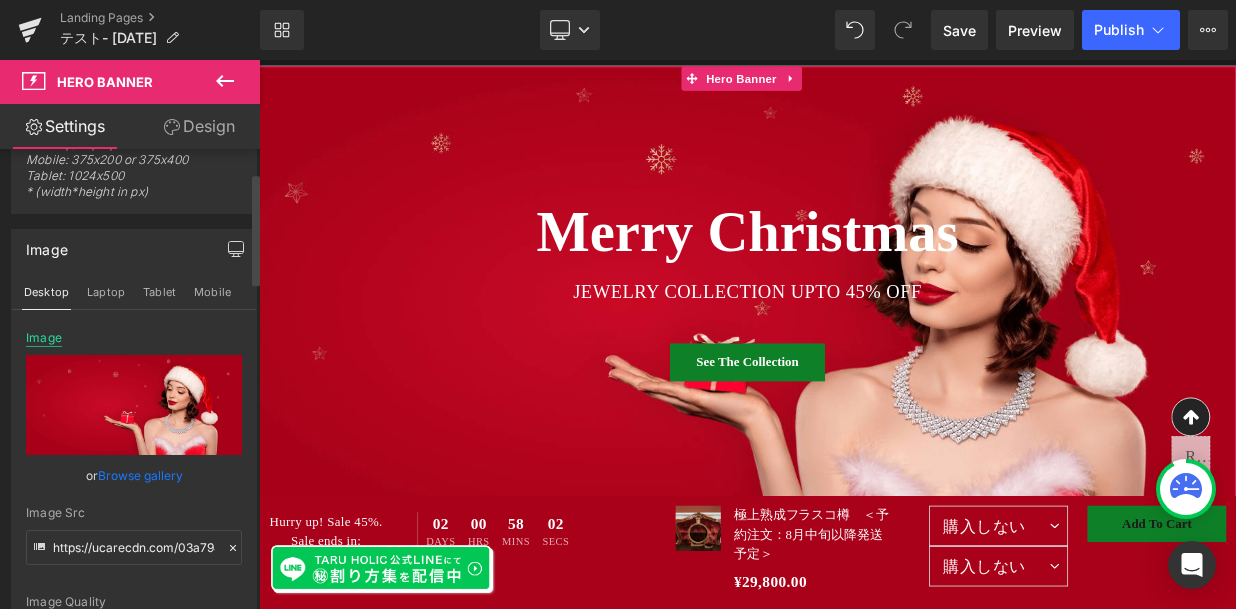 click on "Image" at bounding box center (44, 338) 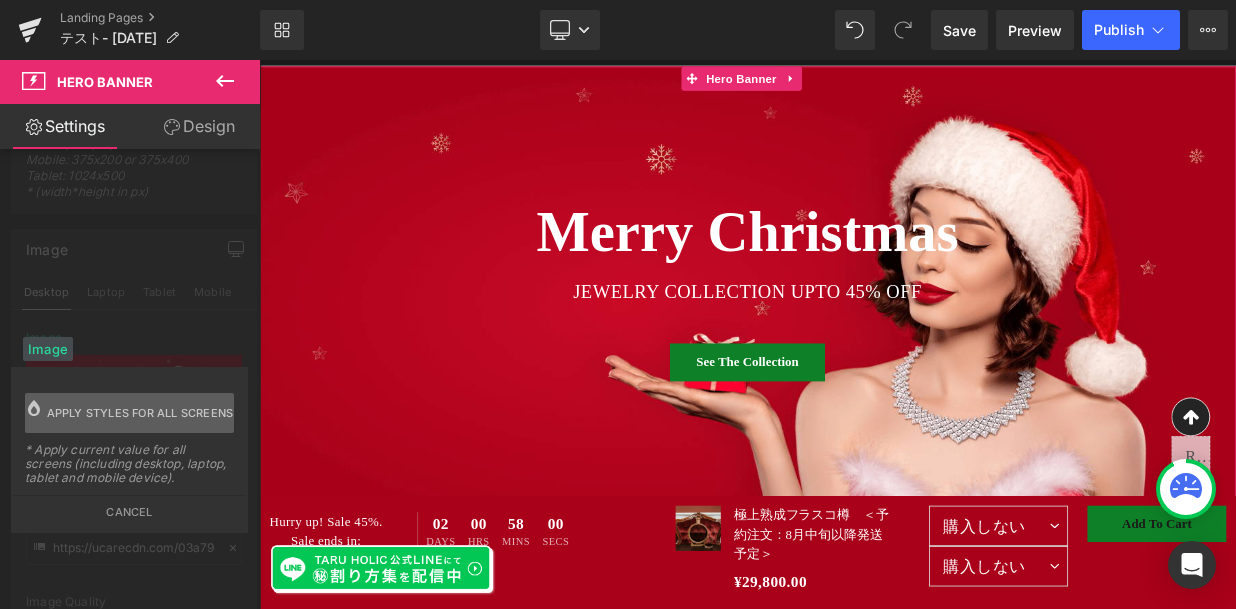 click on "Apply styles for all screens" at bounding box center (140, 413) 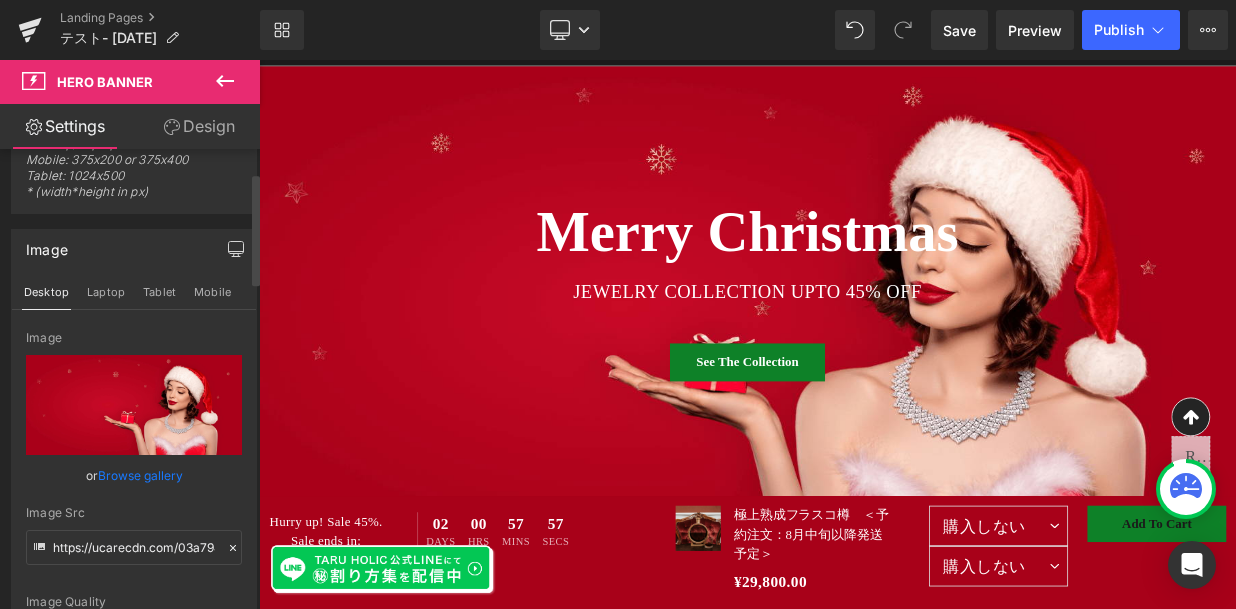 click at bounding box center [134, 405] 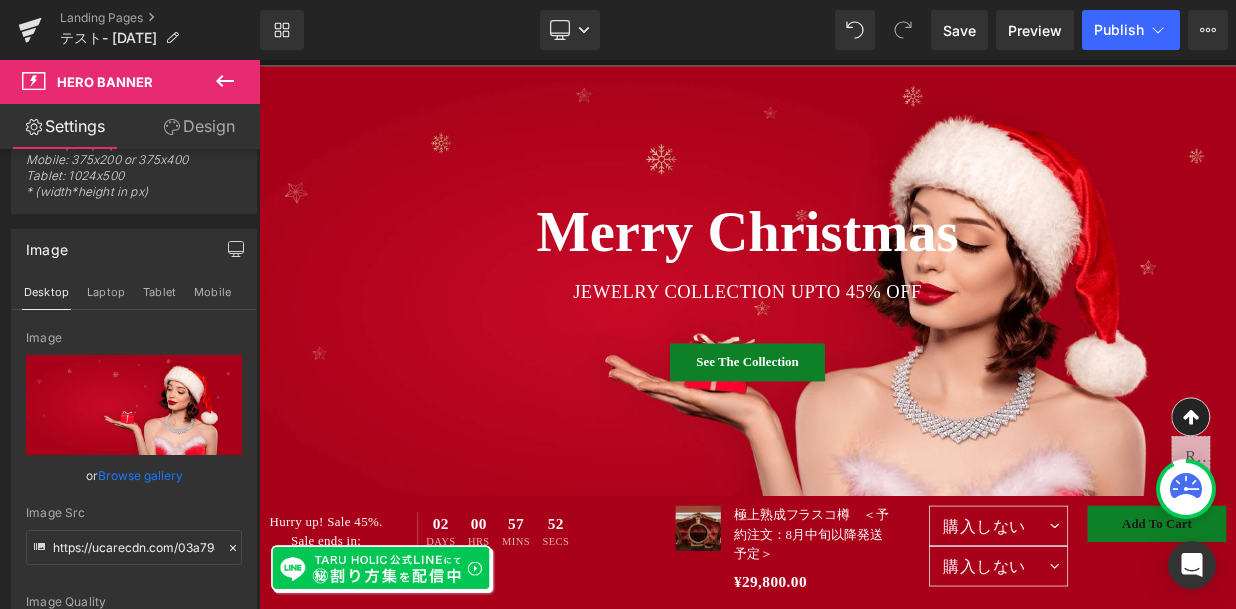 type on "C:\fakepath\taru01a.jpg" 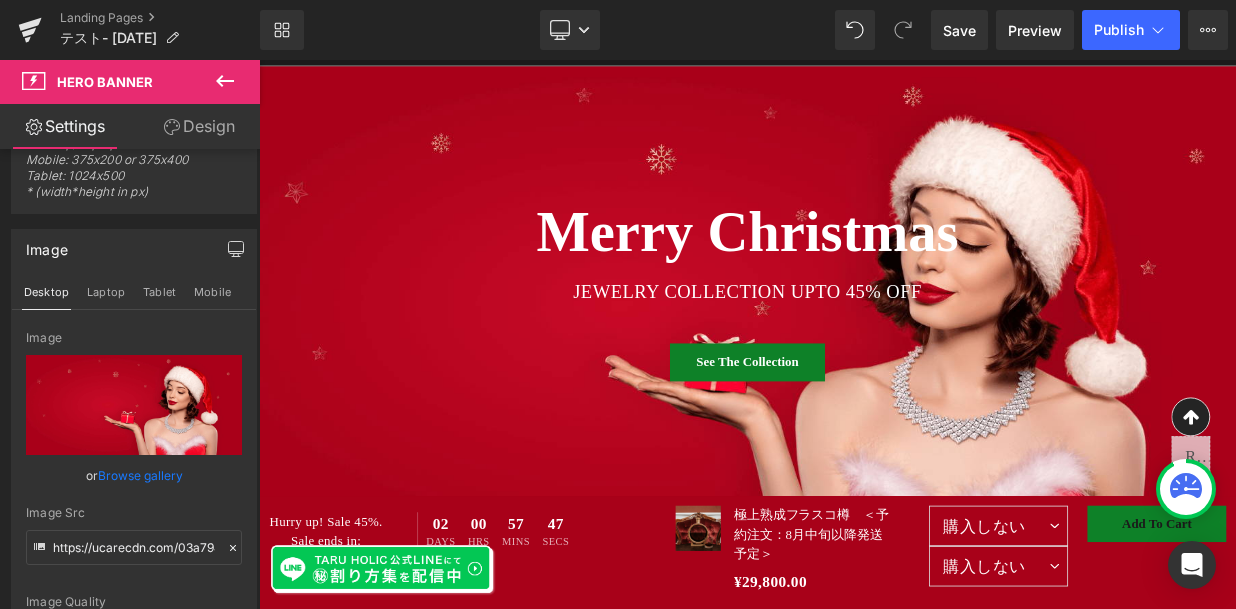 drag, startPoint x: 1059, startPoint y: 163, endPoint x: 792, endPoint y: 160, distance: 267.01685 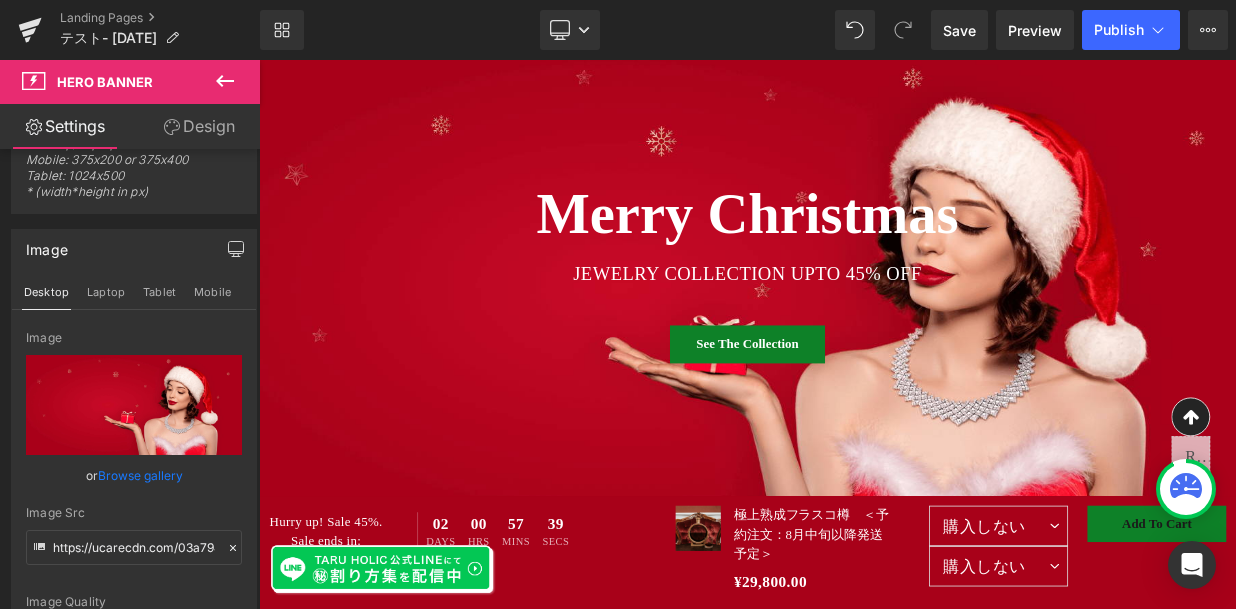 scroll, scrollTop: 88, scrollLeft: 0, axis: vertical 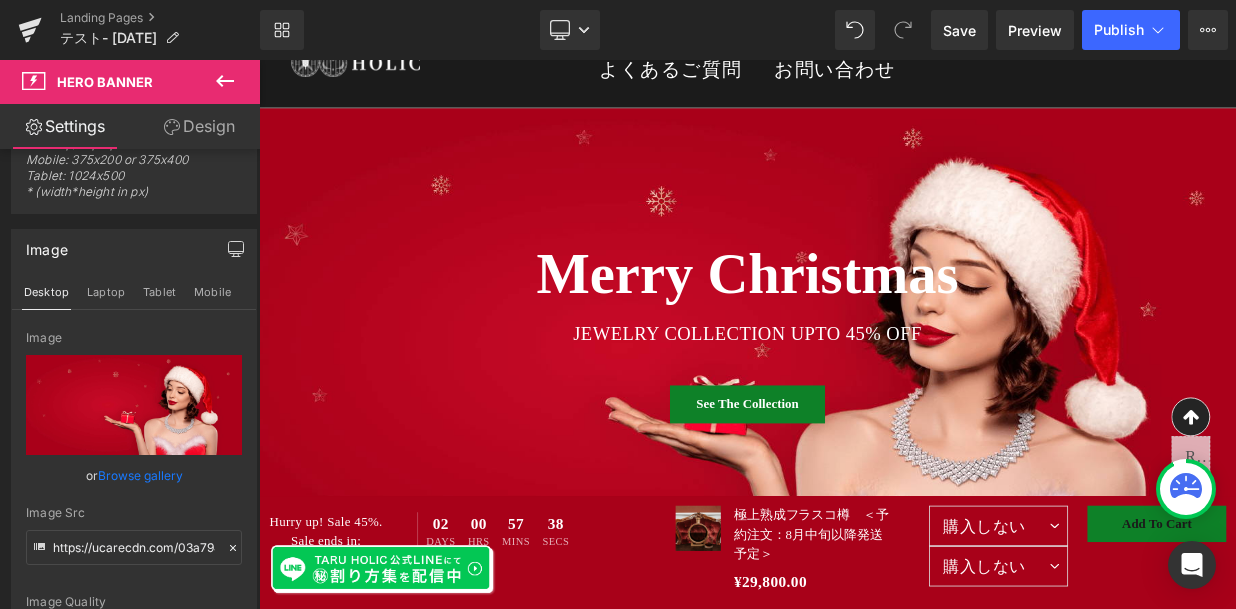 click on "Merry Christmas" at bounding box center [864, 324] 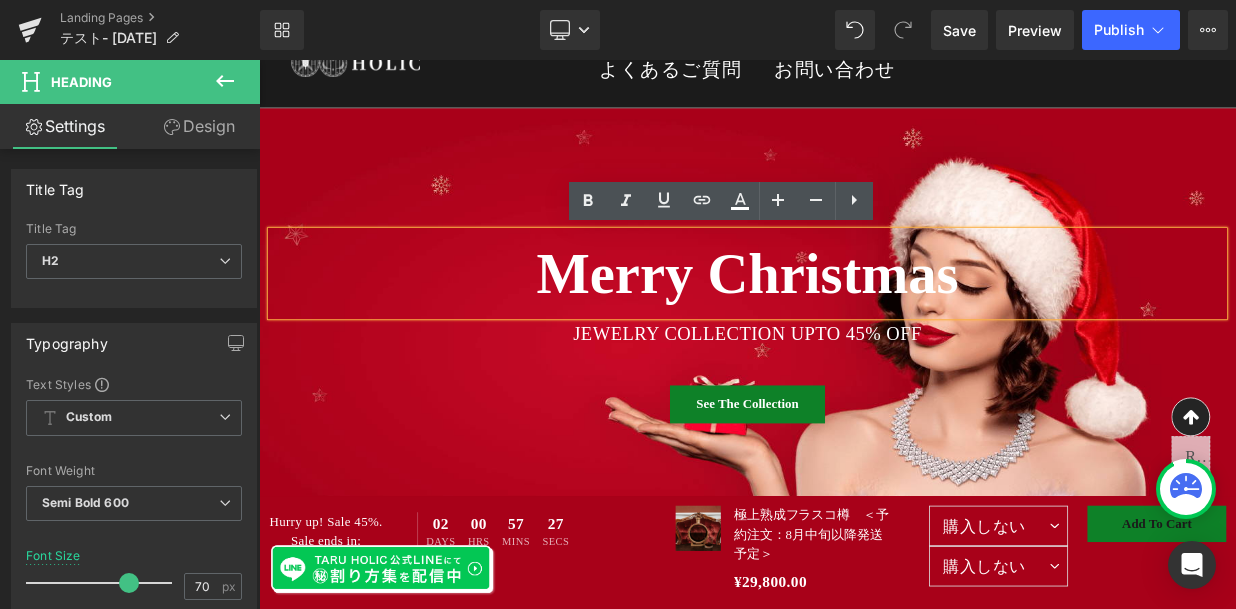 click on "Merry Christmas" at bounding box center [864, 324] 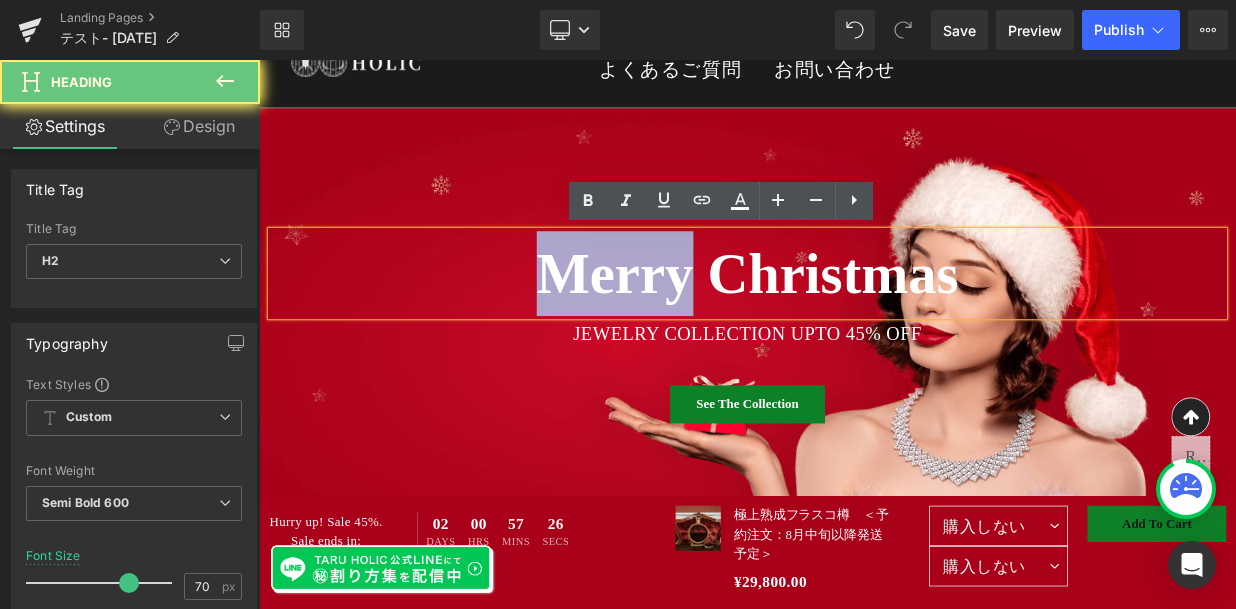 click on "Merry Christmas" at bounding box center [864, 324] 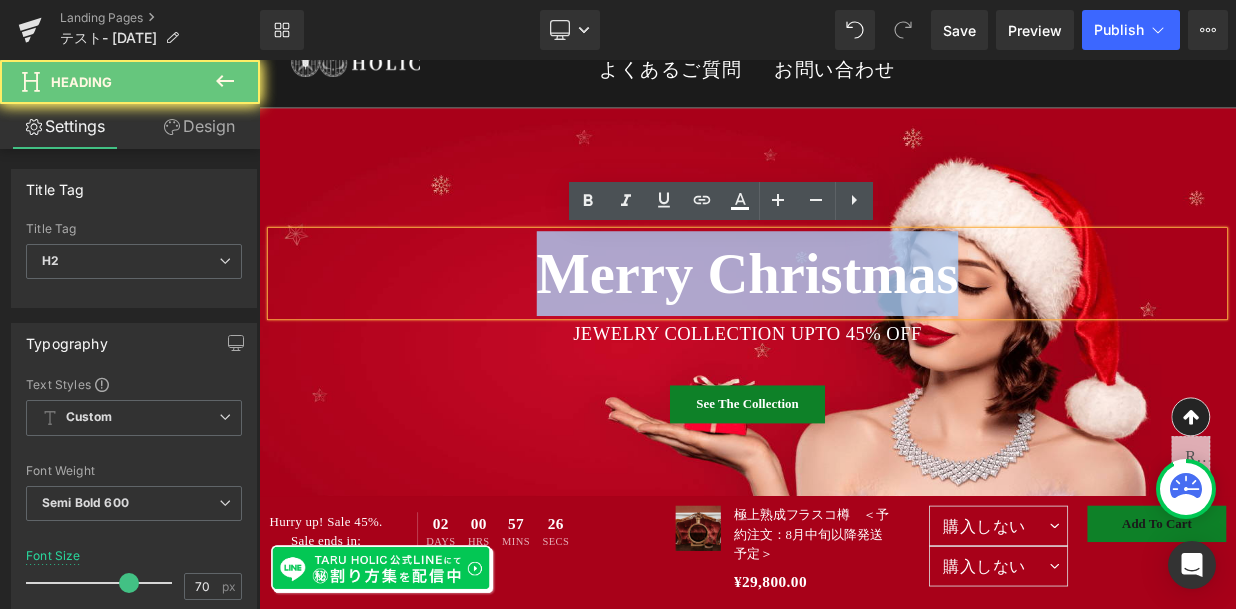 click on "Merry Christmas" at bounding box center [864, 324] 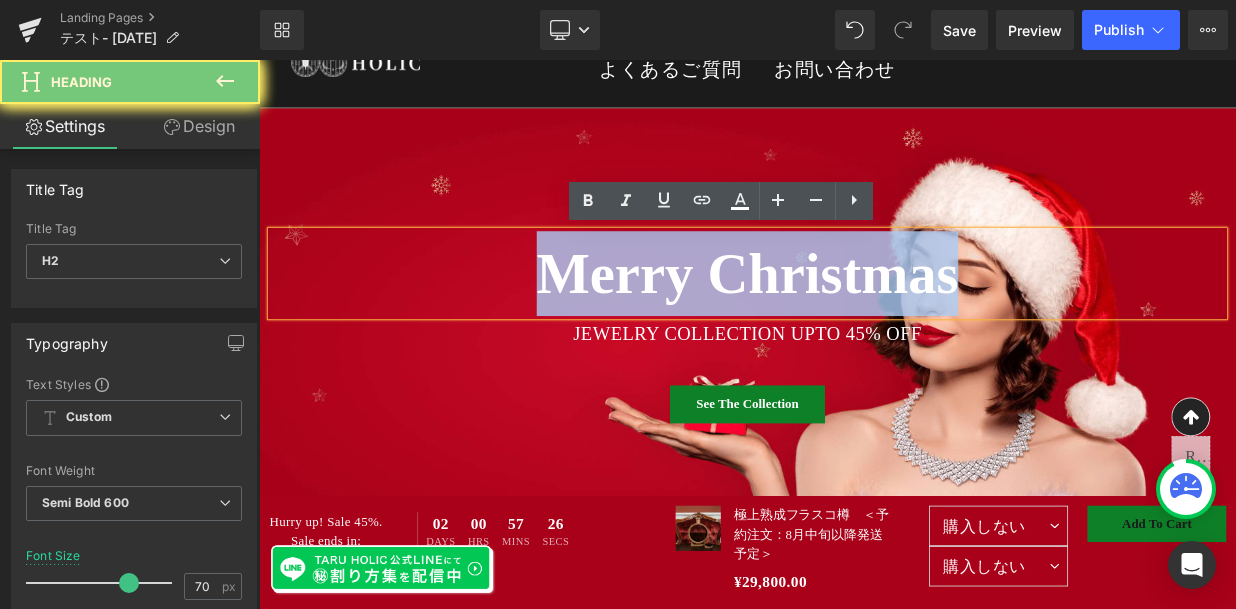 paste 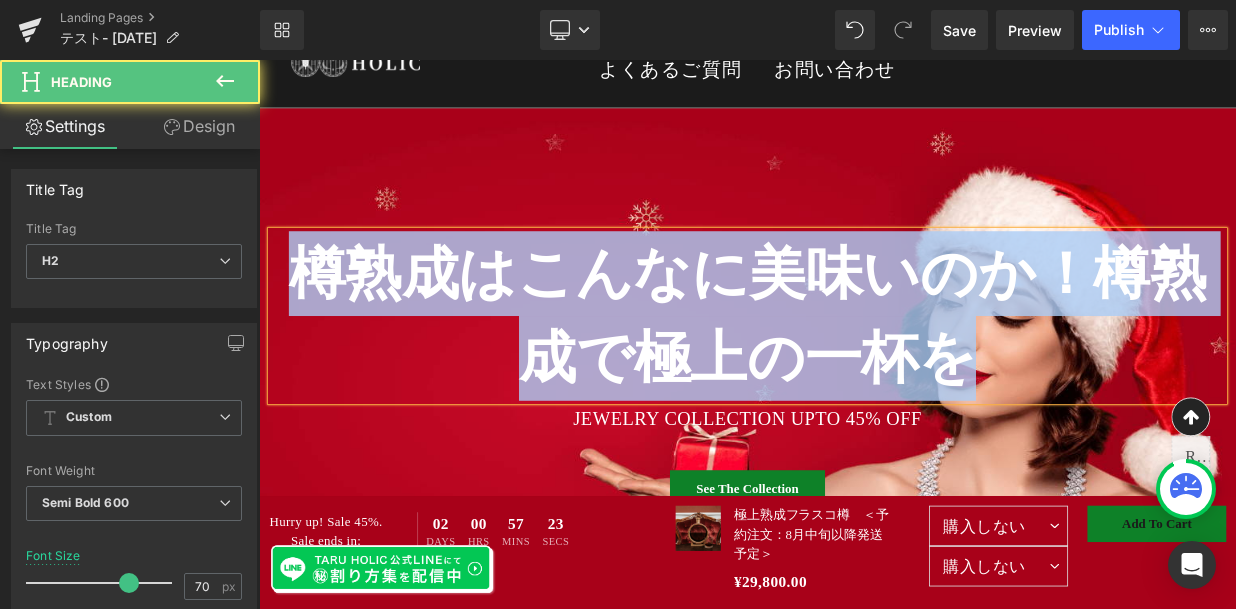 drag, startPoint x: 1159, startPoint y: 441, endPoint x: 267, endPoint y: 292, distance: 904.3589 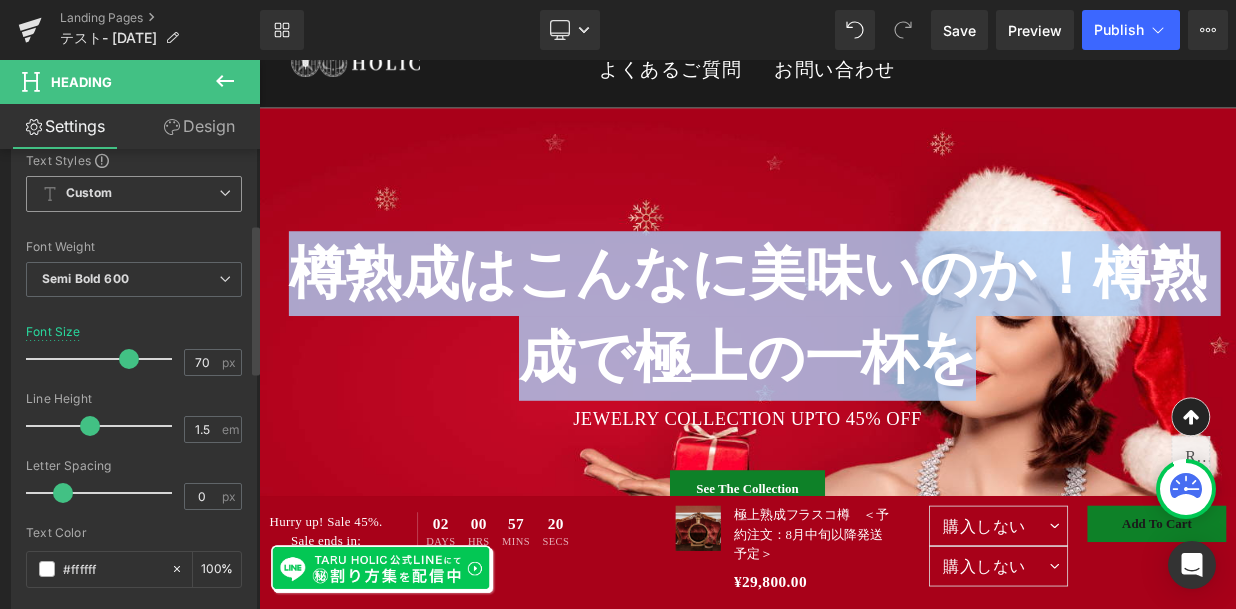 scroll, scrollTop: 228, scrollLeft: 0, axis: vertical 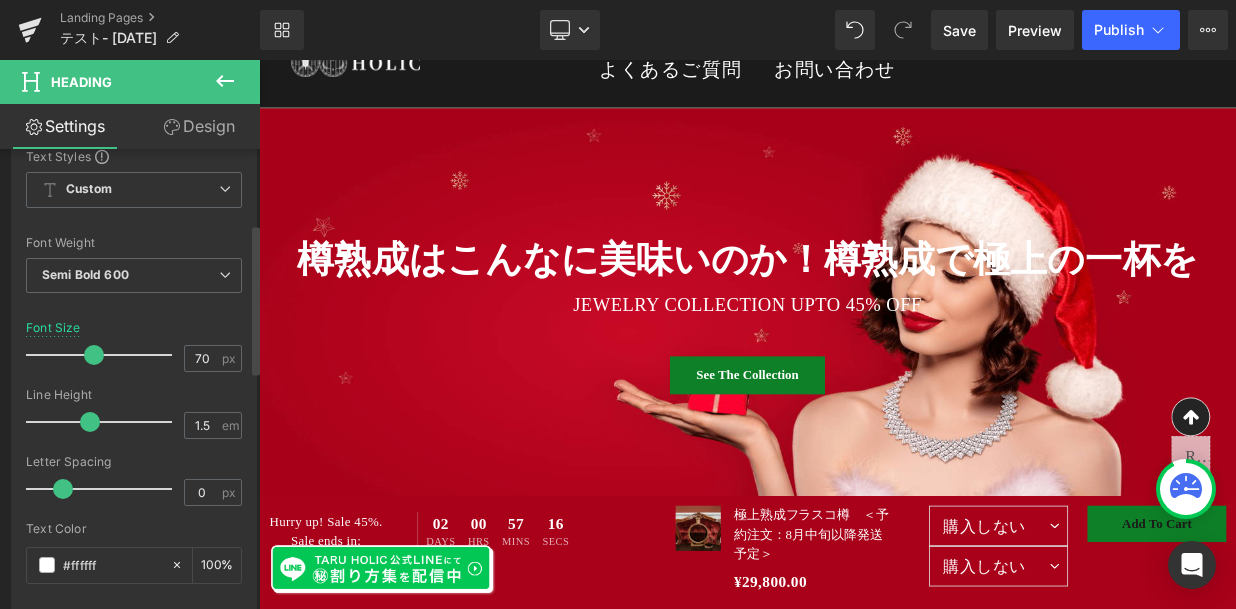 drag, startPoint x: 130, startPoint y: 358, endPoint x: 98, endPoint y: 351, distance: 32.75668 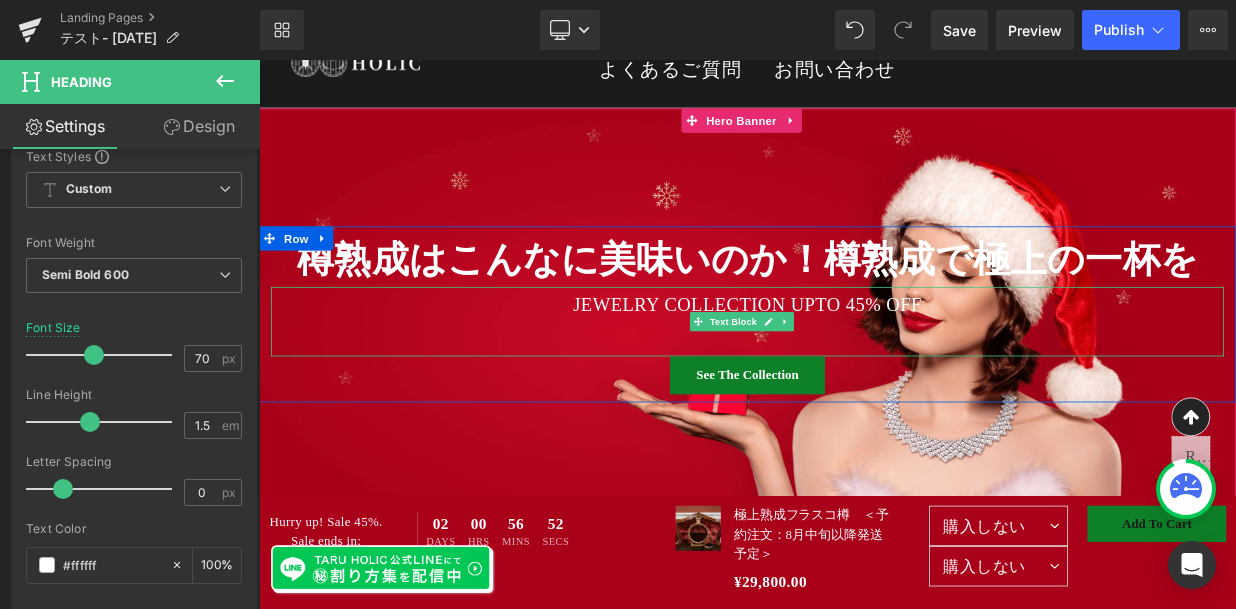 click on "JEWELRY COLLECTION UPTO 45% OFF" at bounding box center (864, 364) 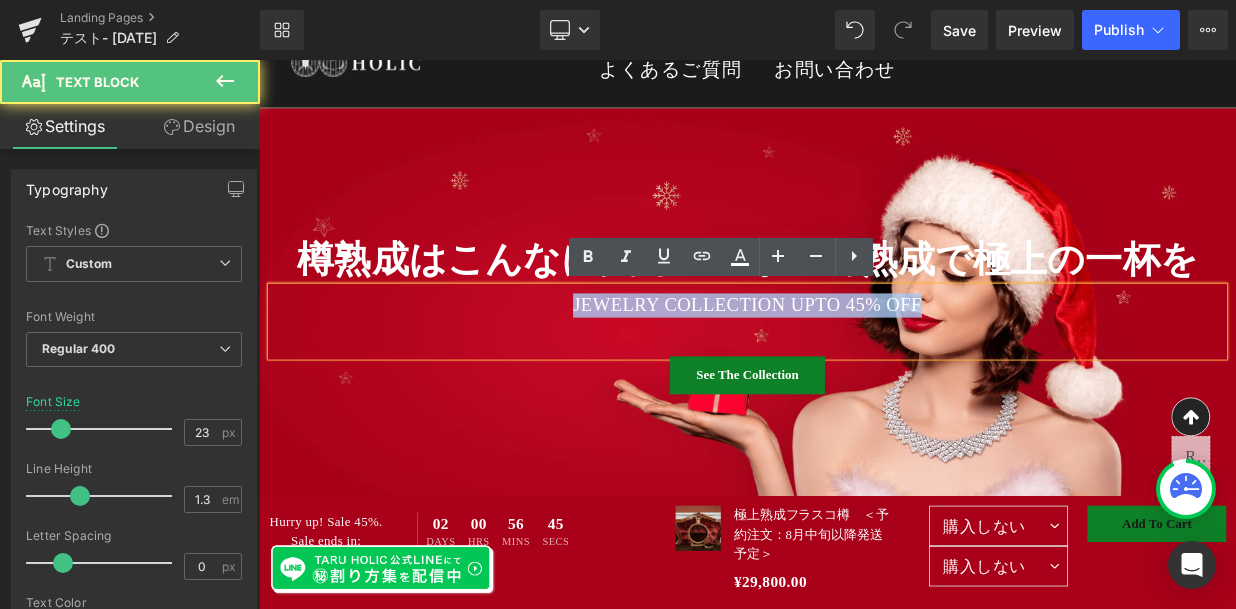 drag, startPoint x: 633, startPoint y: 370, endPoint x: 1238, endPoint y: 384, distance: 605.162 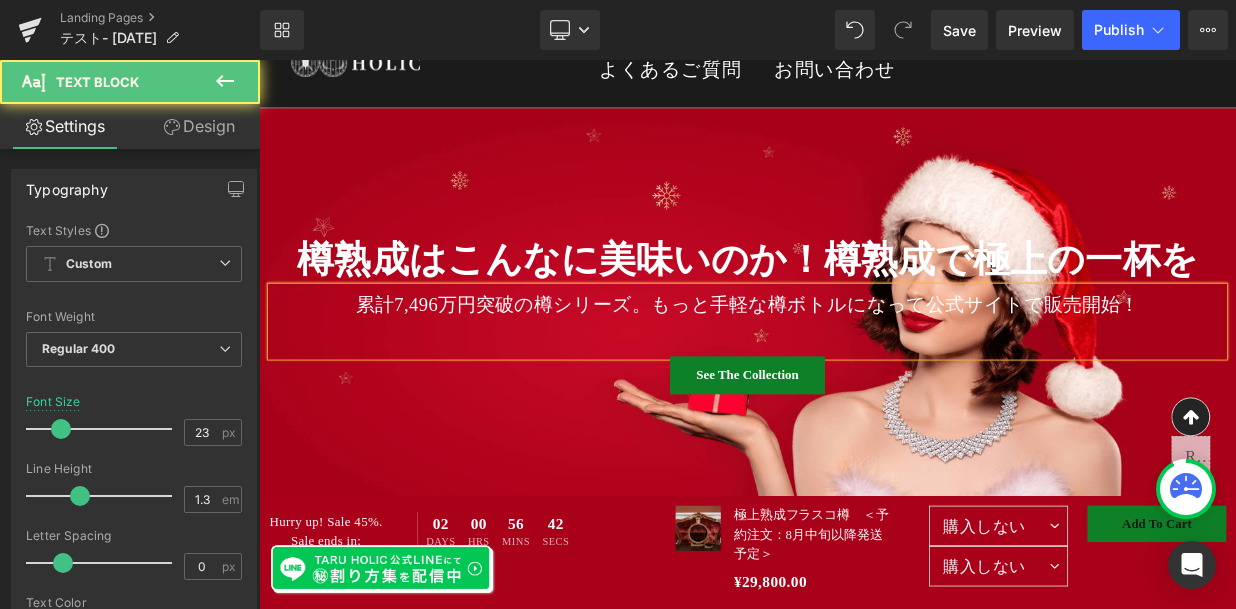 click on "累計7,496万円突破の樽シリーズ。もっと手軽な樽ボトルになって公式サイトで販売開始！" at bounding box center [864, 364] 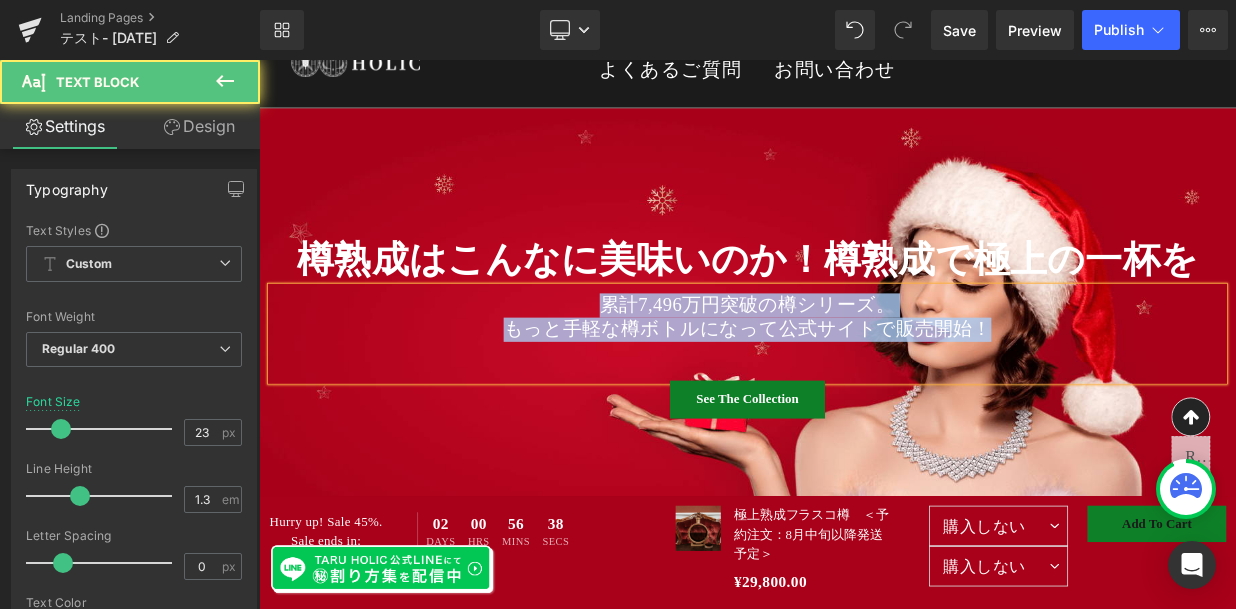 drag, startPoint x: 1185, startPoint y: 398, endPoint x: 569, endPoint y: 362, distance: 617.051 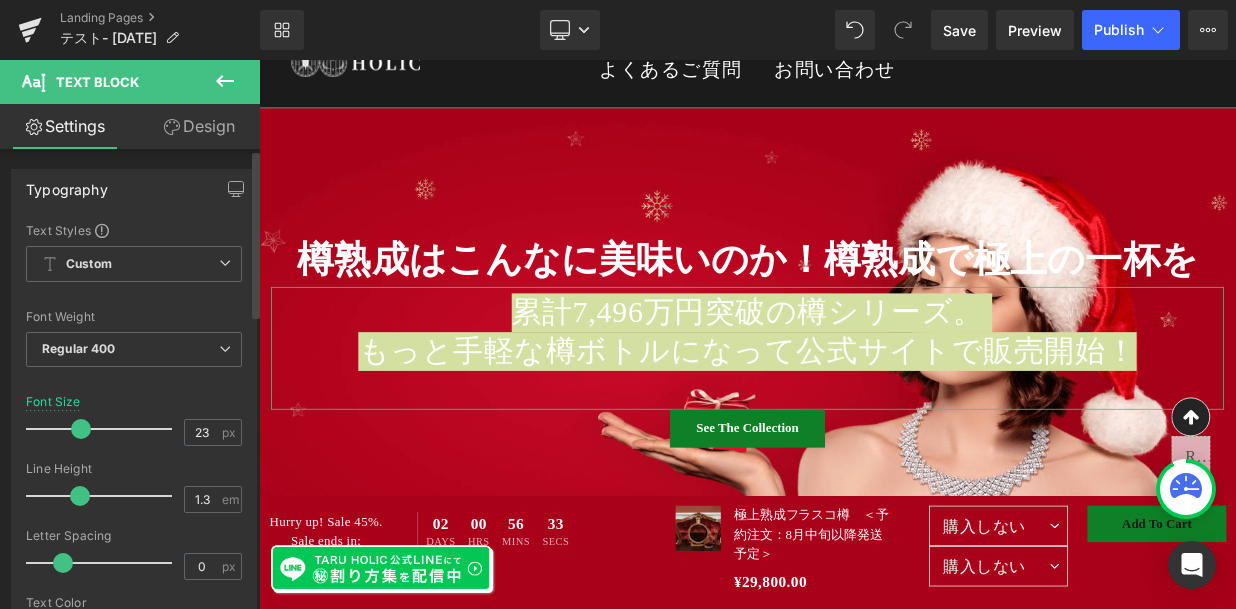 drag, startPoint x: 63, startPoint y: 426, endPoint x: 81, endPoint y: 426, distance: 18 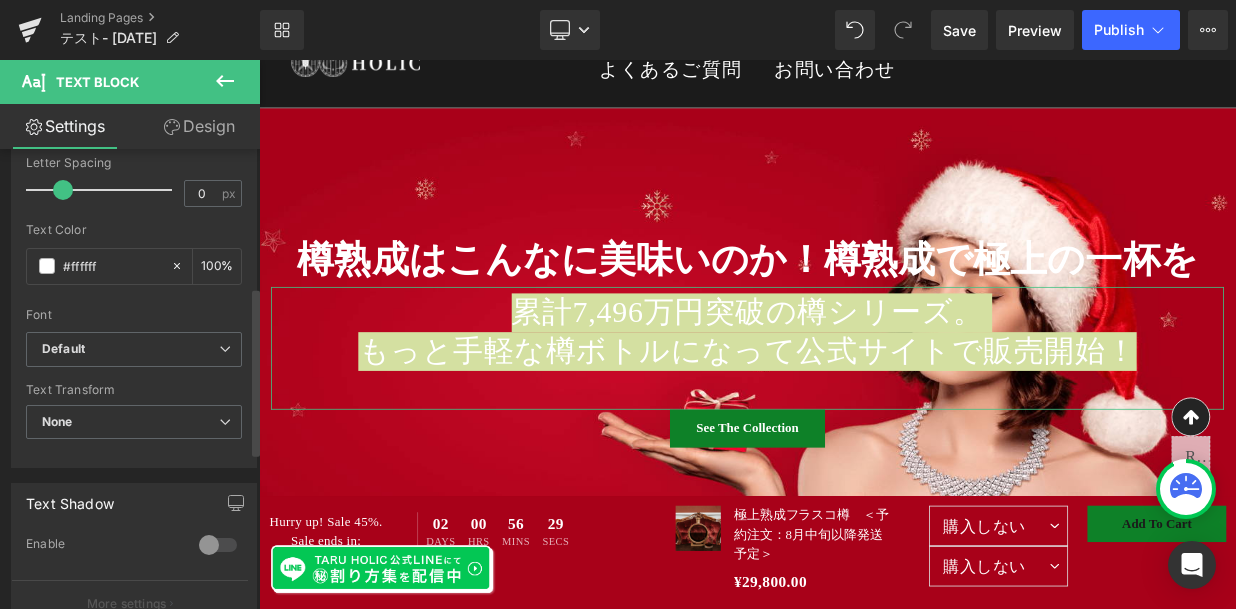 scroll, scrollTop: 376, scrollLeft: 0, axis: vertical 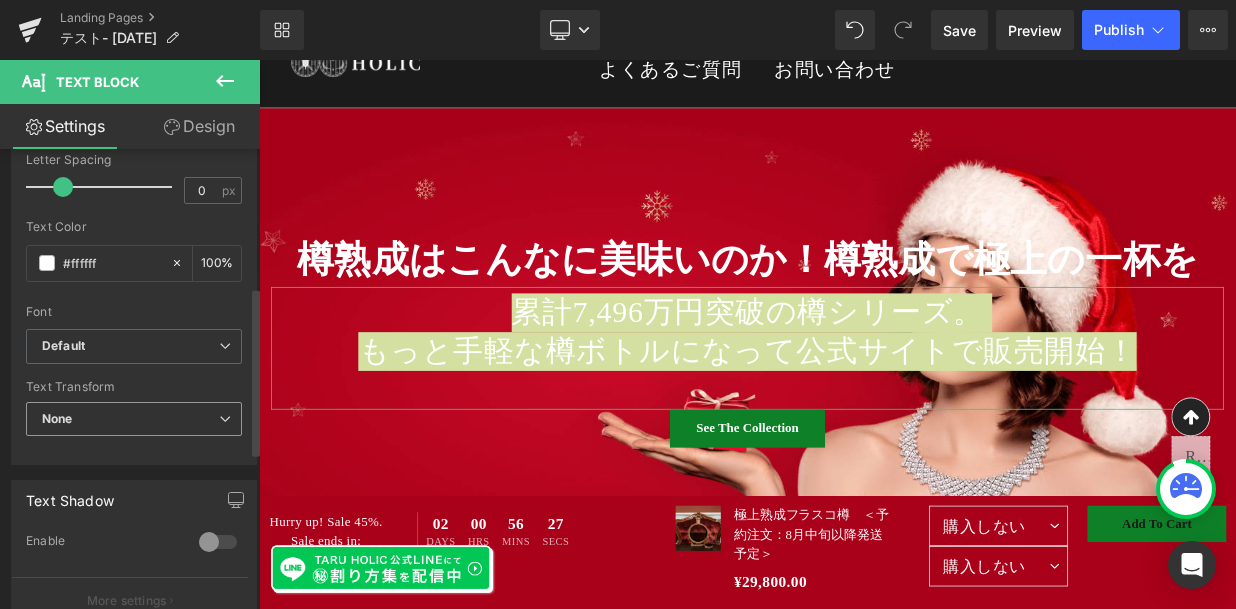click on "None" at bounding box center [134, 419] 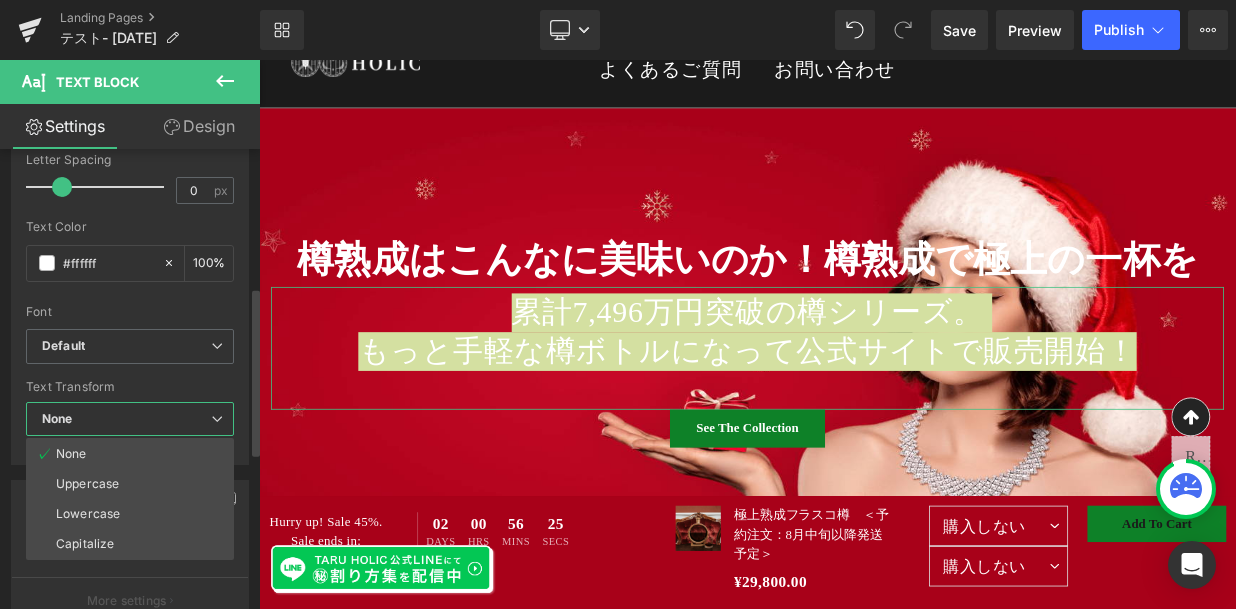 click on "None" at bounding box center [130, 419] 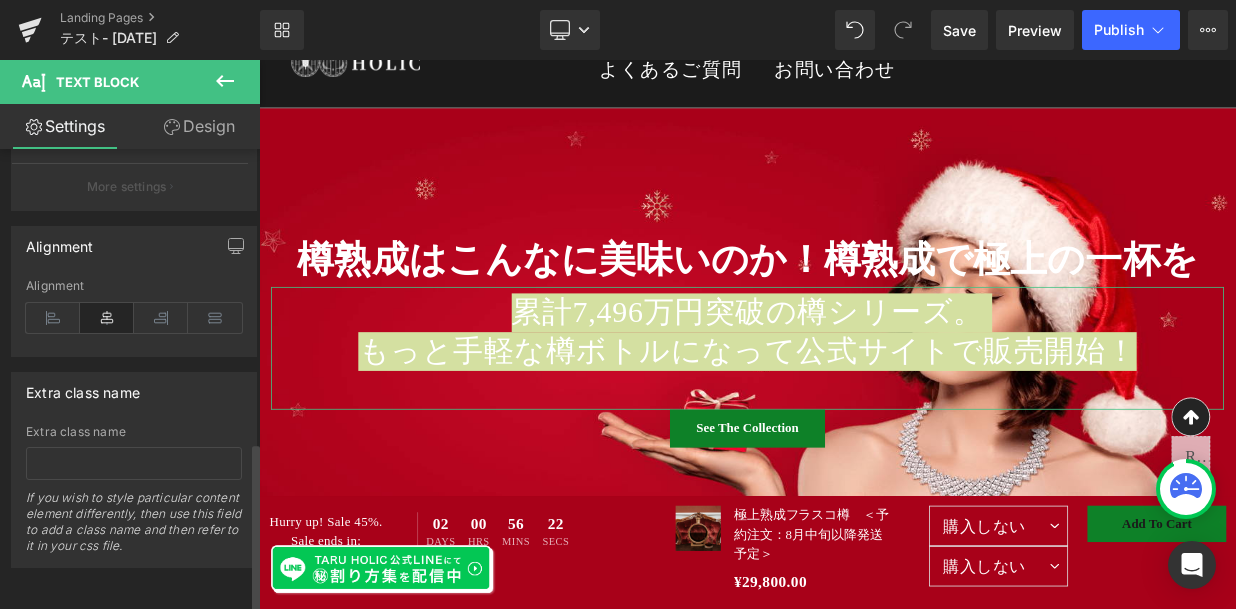 scroll, scrollTop: 805, scrollLeft: 0, axis: vertical 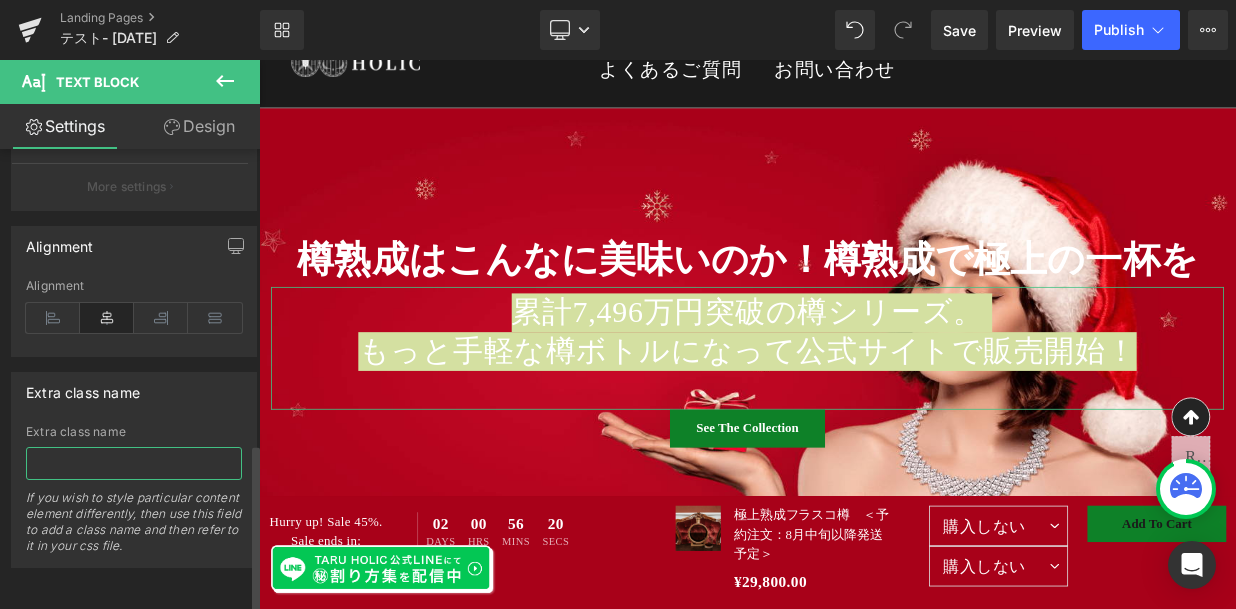 click at bounding box center (134, 463) 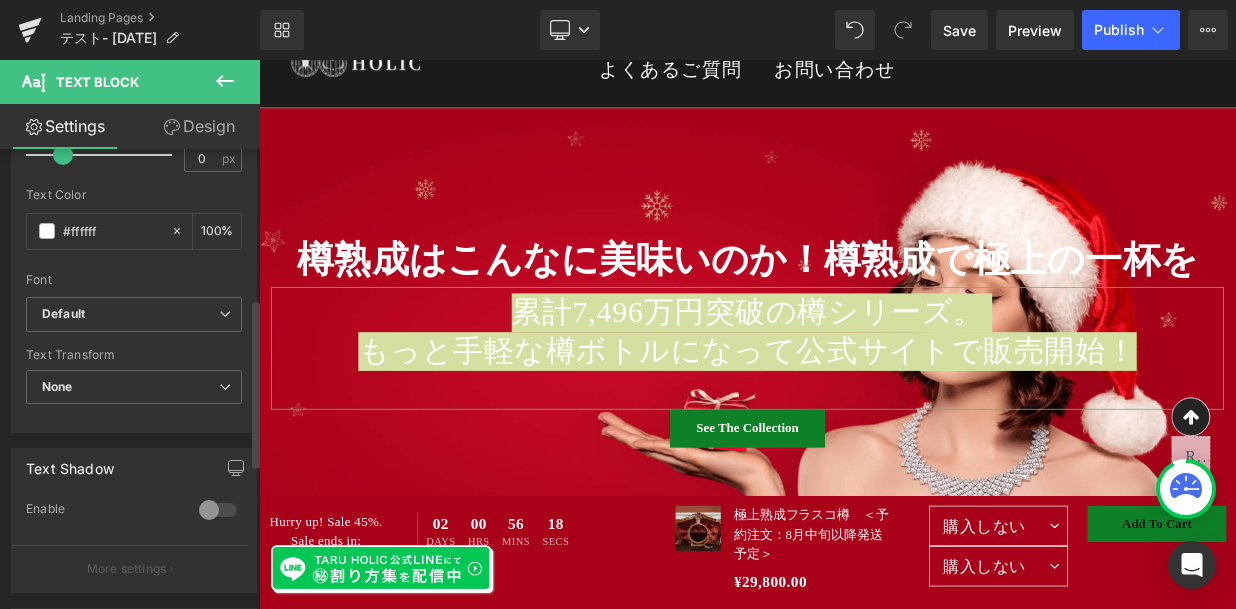 scroll, scrollTop: 0, scrollLeft: 0, axis: both 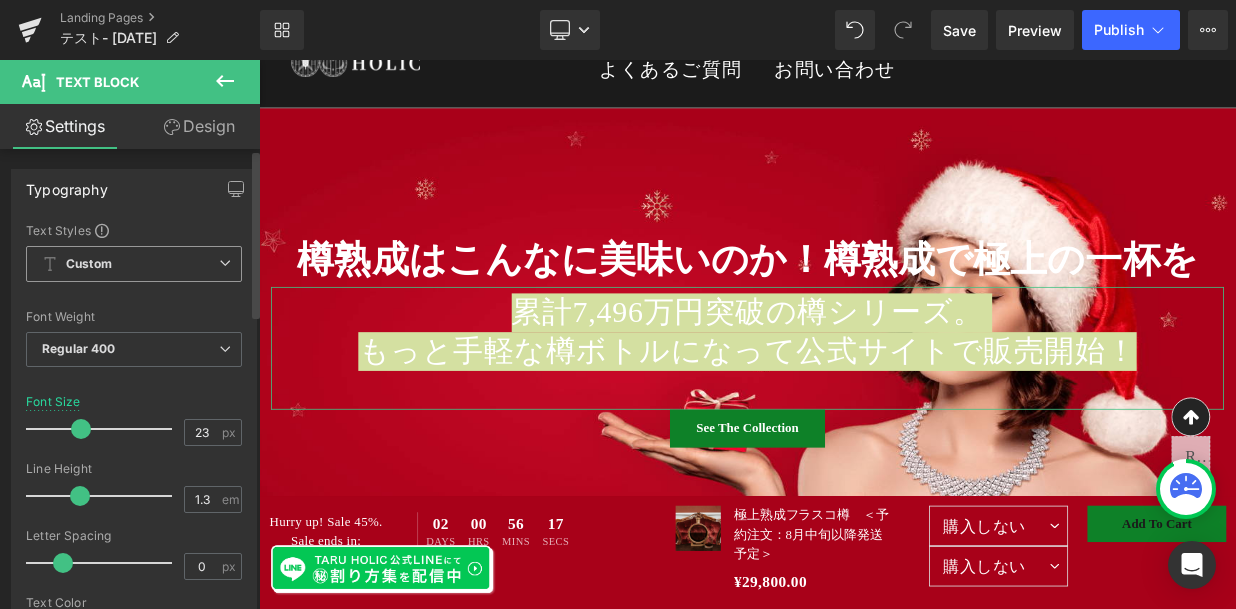 click on "Custom
Setup Global Style" at bounding box center [134, 264] 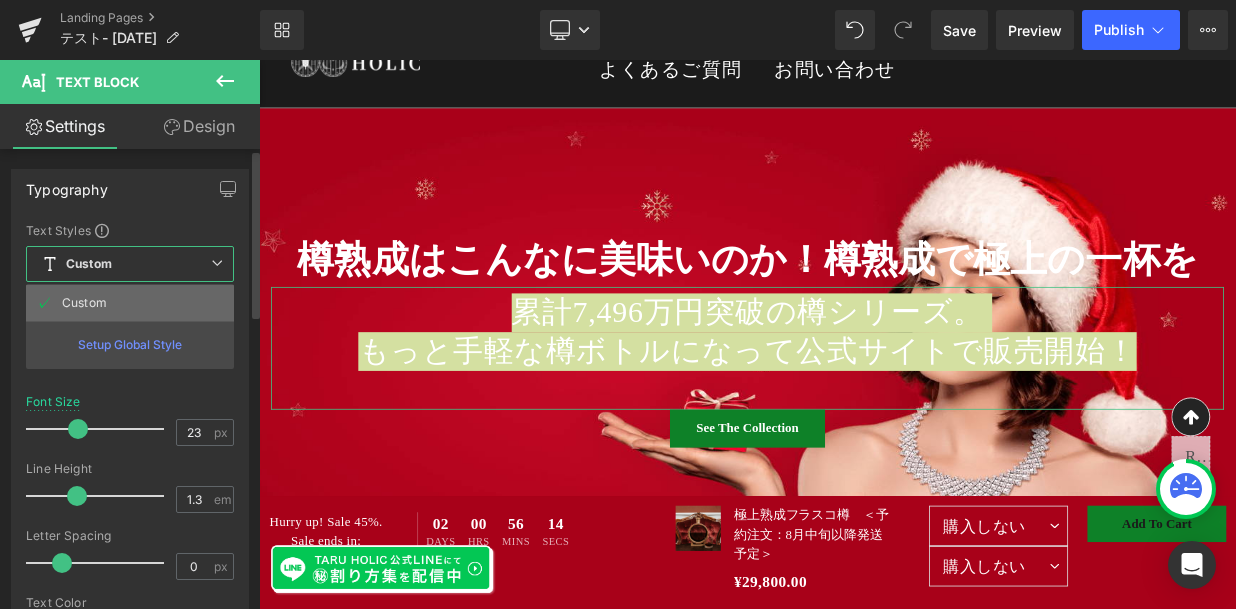 click on "Custom" at bounding box center (130, 303) 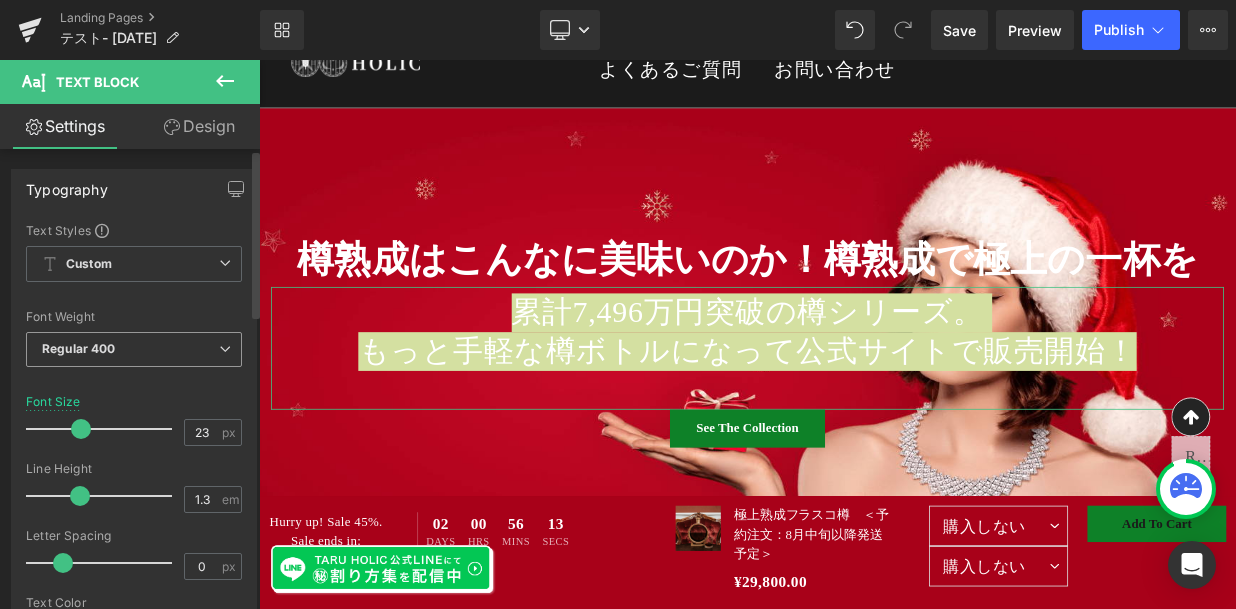 click on "Regular 400" at bounding box center [134, 349] 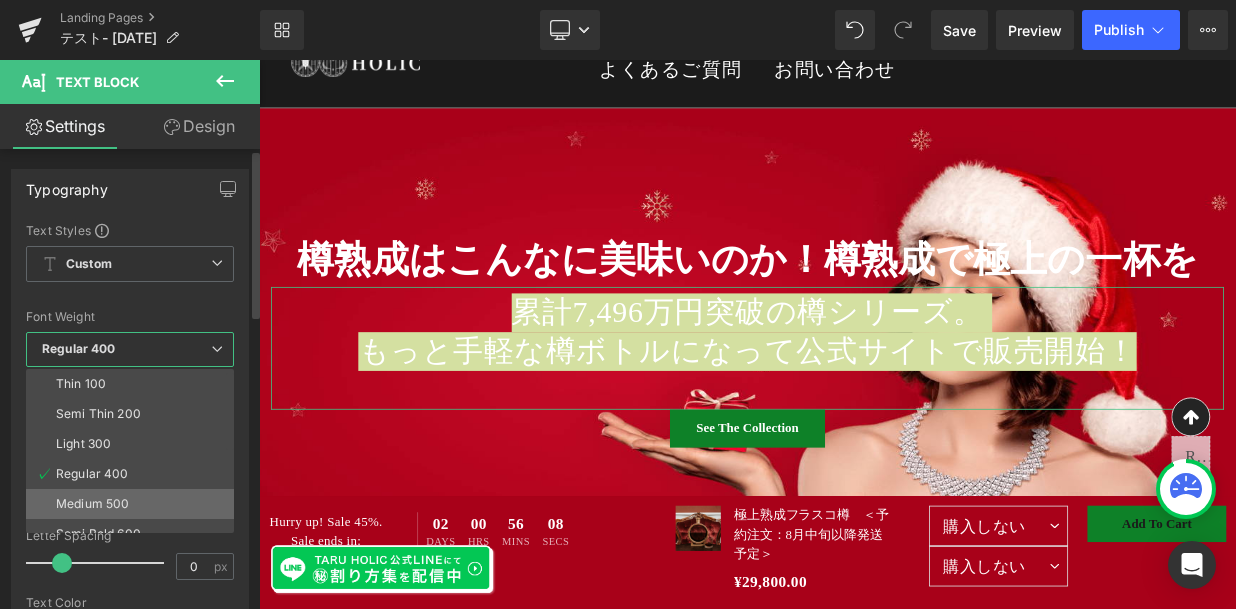 click on "Medium 500" at bounding box center [134, 504] 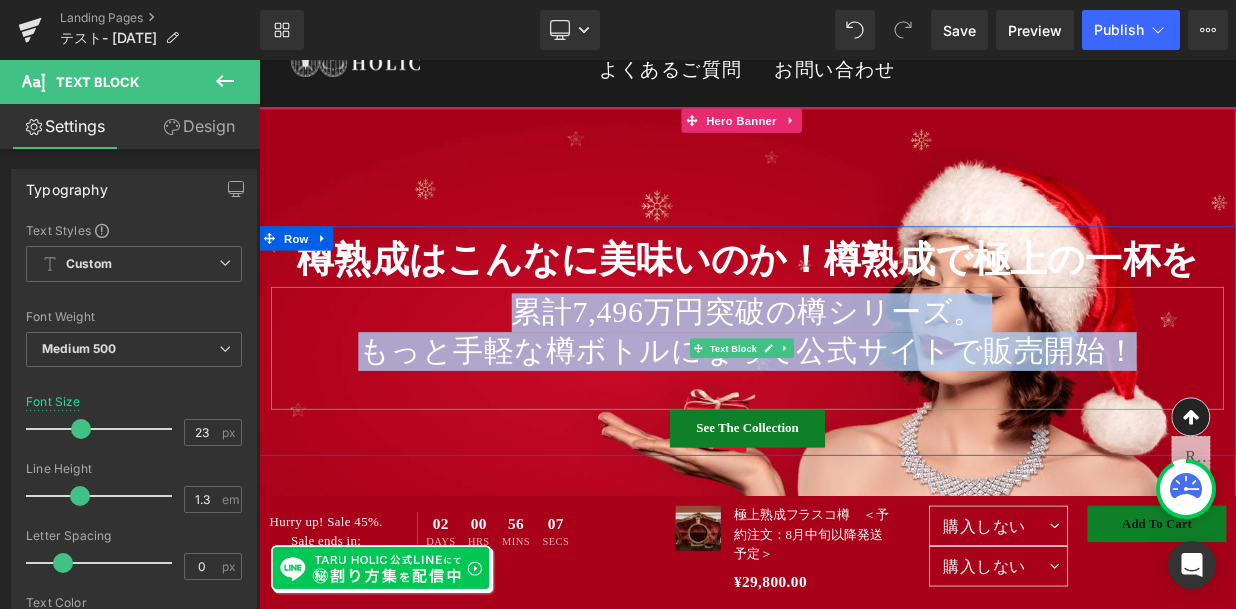 click on "累計7,496万円突破の樽シリーズ。" at bounding box center (864, 373) 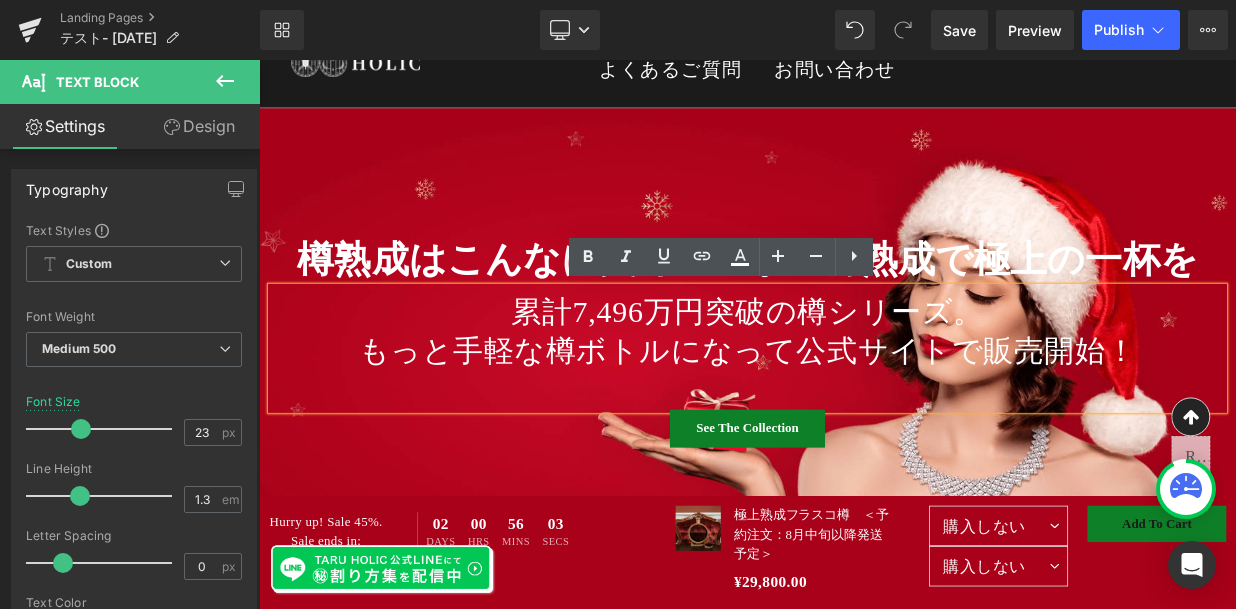 click at bounding box center (864, 430) 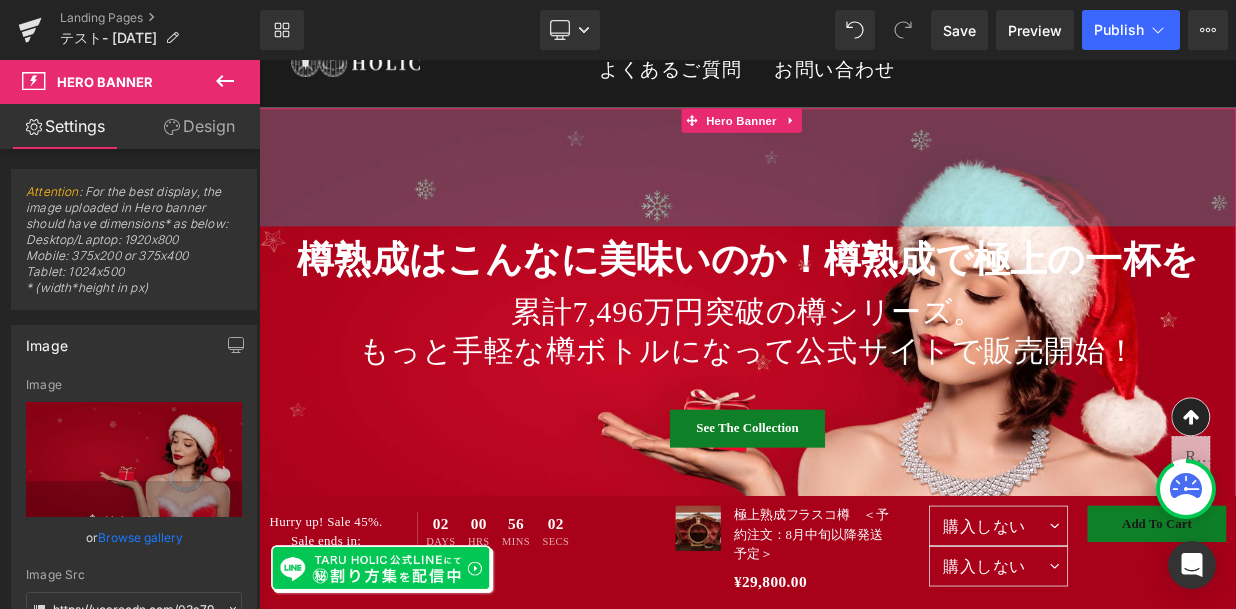 click on "樽熟成はこんなに美味いのか！樽熟成で極上の一杯を Heading         累計7,496万円突破の樽シリーズ。 もっと手軽な樽ボトルになって公式サイトで販売開始！ Text Block         See The Collection Button
Row
Hero Banner   146px   190px" at bounding box center (864, 430) 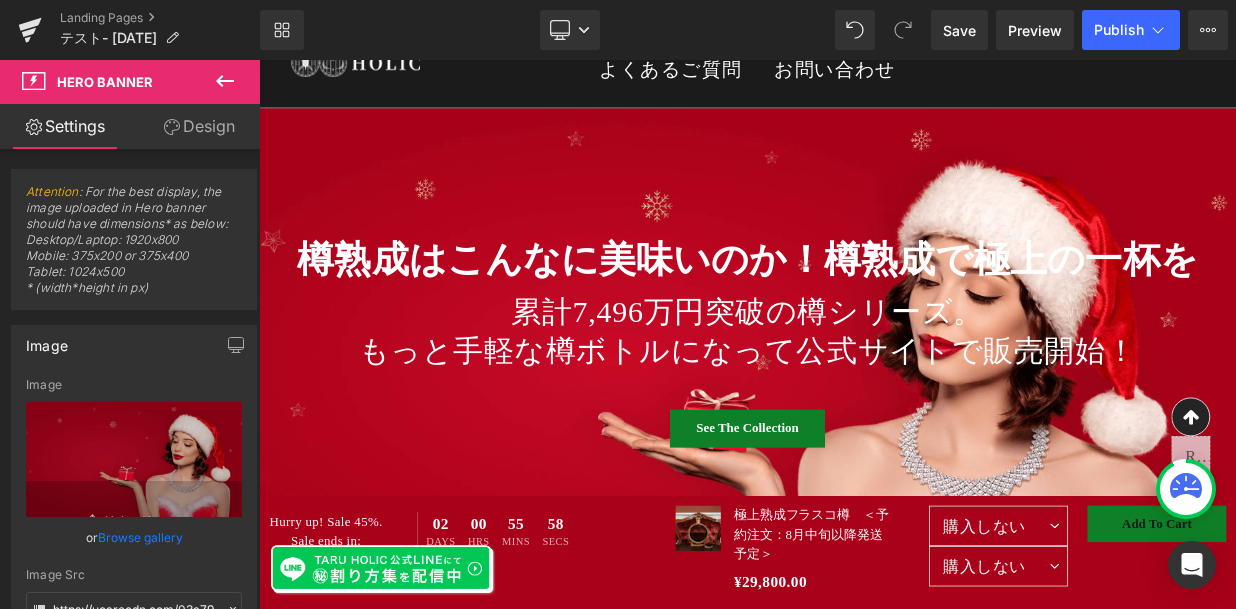 click 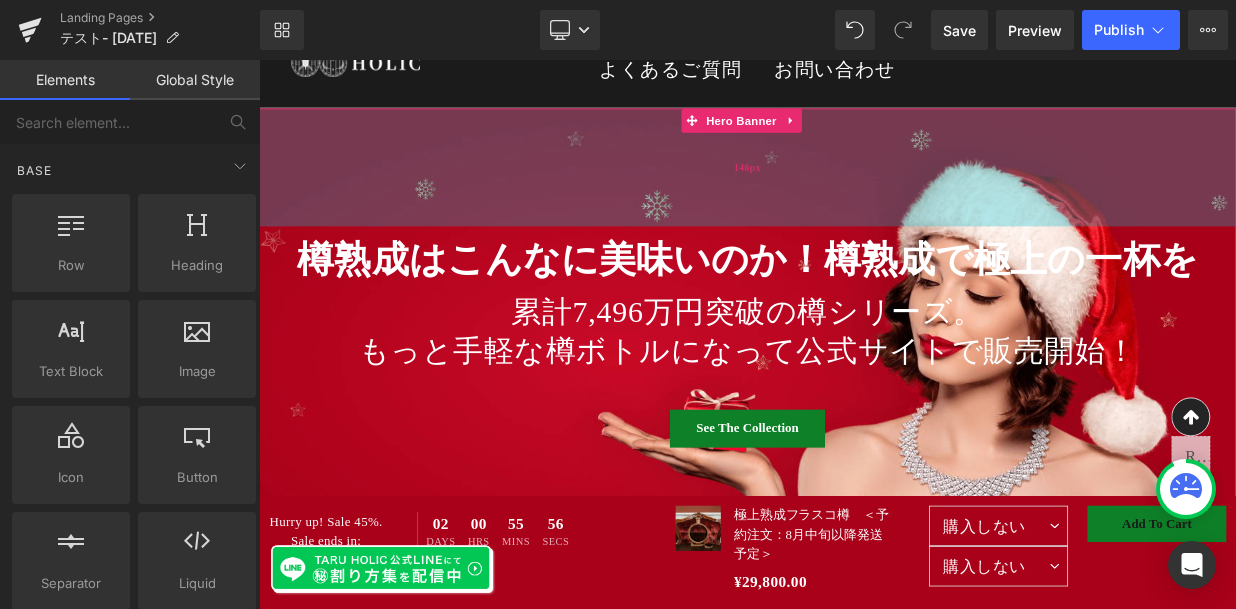 click on "146px" at bounding box center [864, 193] 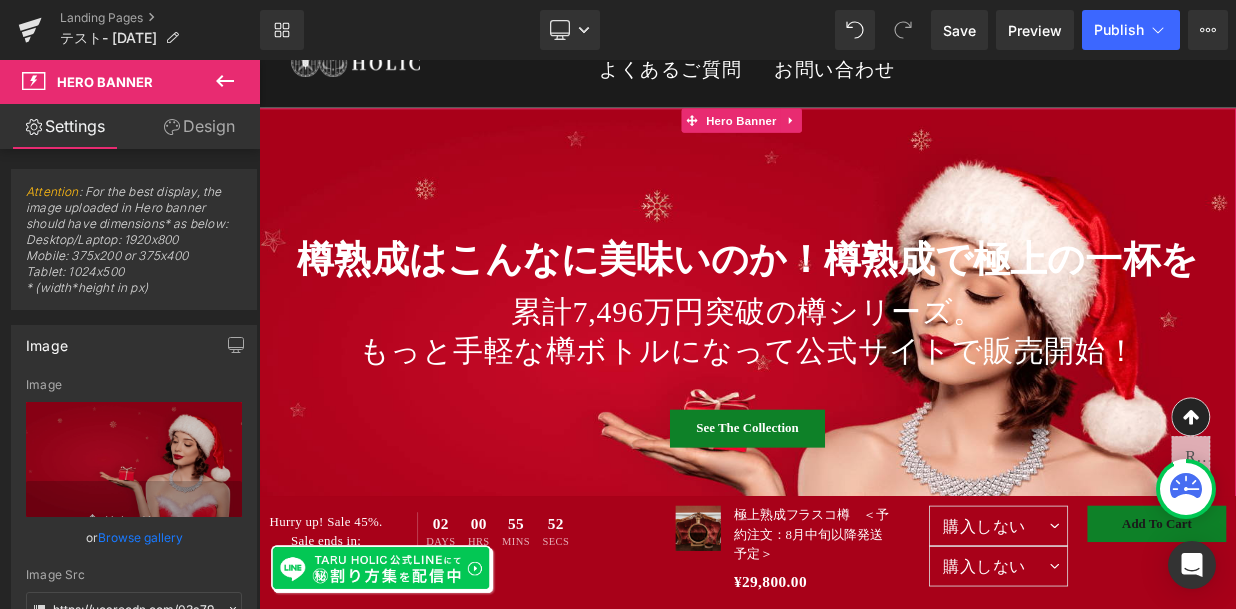 click on "Design" at bounding box center (199, 126) 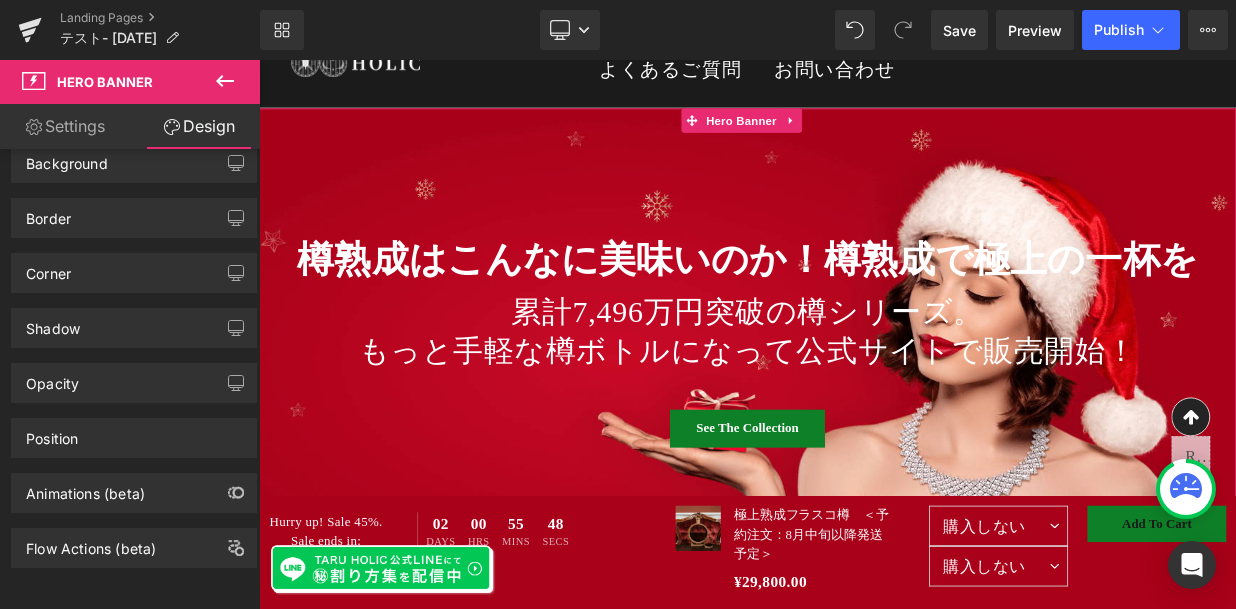 scroll, scrollTop: 0, scrollLeft: 0, axis: both 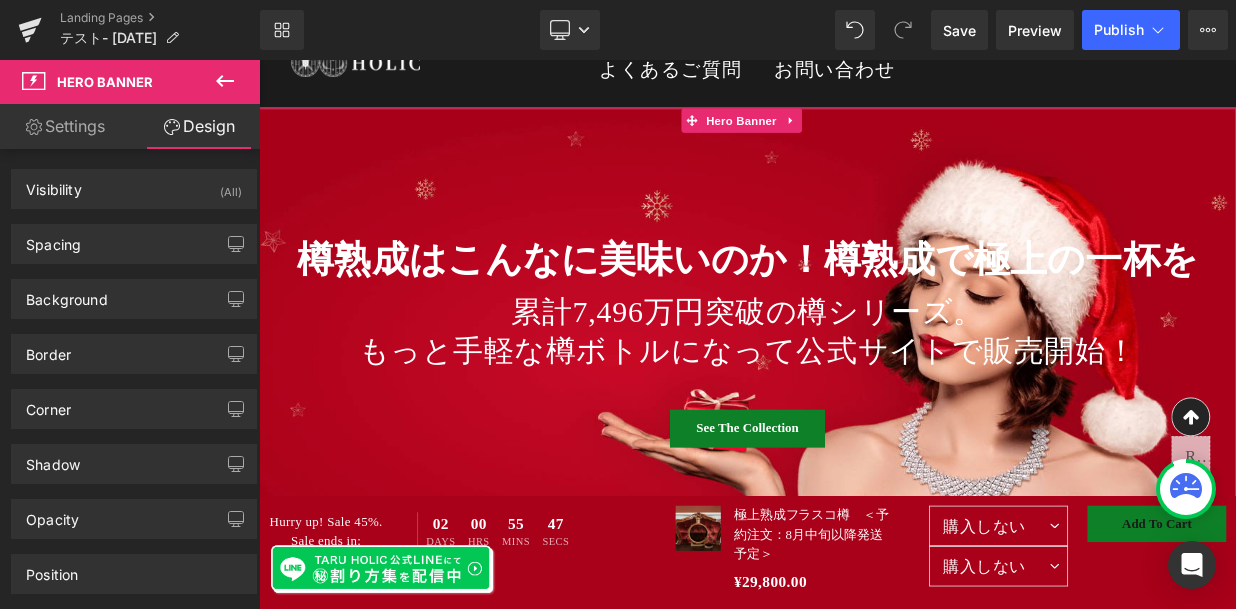 click on "Settings" at bounding box center [65, 126] 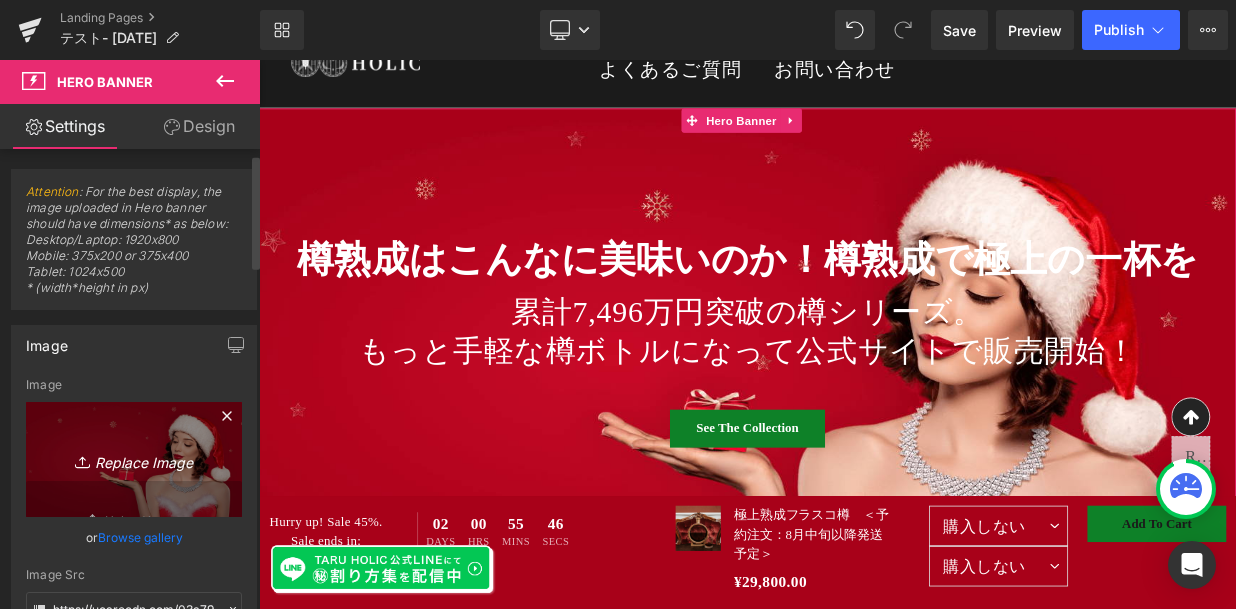 scroll, scrollTop: 136, scrollLeft: 0, axis: vertical 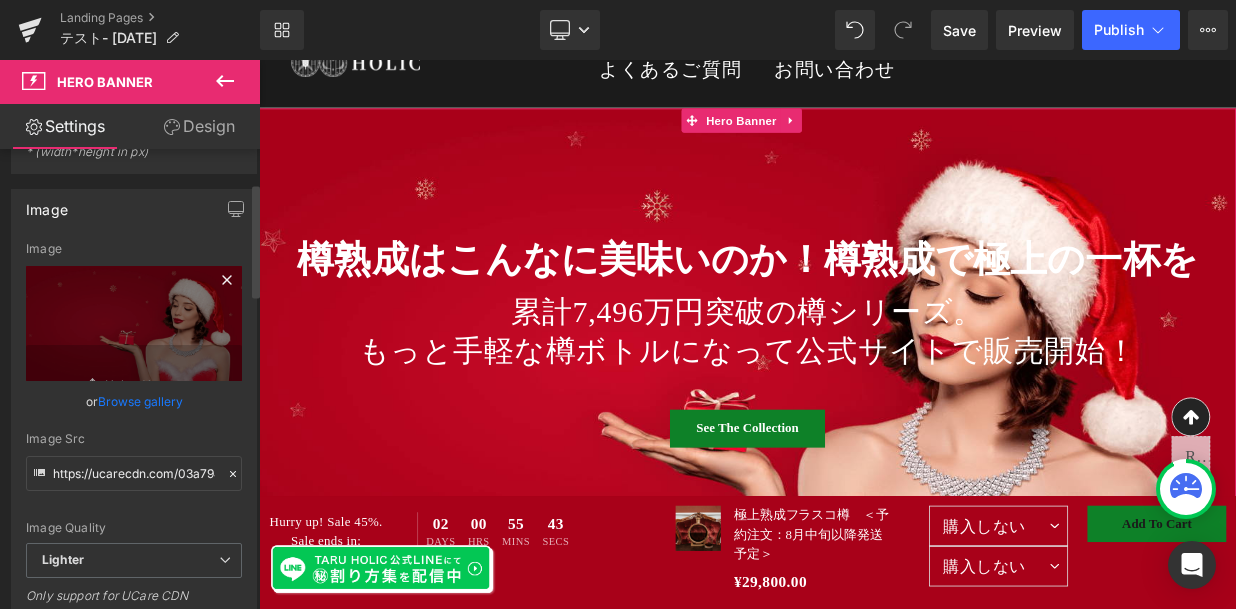 click 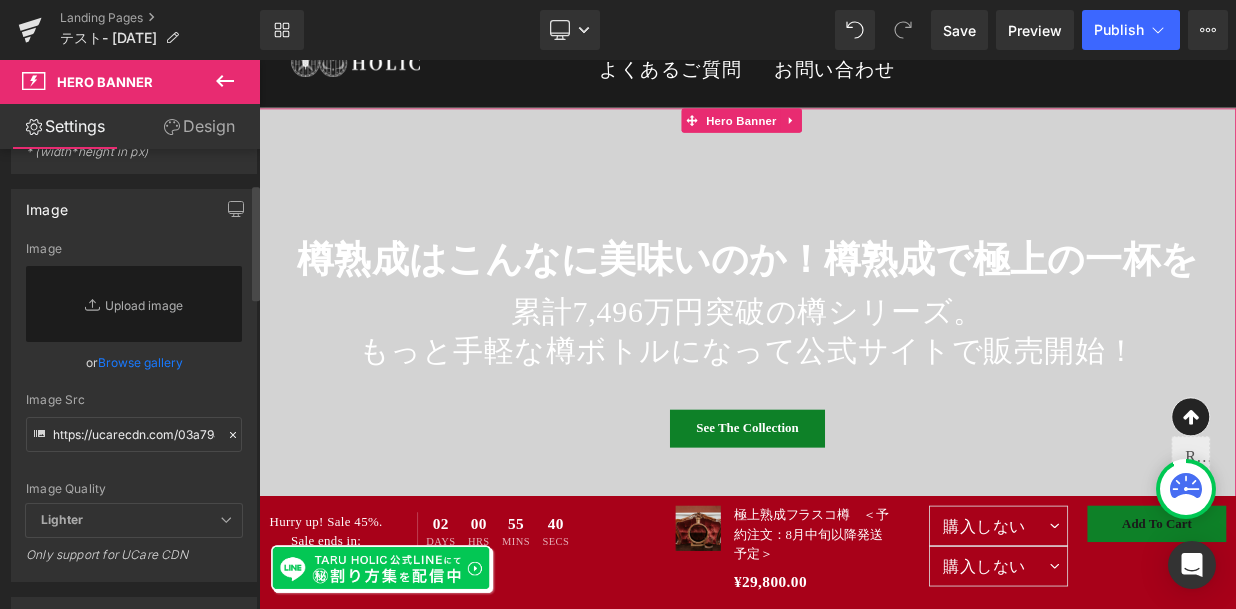 click 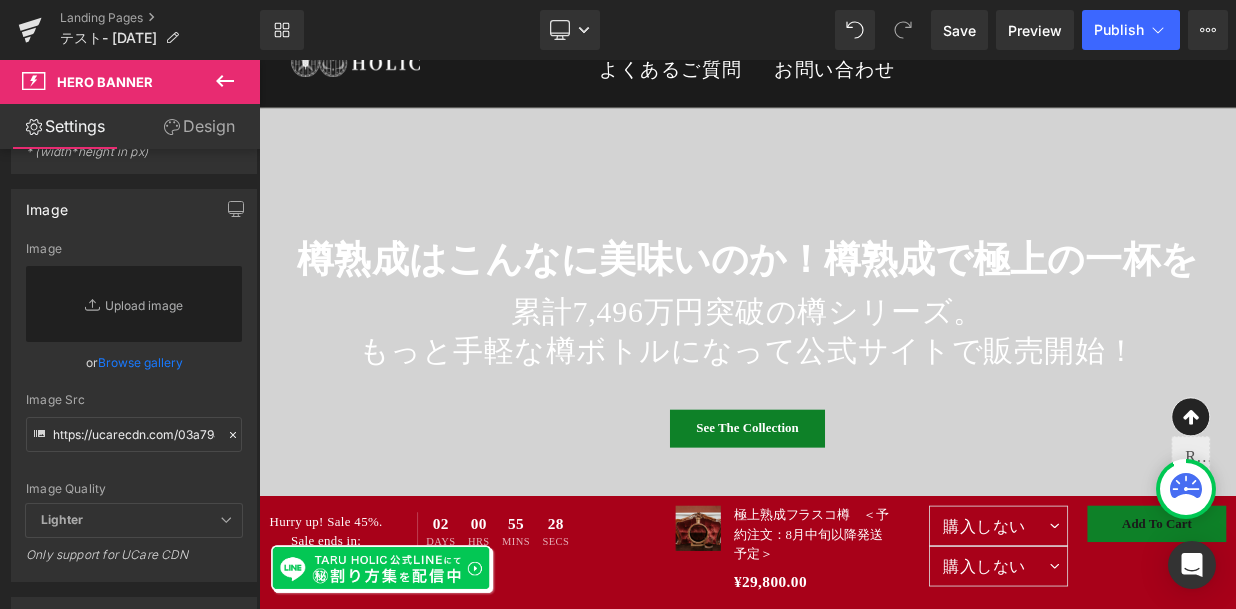 type on "C:\fakepath\IMG_7640.jpg" 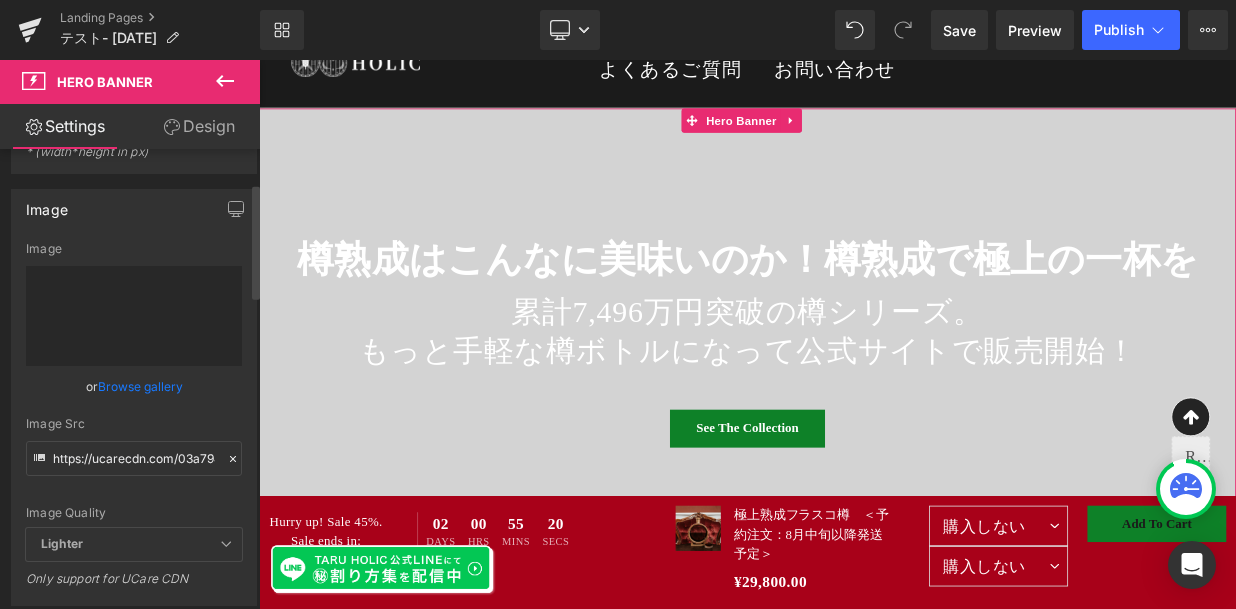 click at bounding box center (134, 316) 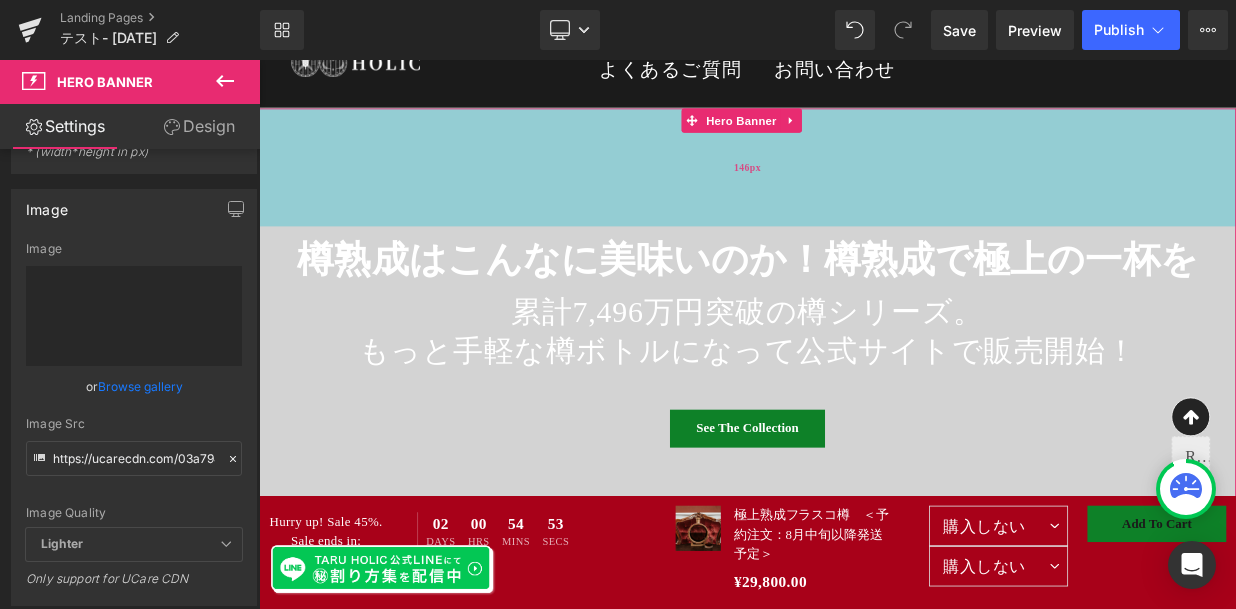 click on "146px" at bounding box center [864, 193] 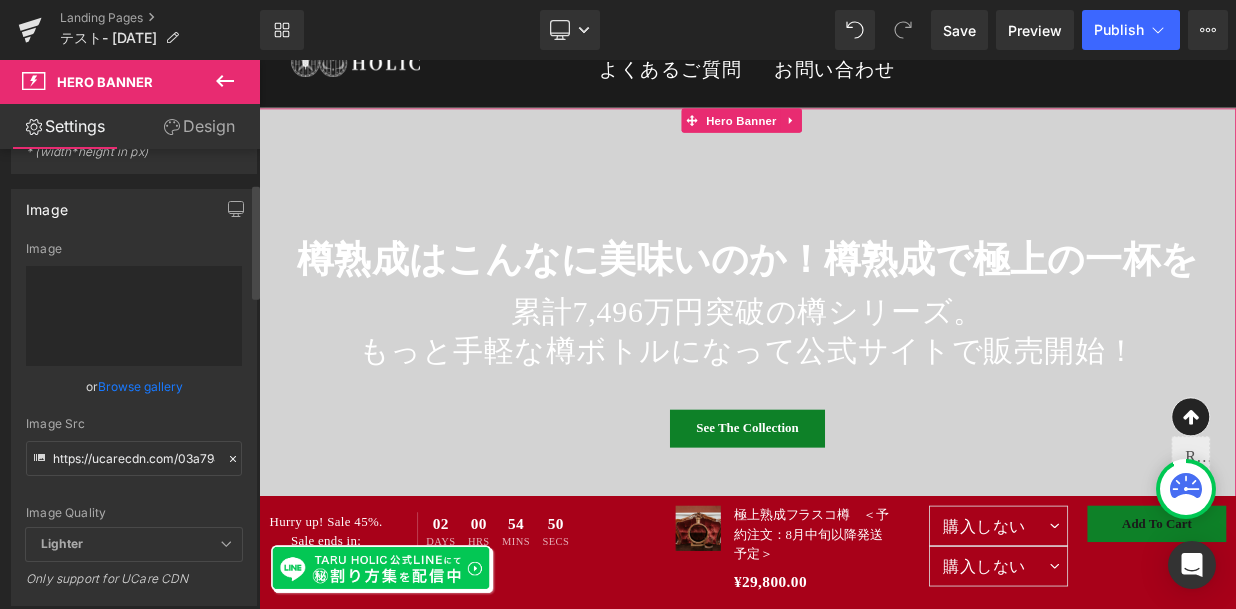 click at bounding box center [134, 316] 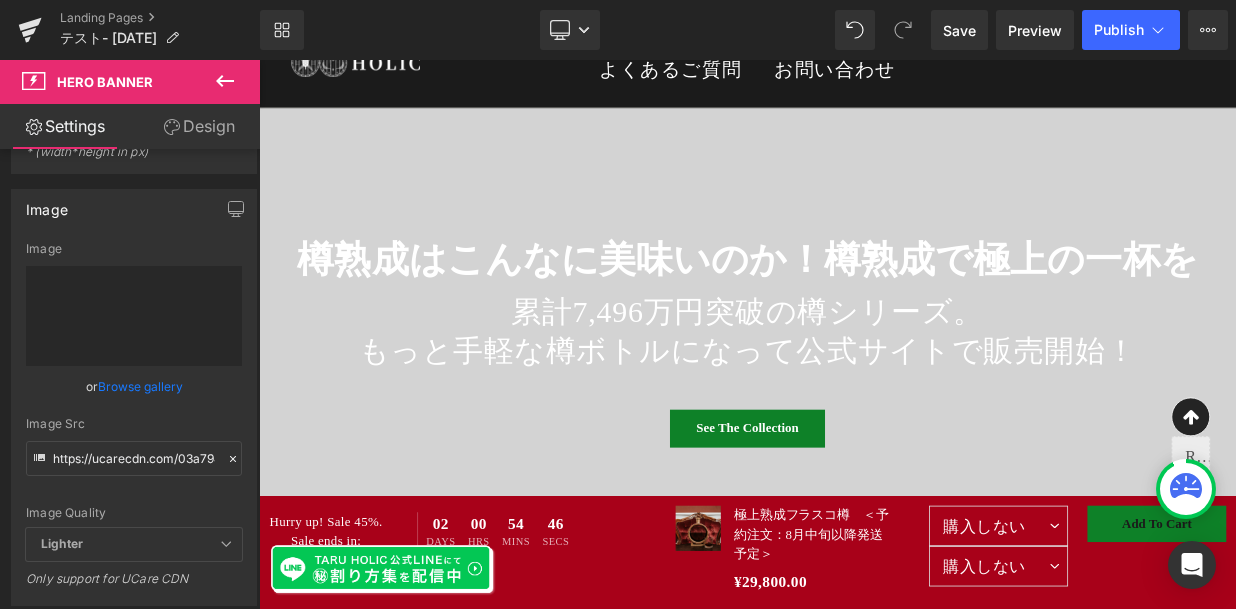 type on "C:\fakepath\taru01780.jpg" 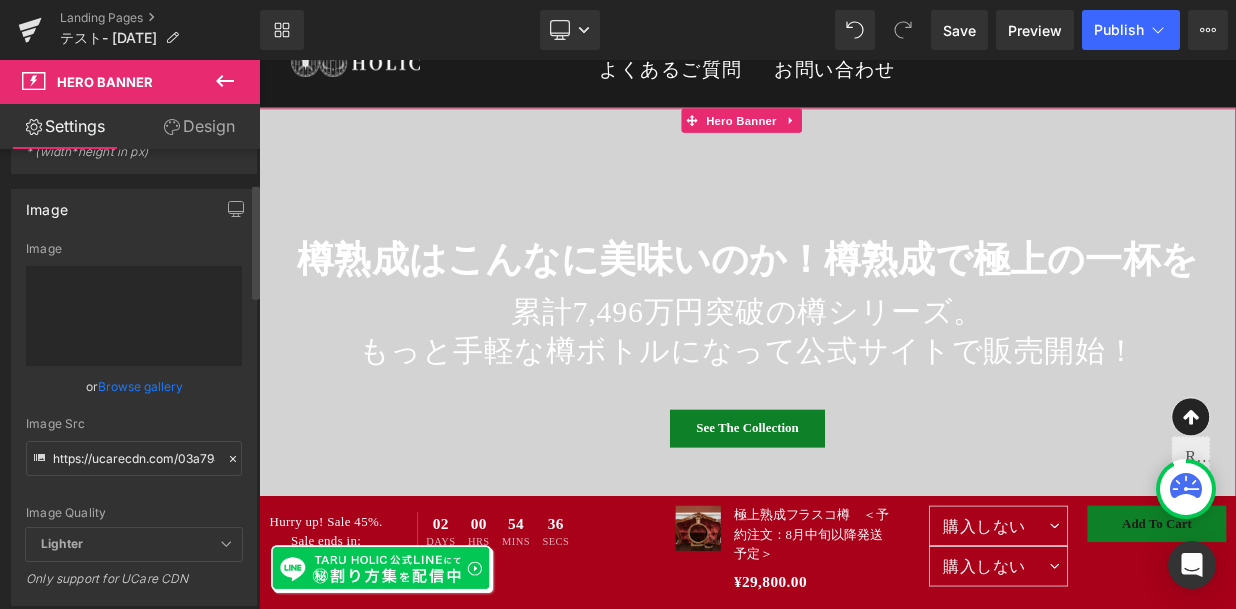 click at bounding box center (134, 316) 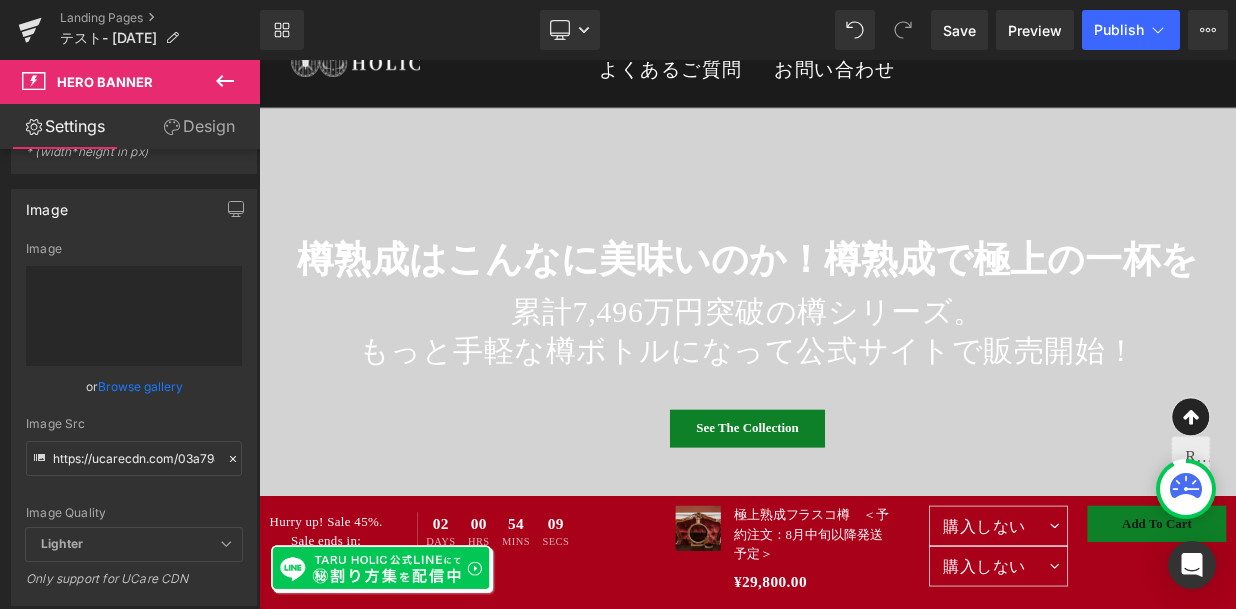 type 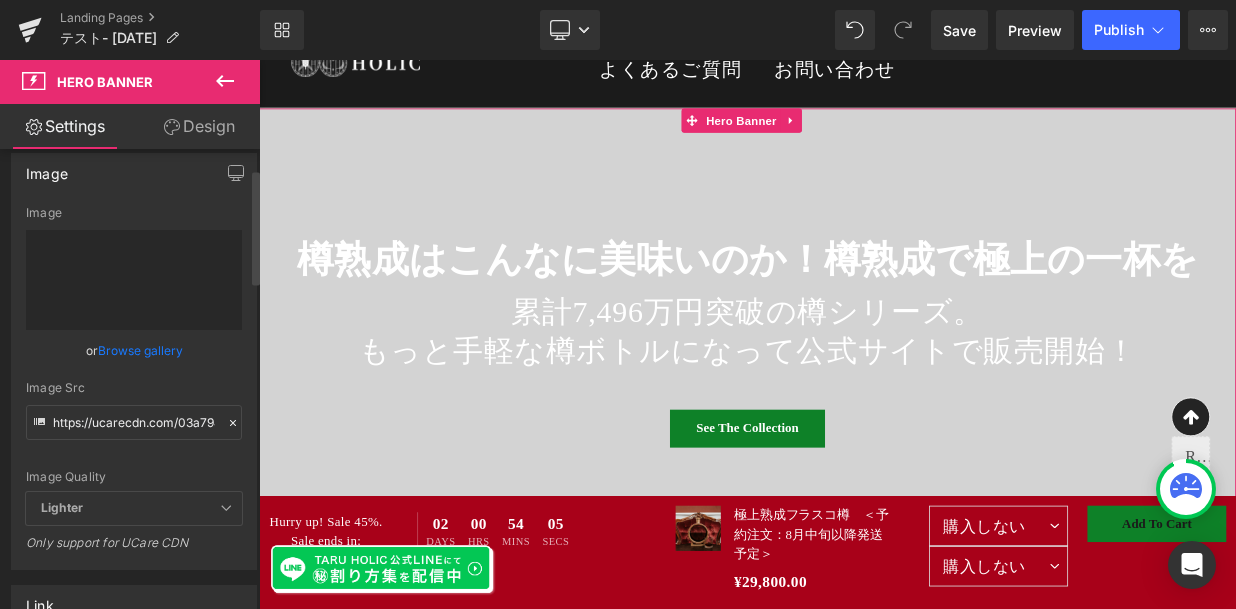 scroll, scrollTop: 72, scrollLeft: 0, axis: vertical 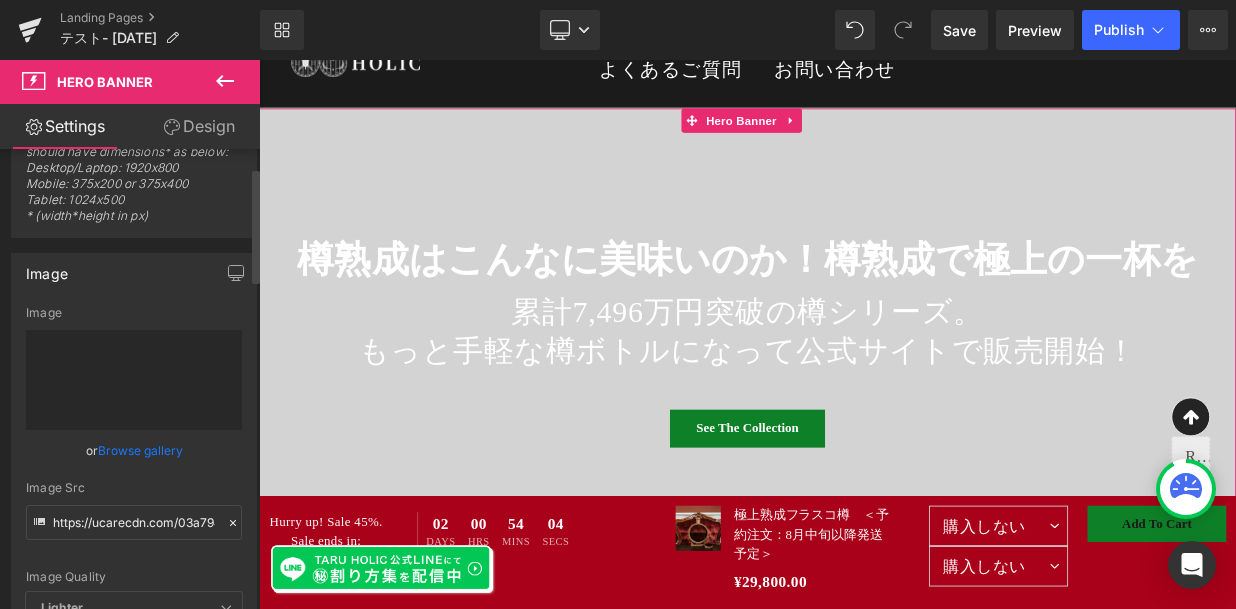 click on "Browse gallery" at bounding box center [140, 450] 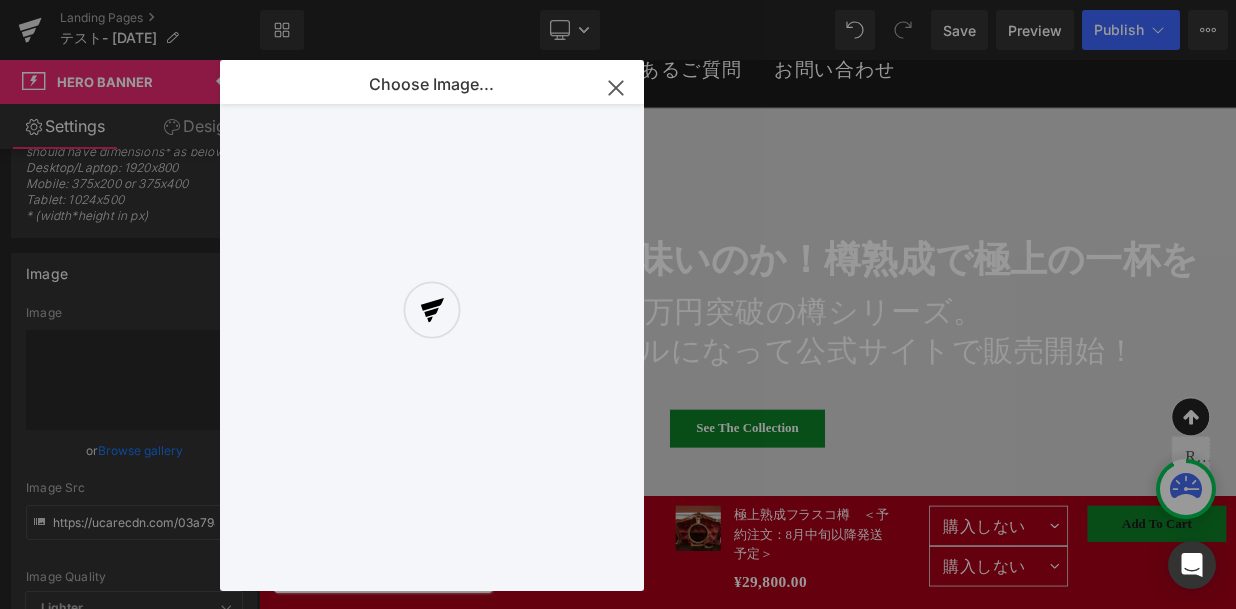 click at bounding box center [432, 325] 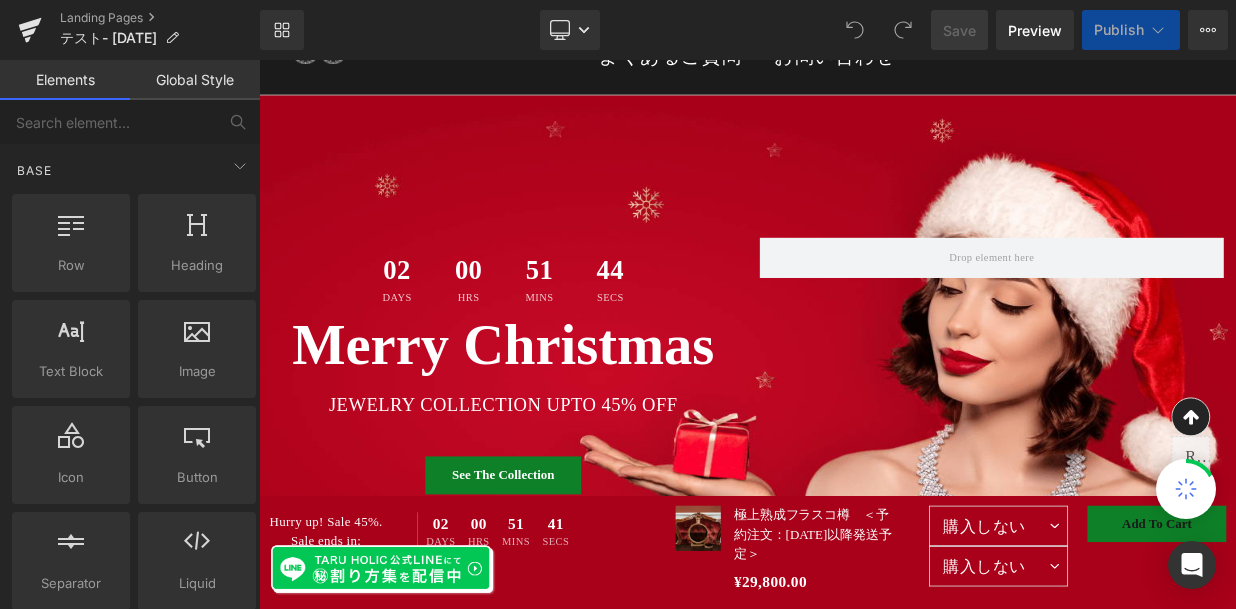 scroll, scrollTop: 144, scrollLeft: 0, axis: vertical 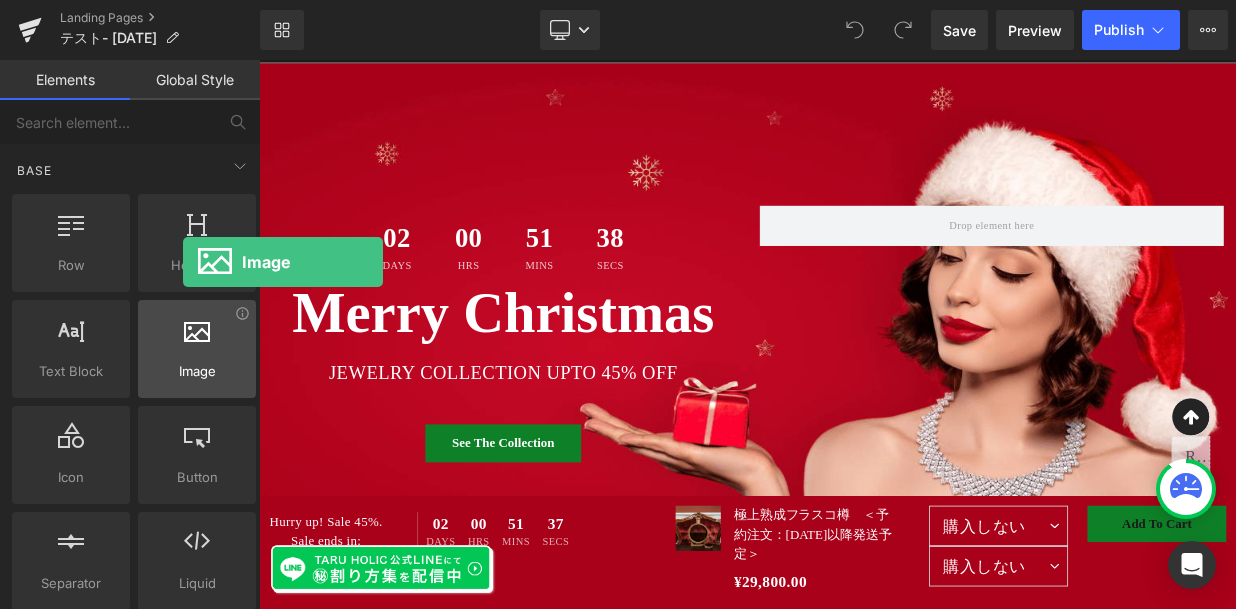 click on "Image" at bounding box center [197, 371] 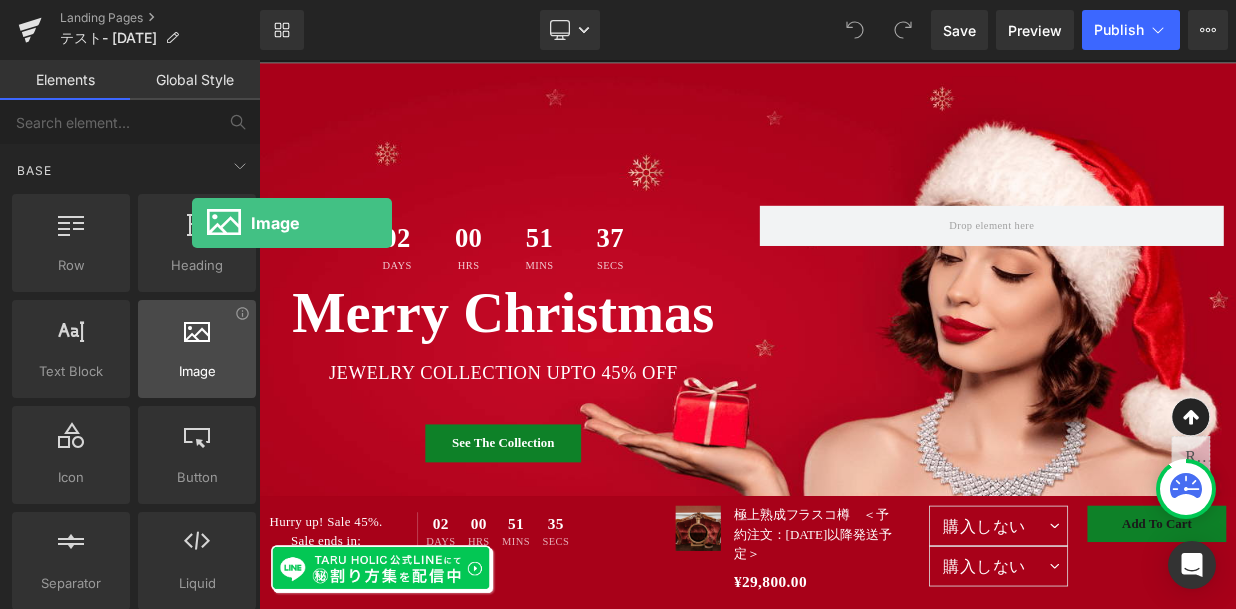 click at bounding box center (197, 329) 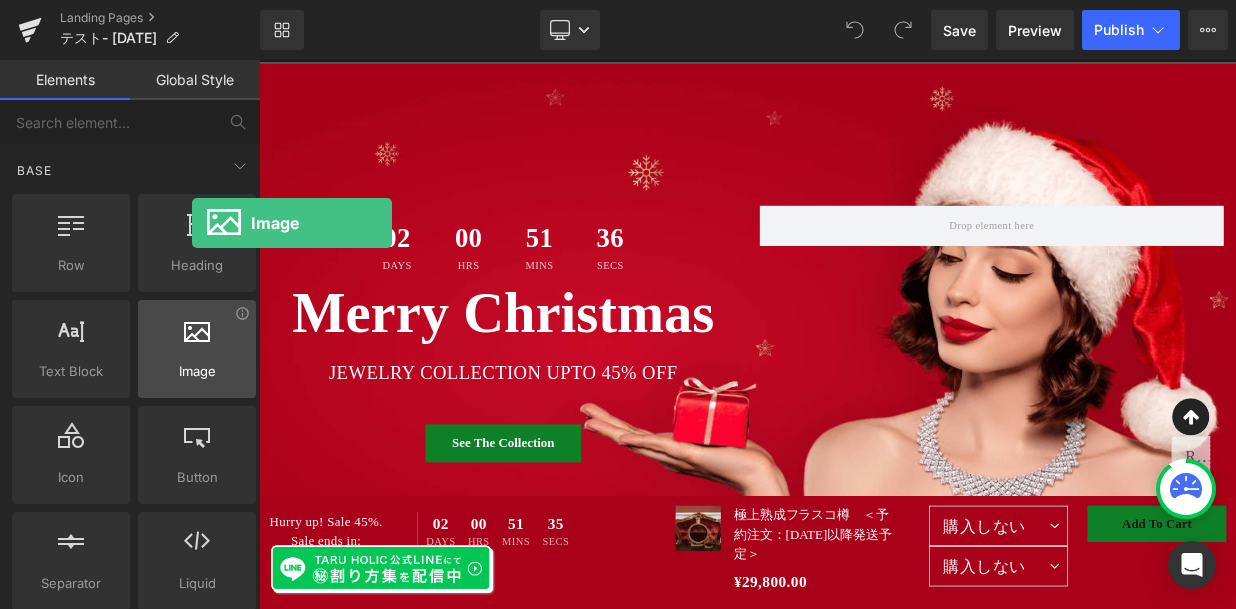 click at bounding box center (197, 329) 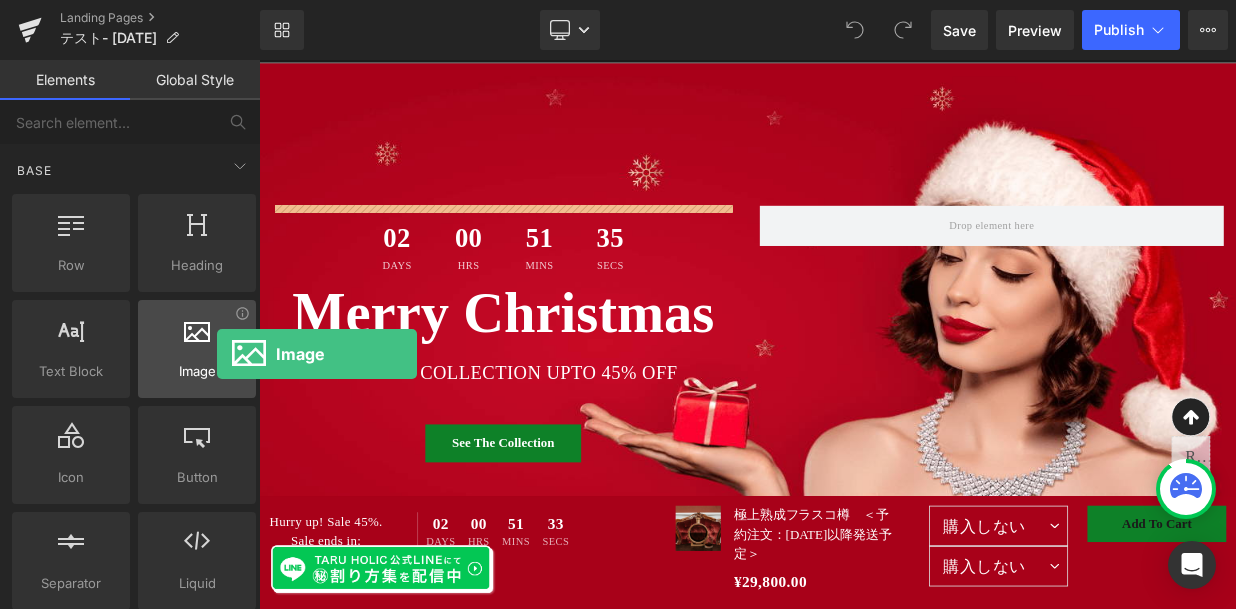 click at bounding box center [197, 338] 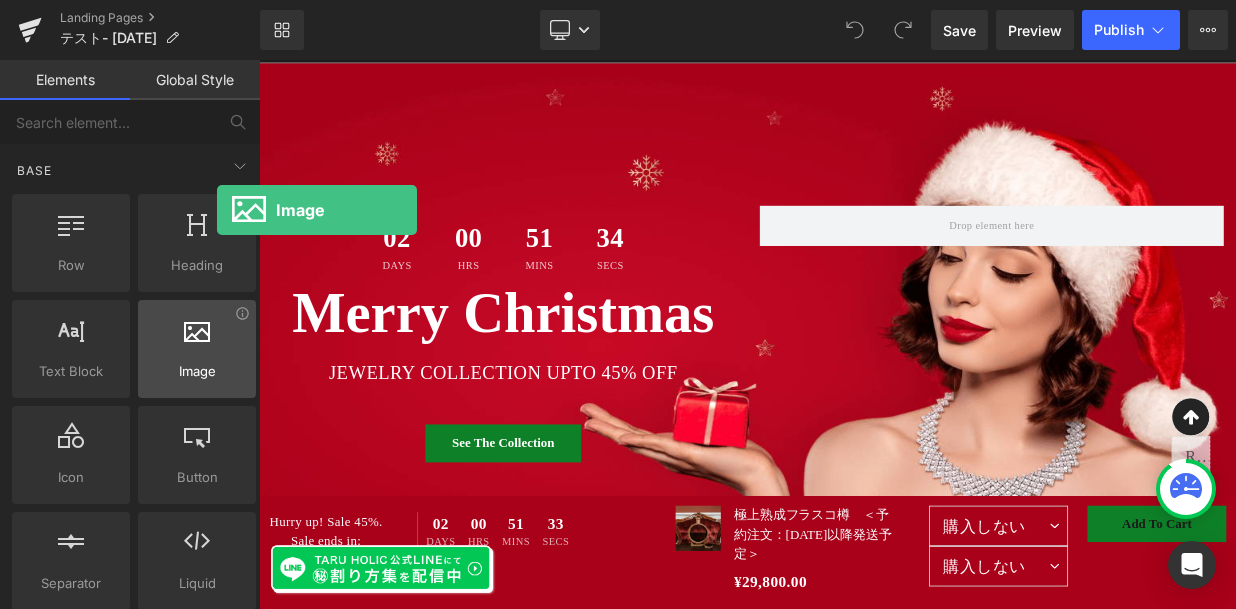 click at bounding box center [197, 338] 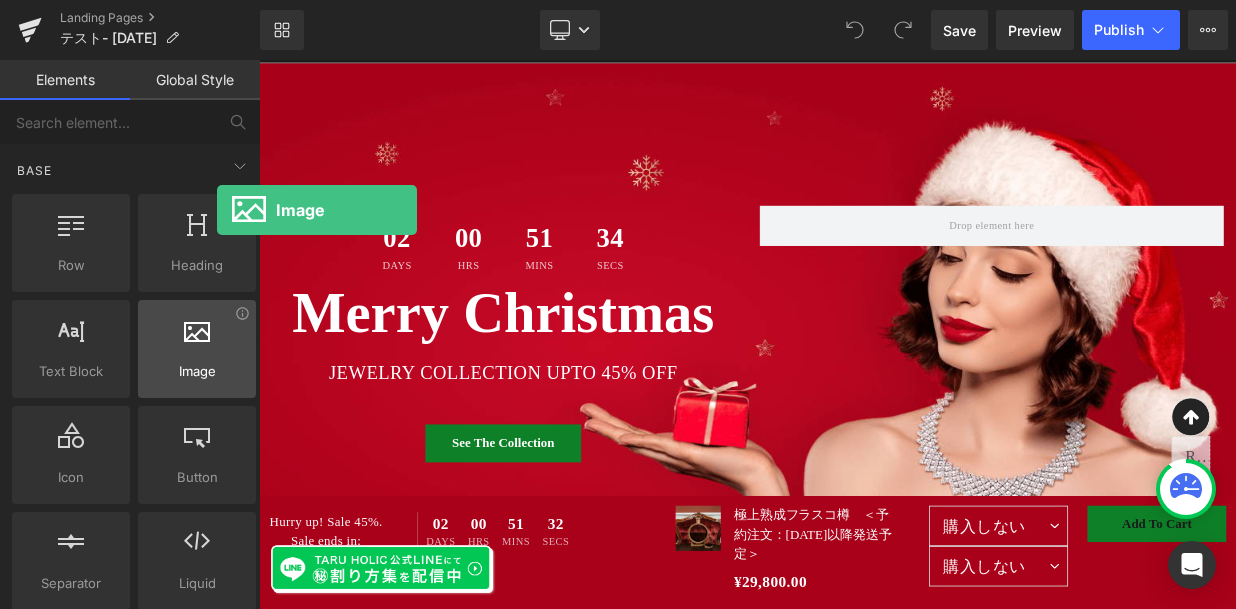 click at bounding box center [197, 338] 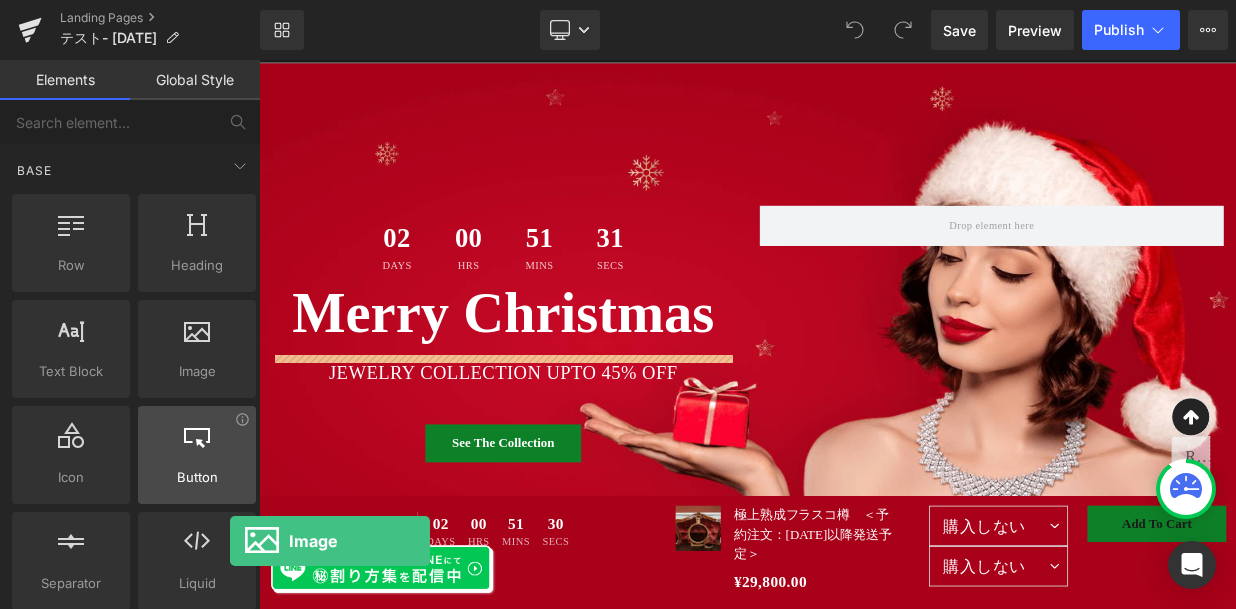drag, startPoint x: 217, startPoint y: 326, endPoint x: 225, endPoint y: 500, distance: 174.1838 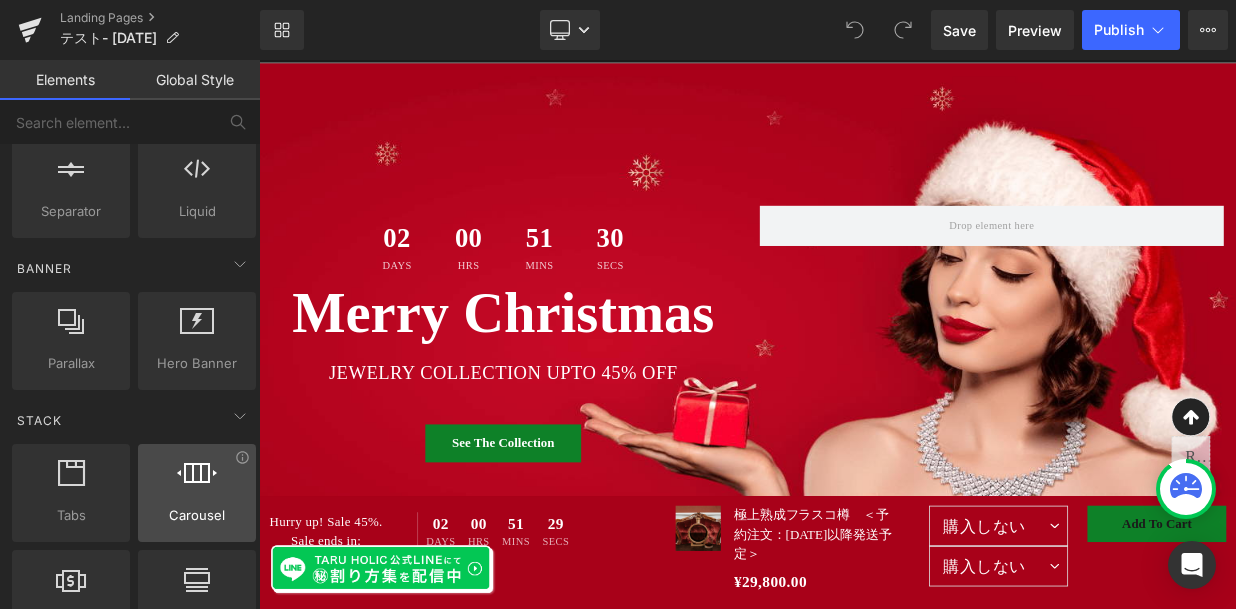 scroll, scrollTop: 764, scrollLeft: 0, axis: vertical 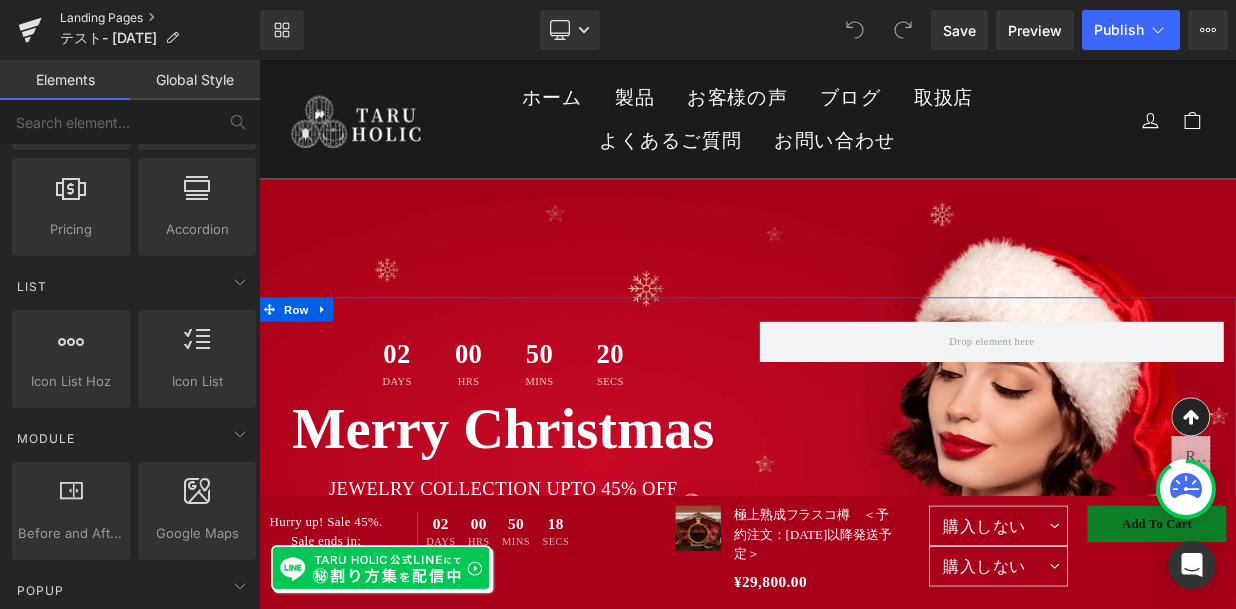 click on "Landing Pages" at bounding box center (160, 18) 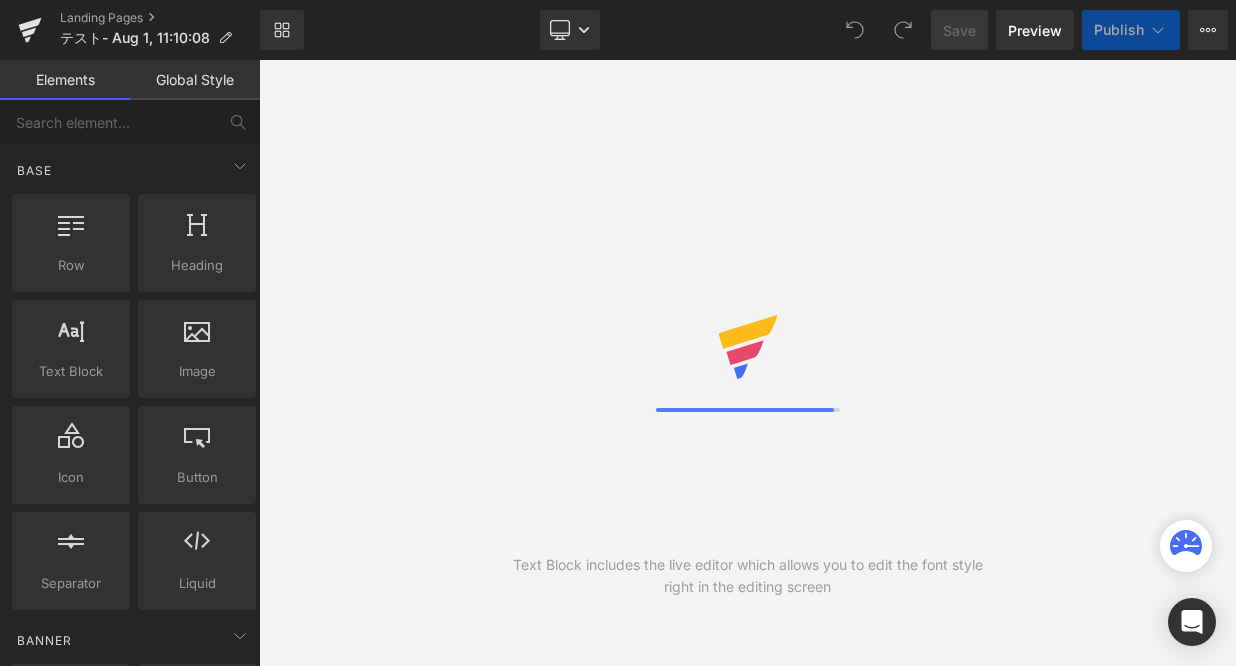 scroll, scrollTop: 0, scrollLeft: 0, axis: both 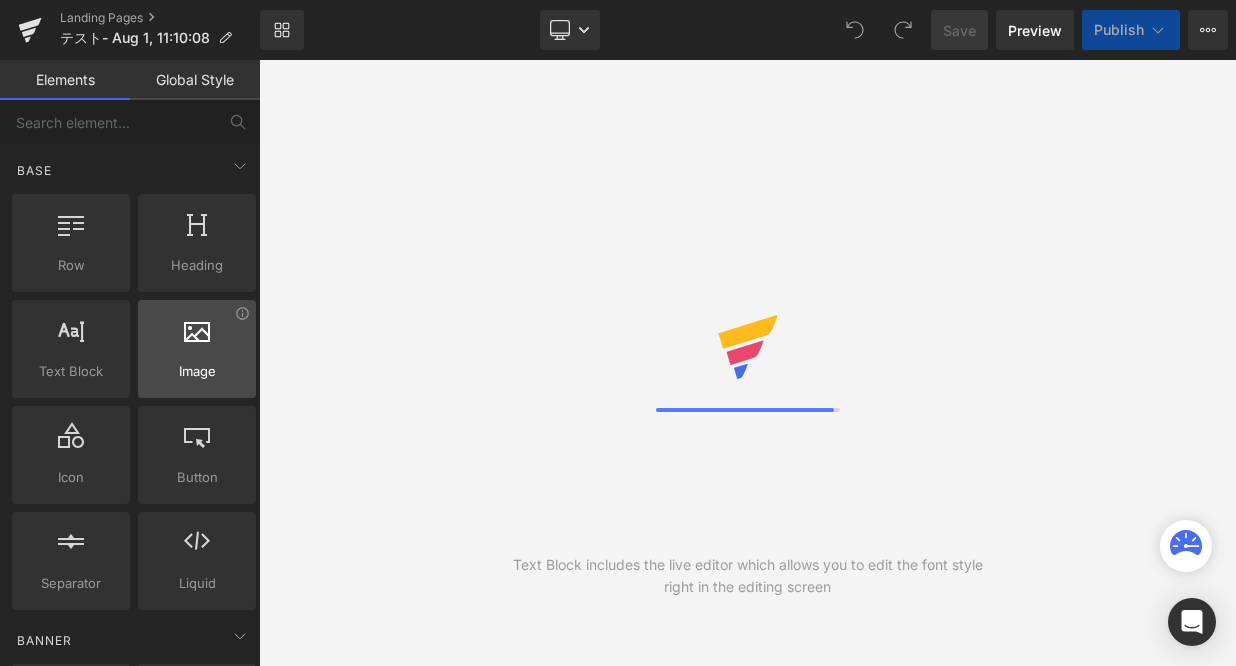 click at bounding box center (197, 338) 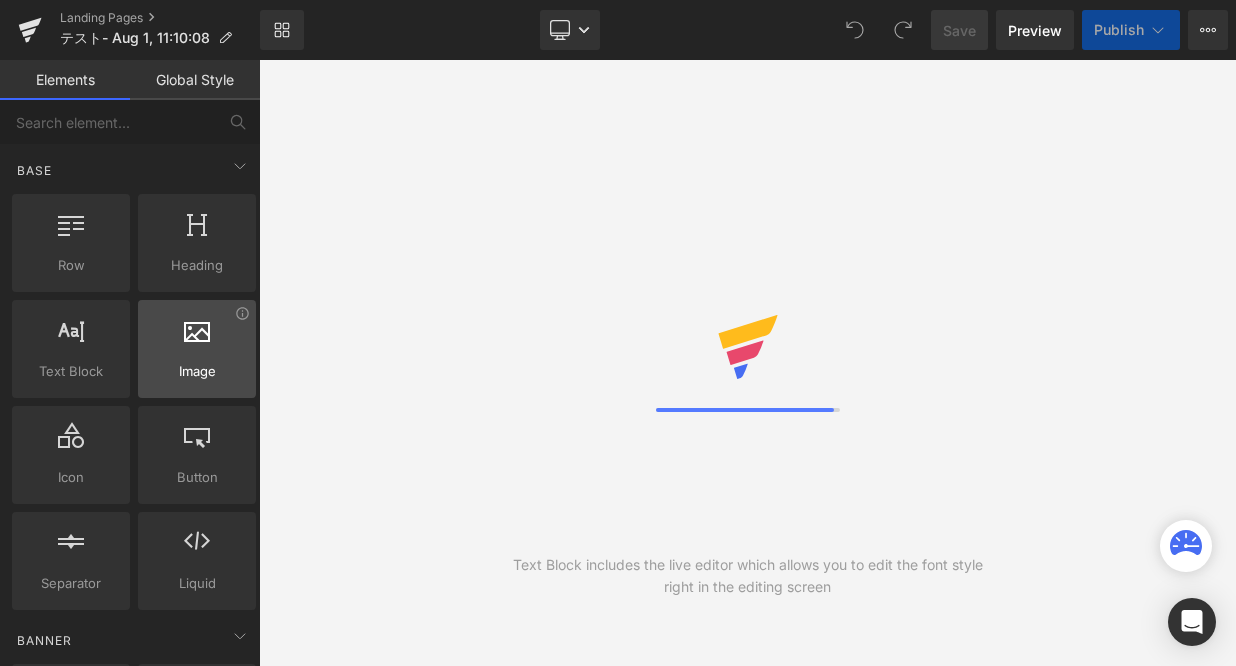 scroll, scrollTop: 0, scrollLeft: 0, axis: both 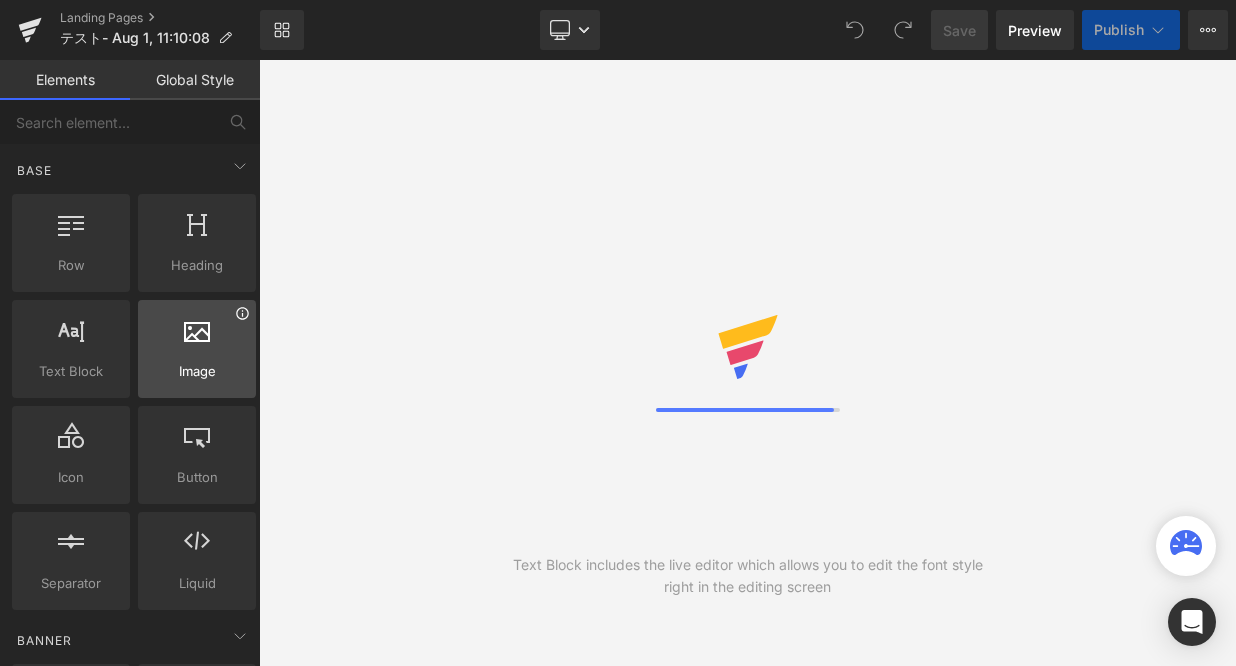 click 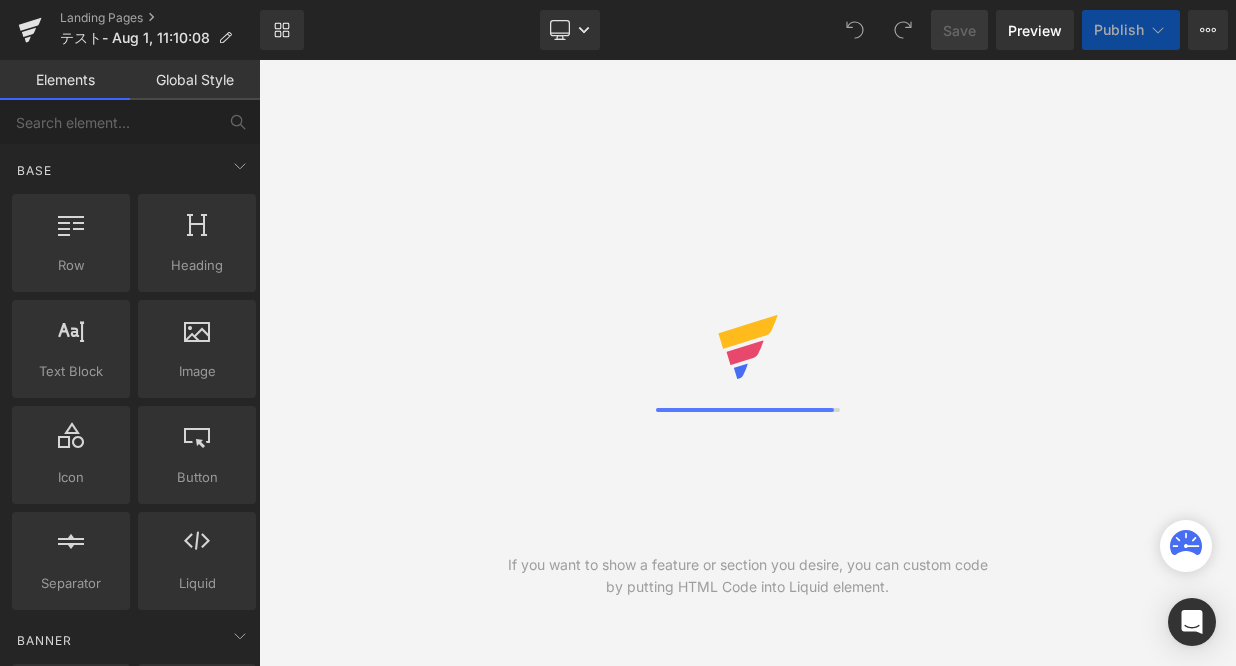 scroll, scrollTop: 0, scrollLeft: 0, axis: both 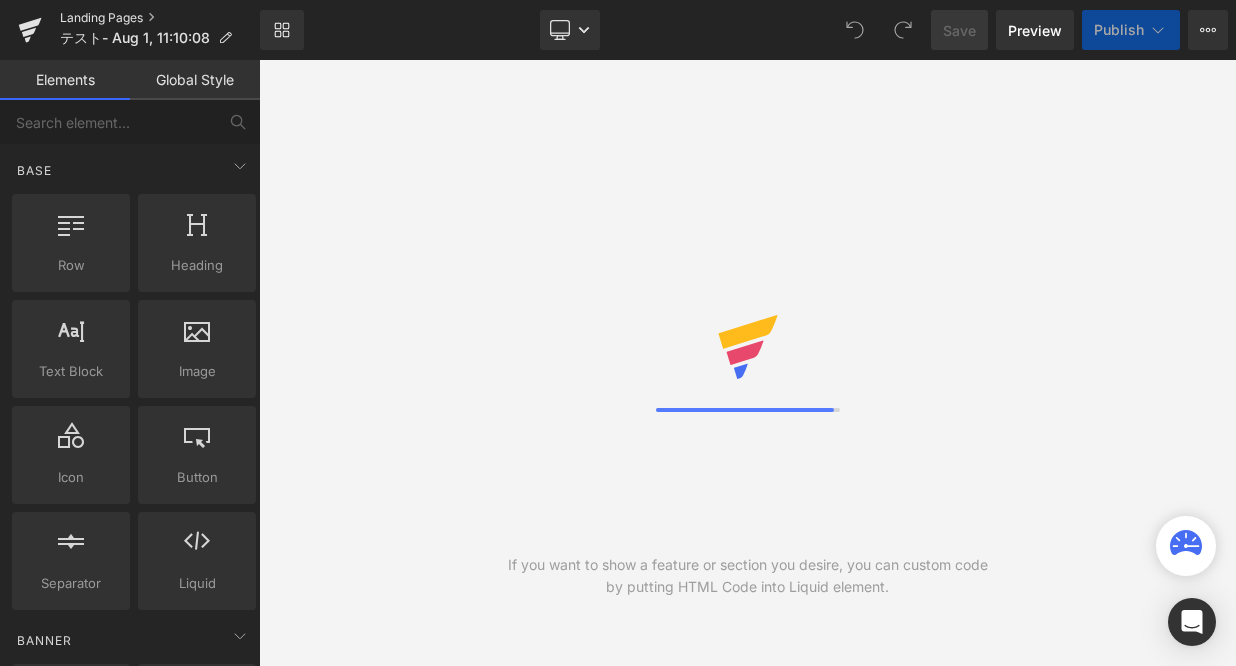 click on "Landing Pages" at bounding box center [160, 18] 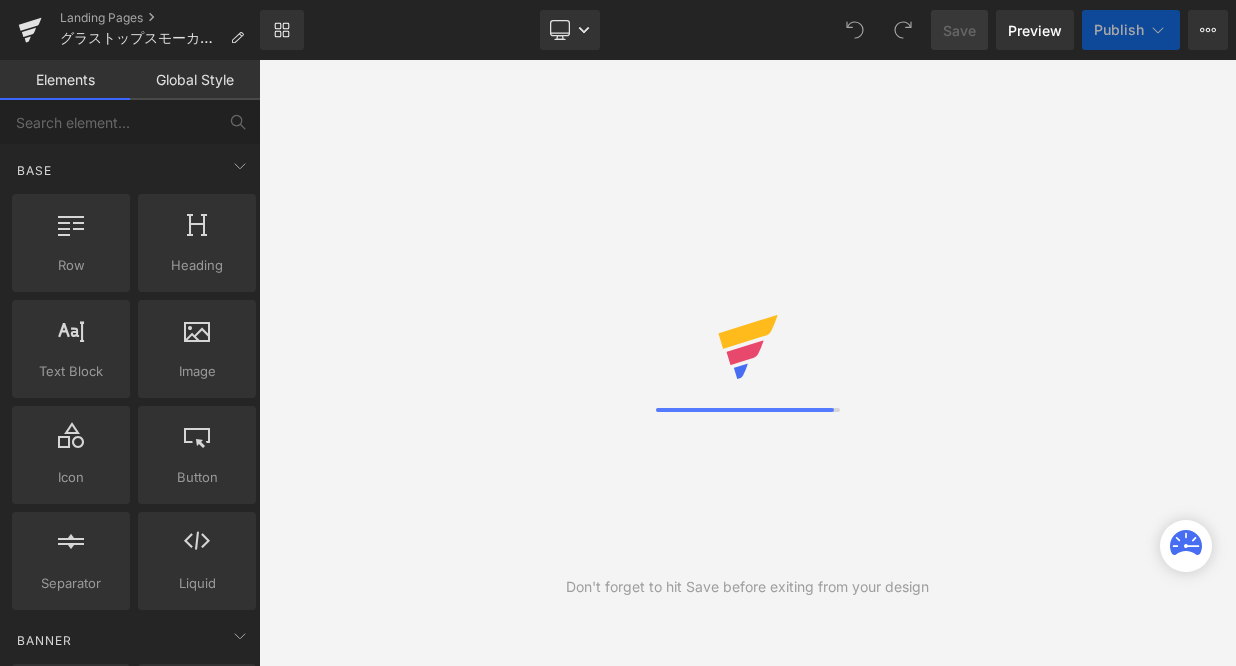 scroll, scrollTop: 0, scrollLeft: 0, axis: both 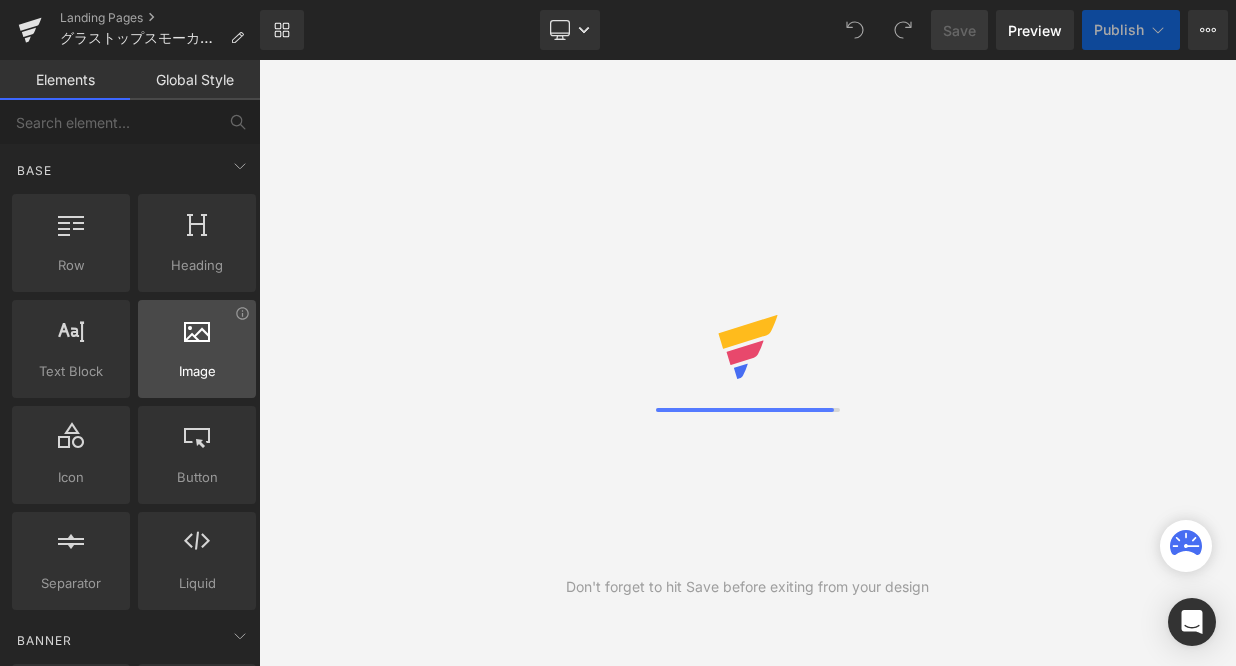 click at bounding box center (197, 329) 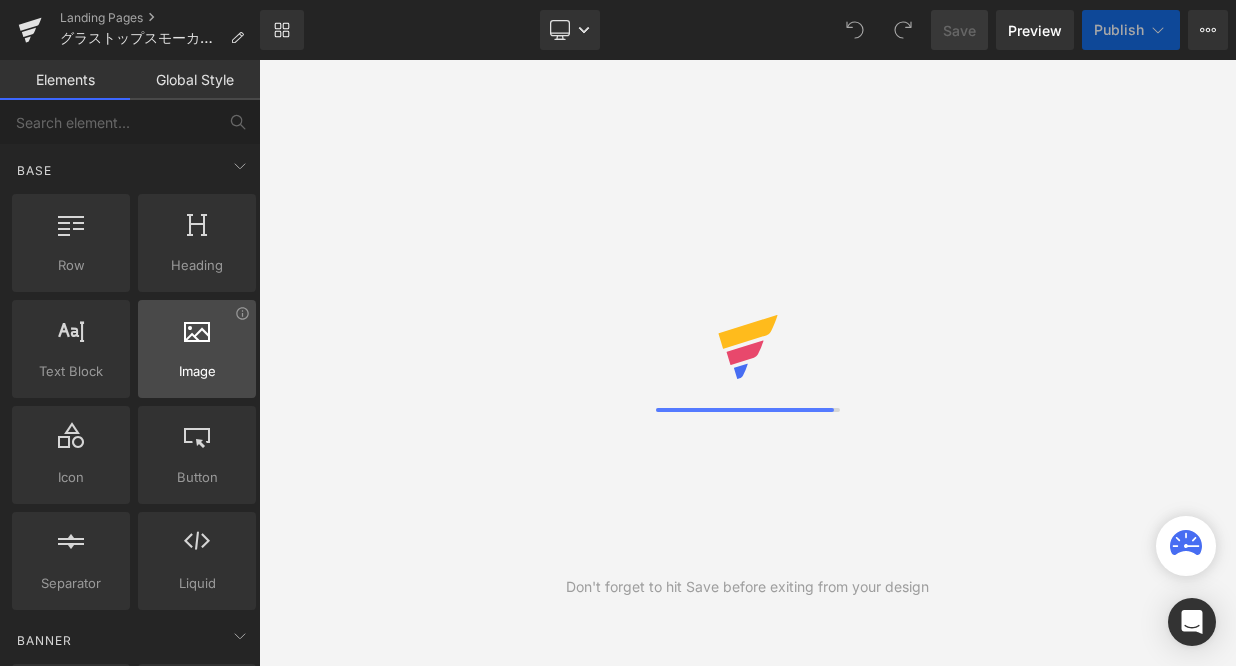 scroll, scrollTop: 0, scrollLeft: 0, axis: both 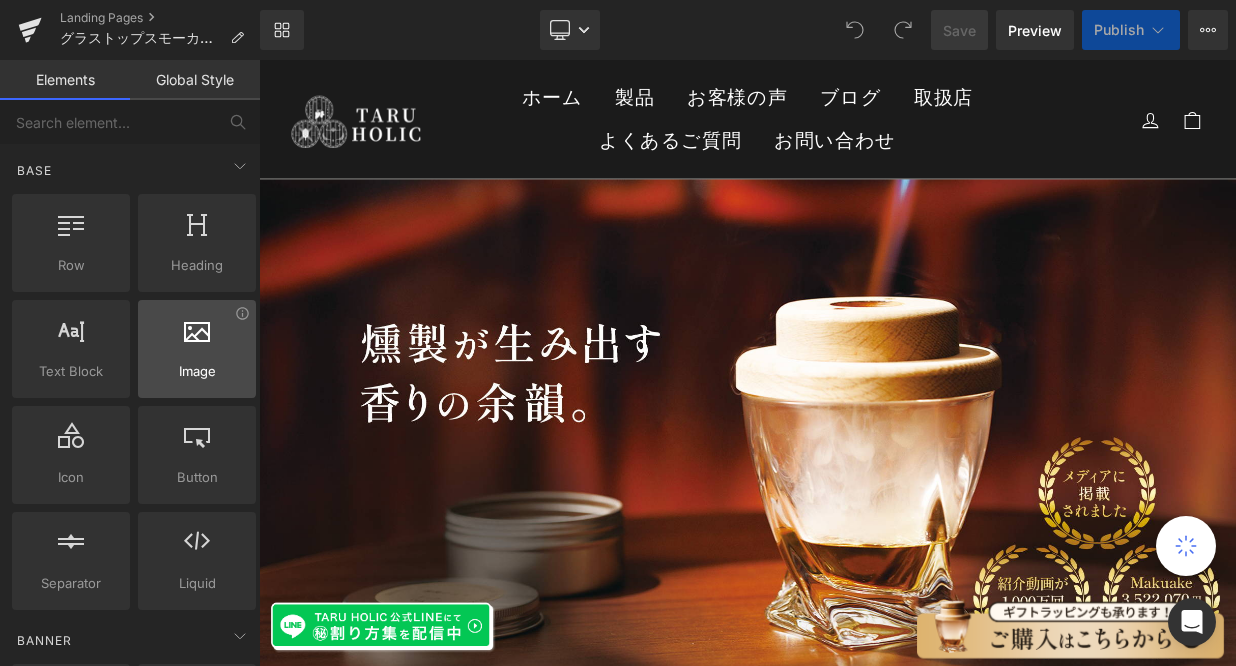 click at bounding box center [197, 338] 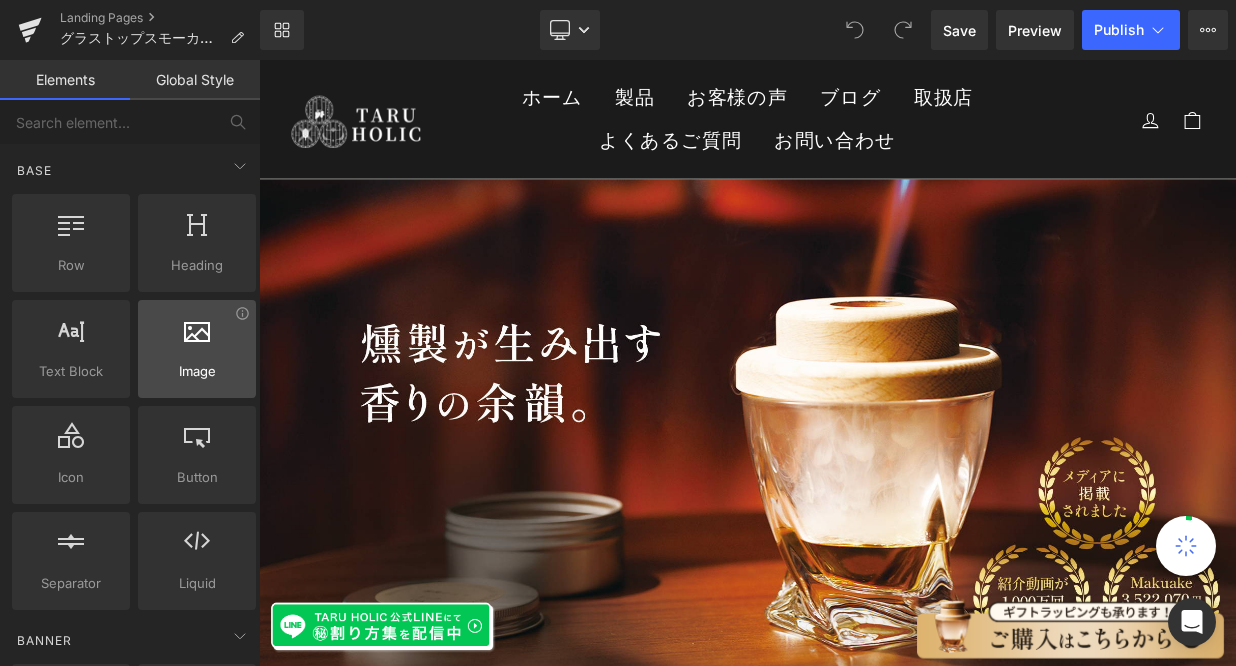 click at bounding box center (197, 338) 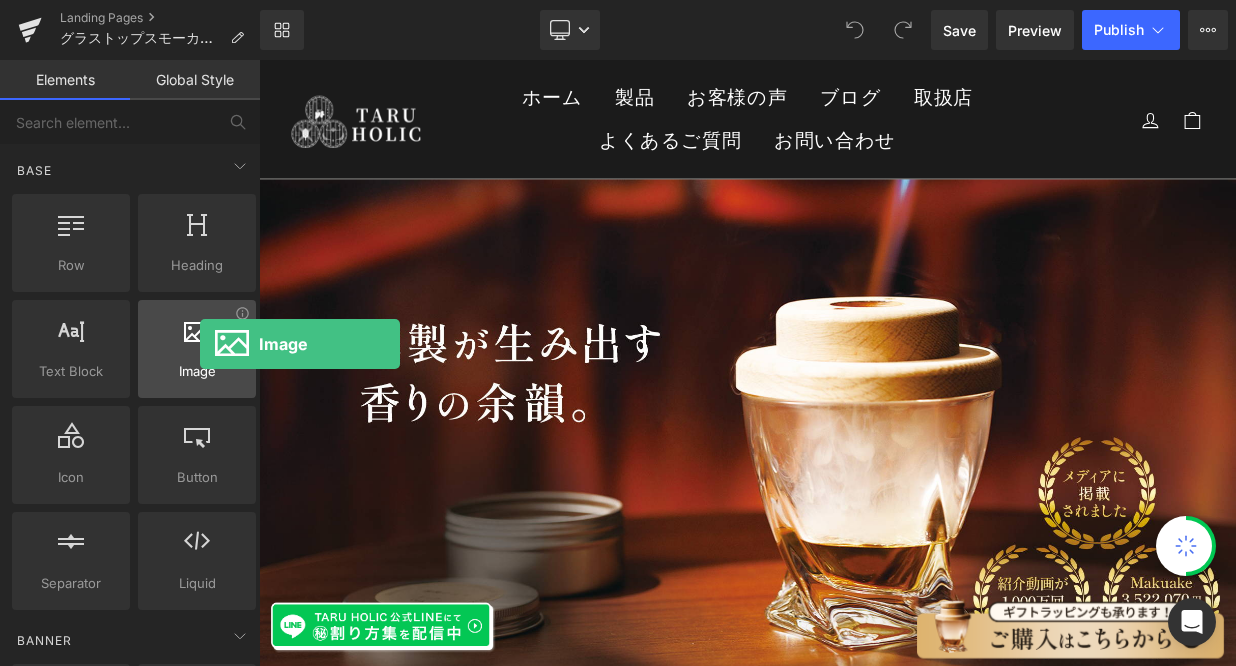 click at bounding box center (197, 338) 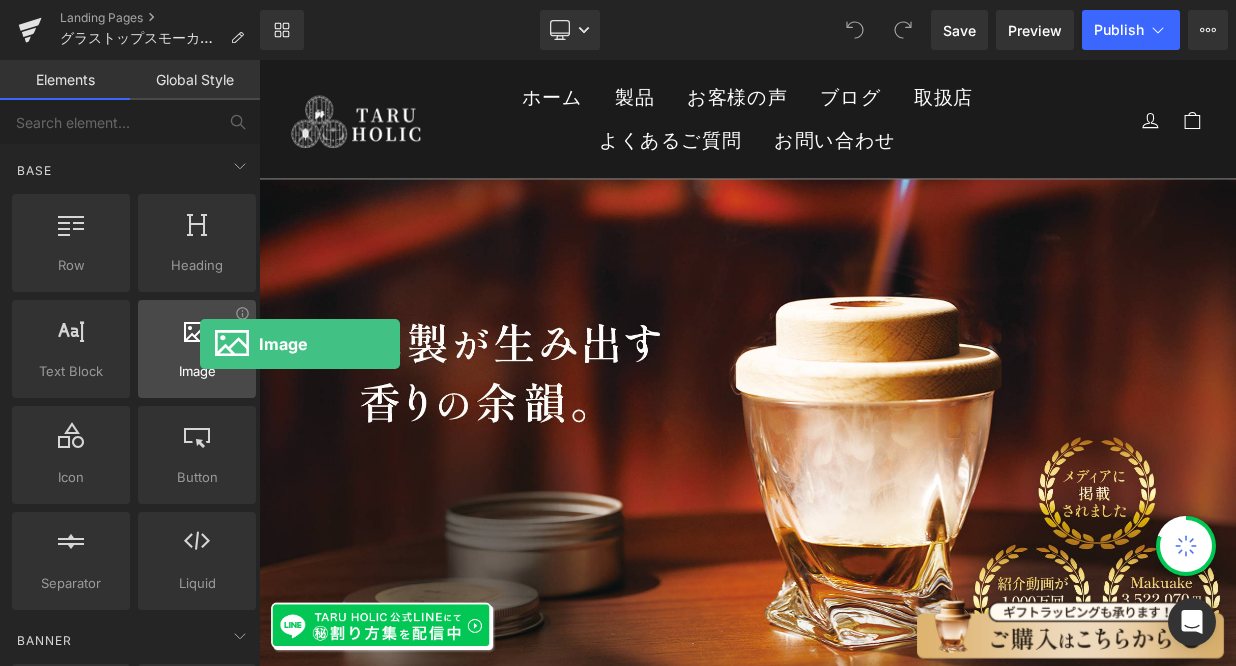 click at bounding box center [197, 338] 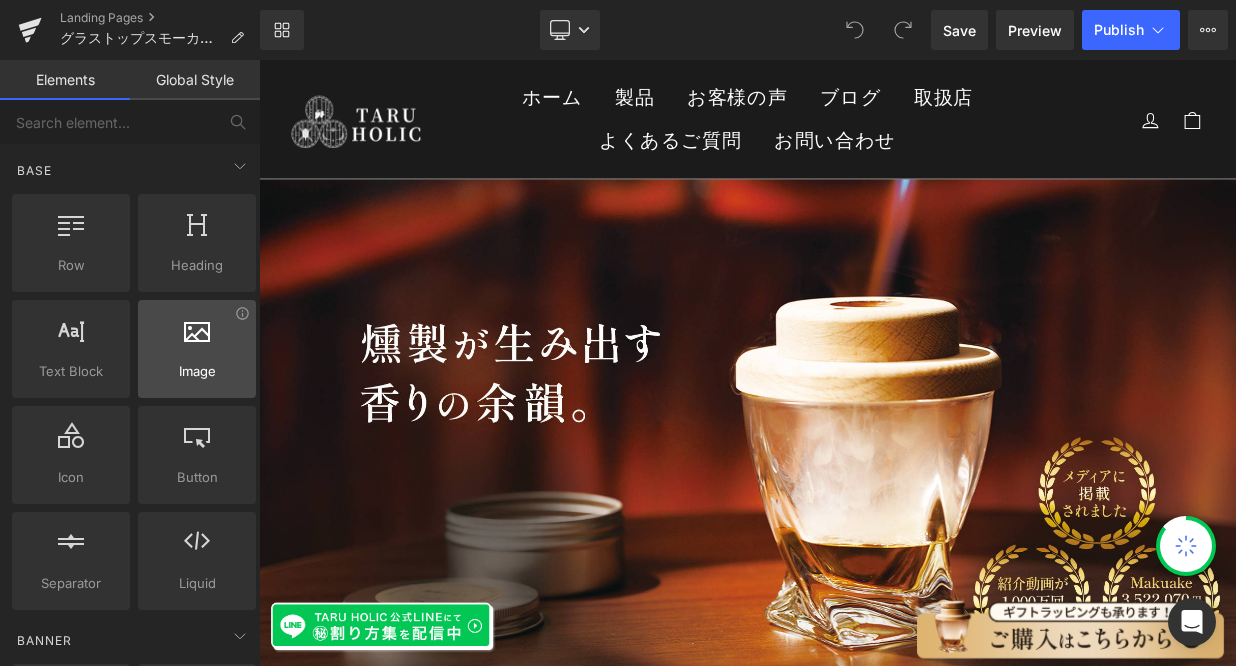 click at bounding box center (197, 338) 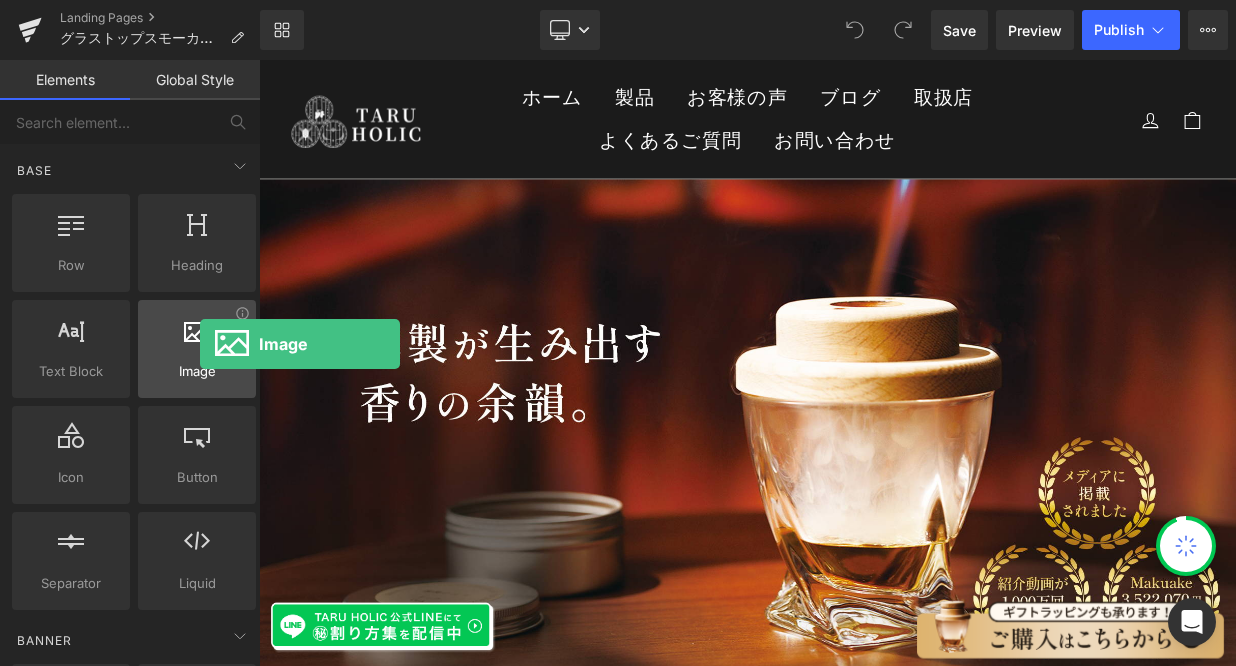click at bounding box center [197, 338] 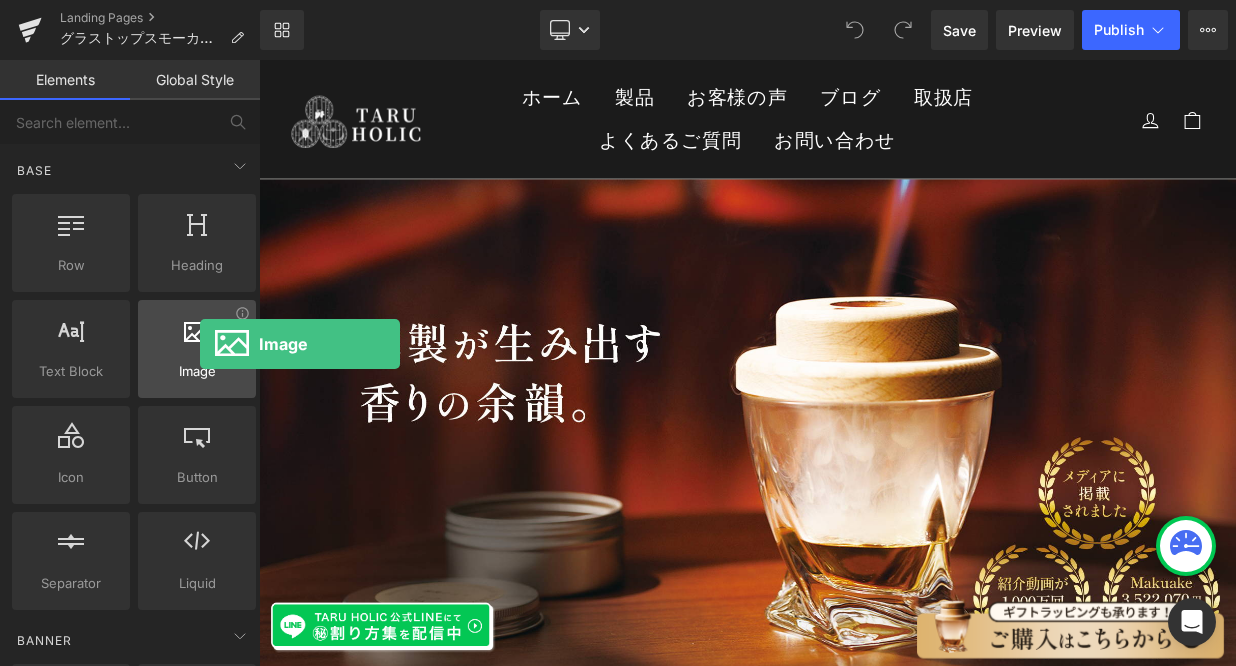 click at bounding box center (197, 338) 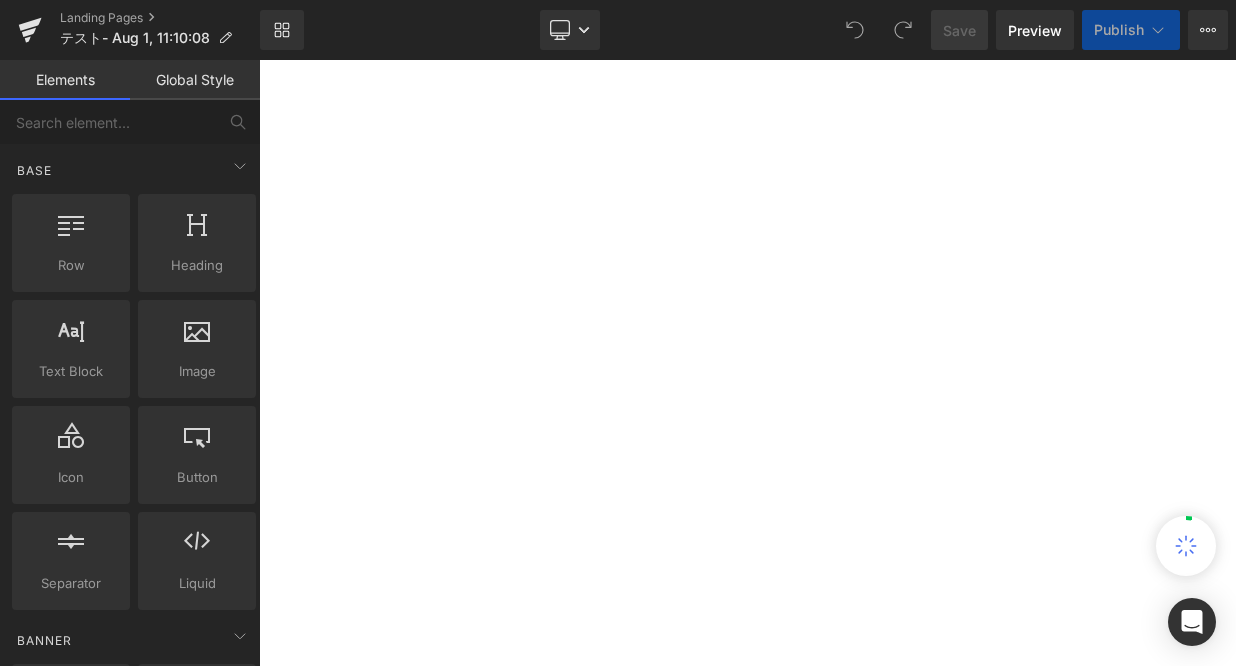 scroll, scrollTop: 0, scrollLeft: 0, axis: both 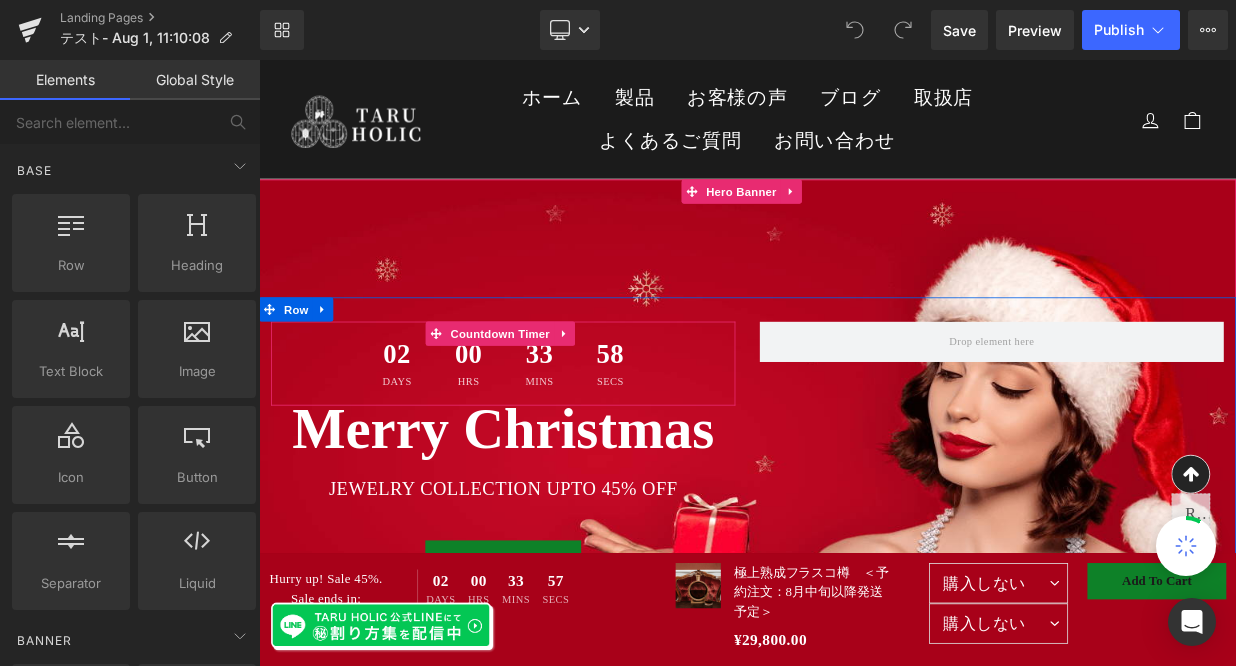 click on "02" at bounding box center [430, 429] 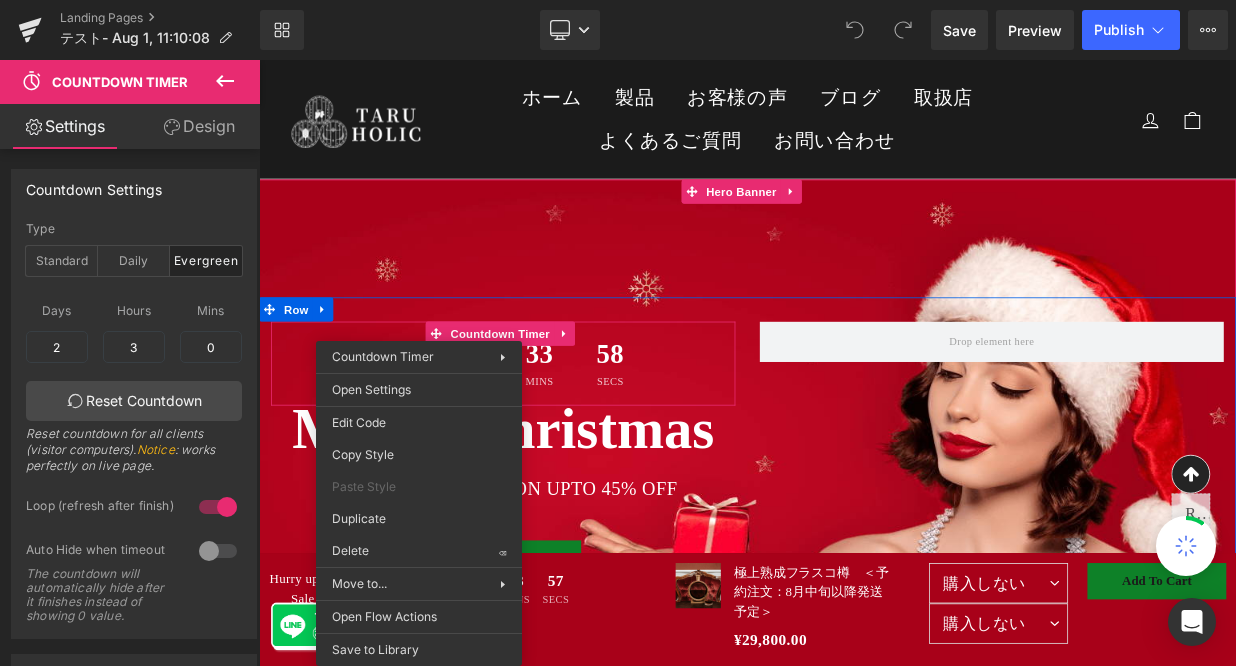 scroll, scrollTop: 0, scrollLeft: 0, axis: both 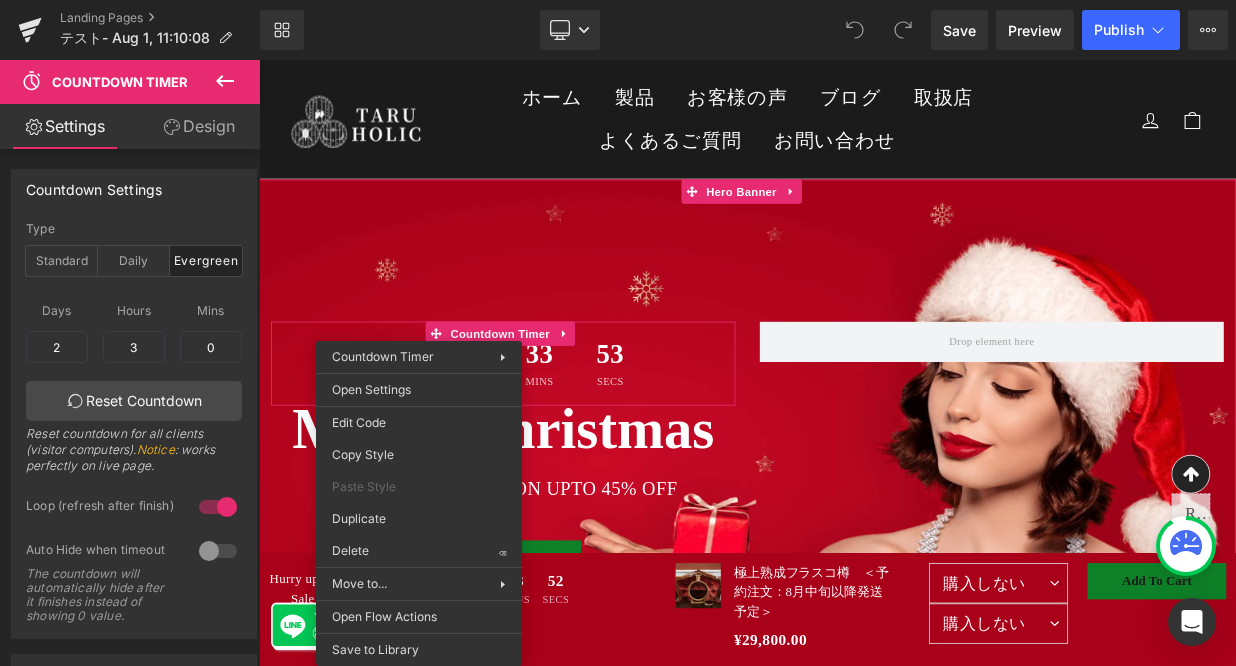 click at bounding box center [864, 555] 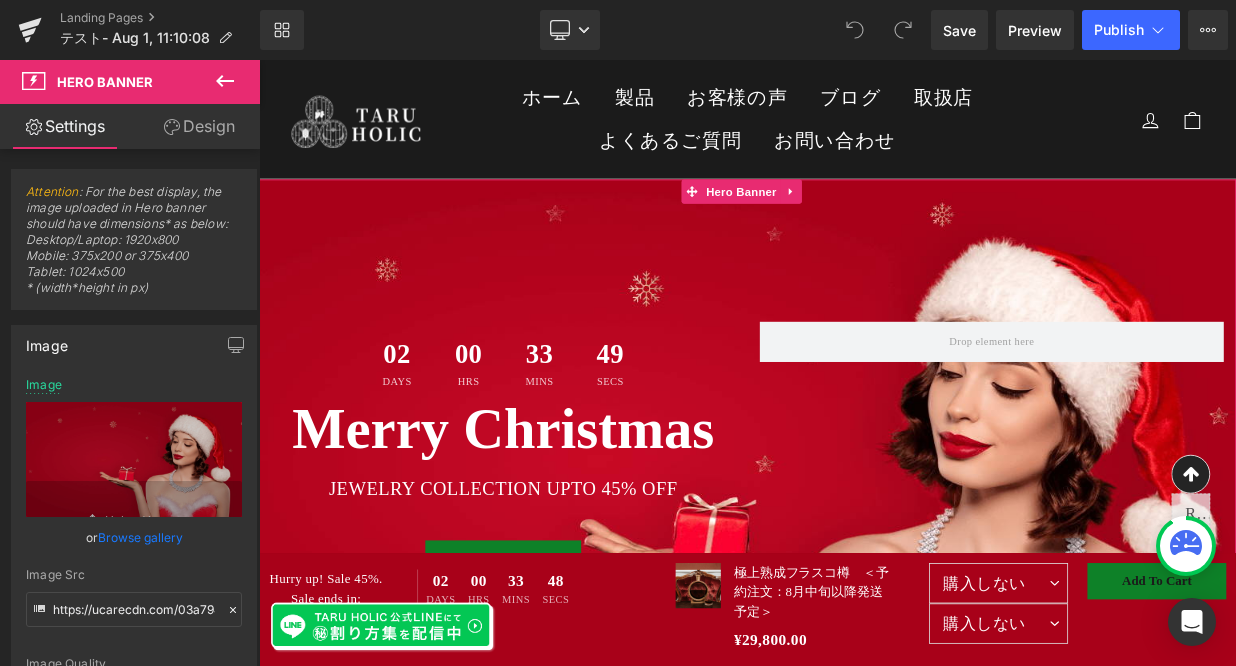 click at bounding box center (864, 555) 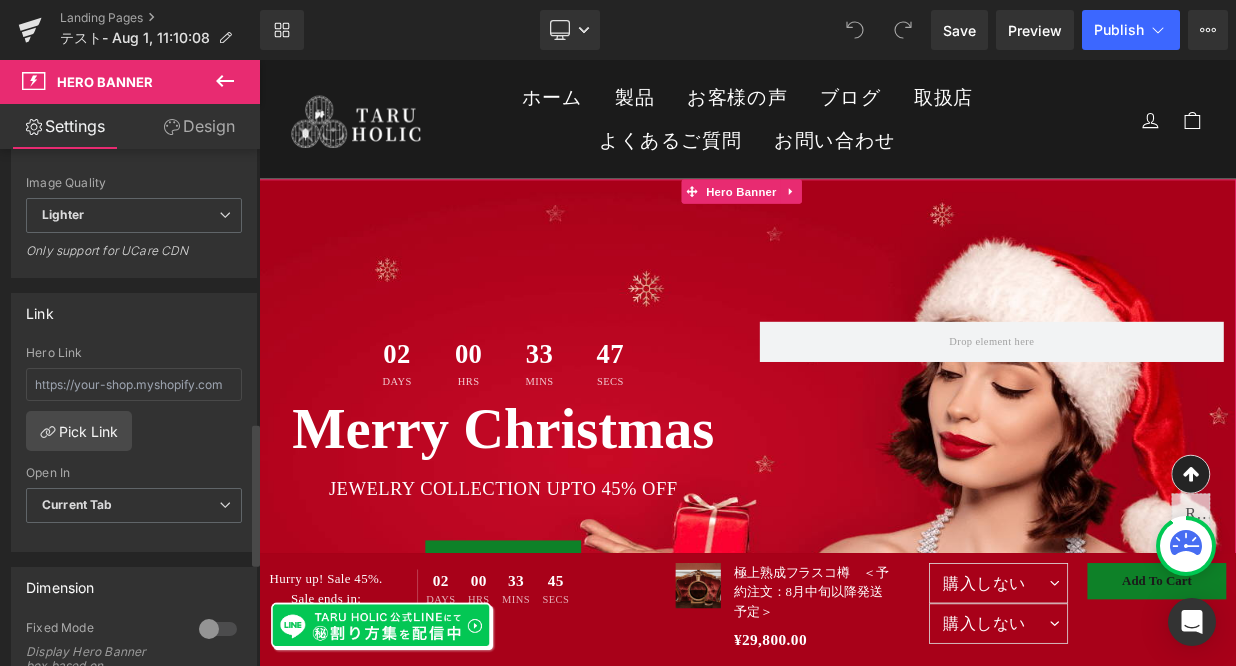 scroll, scrollTop: 0, scrollLeft: 0, axis: both 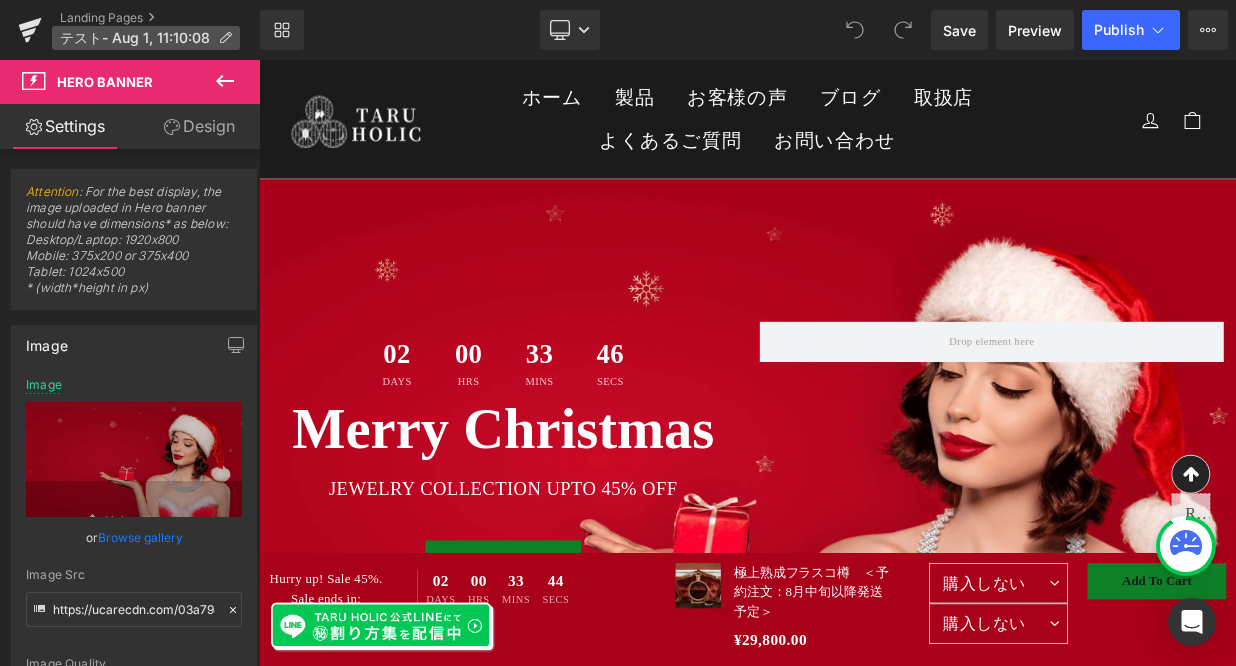 click on "テスト- Aug 1, 11:10:08" at bounding box center (135, 38) 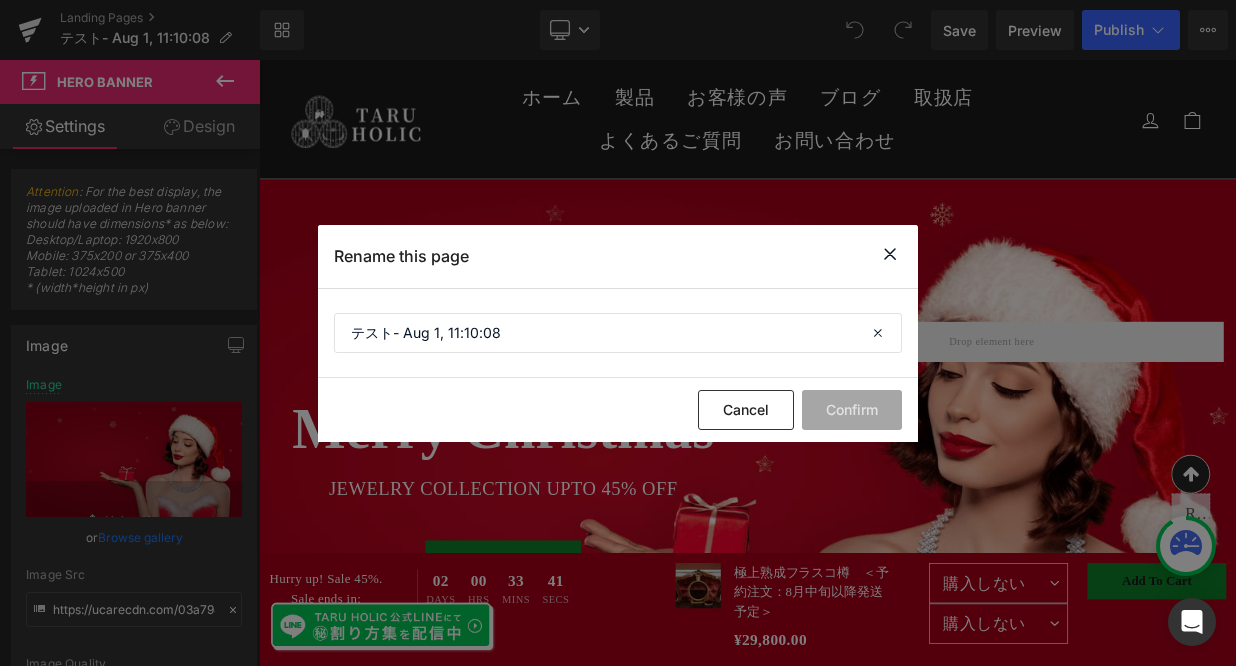 drag, startPoint x: 896, startPoint y: 258, endPoint x: 780, endPoint y: 245, distance: 116.72617 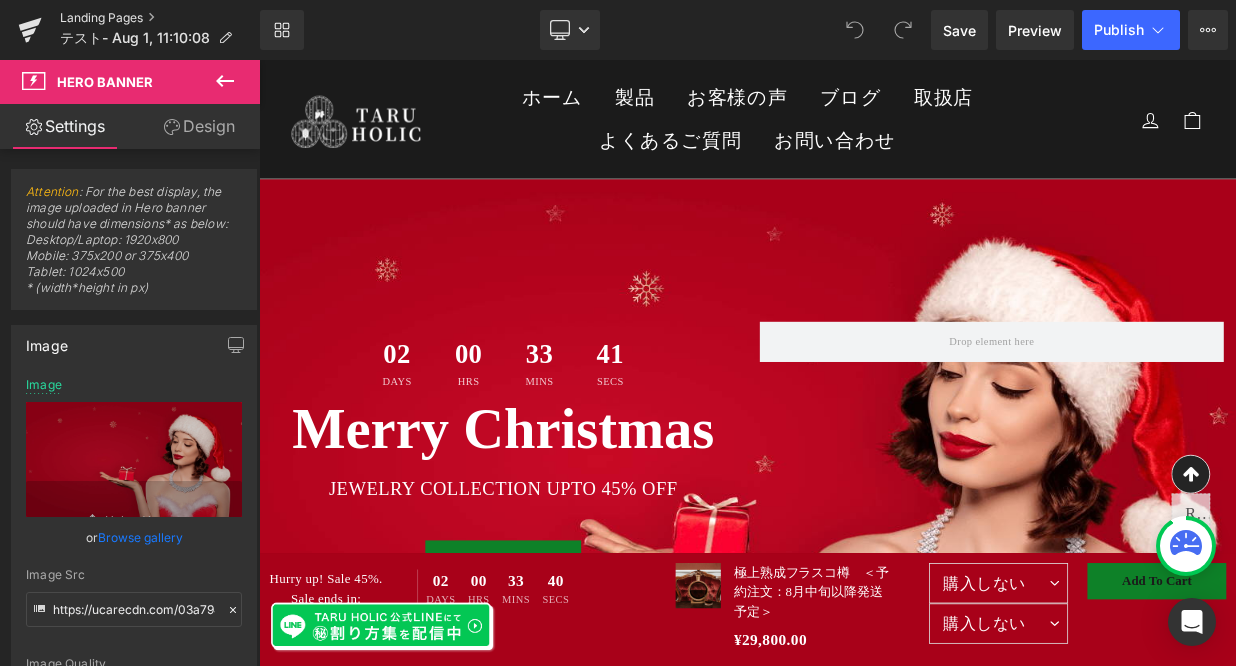 click on "Landing Pages" at bounding box center [160, 18] 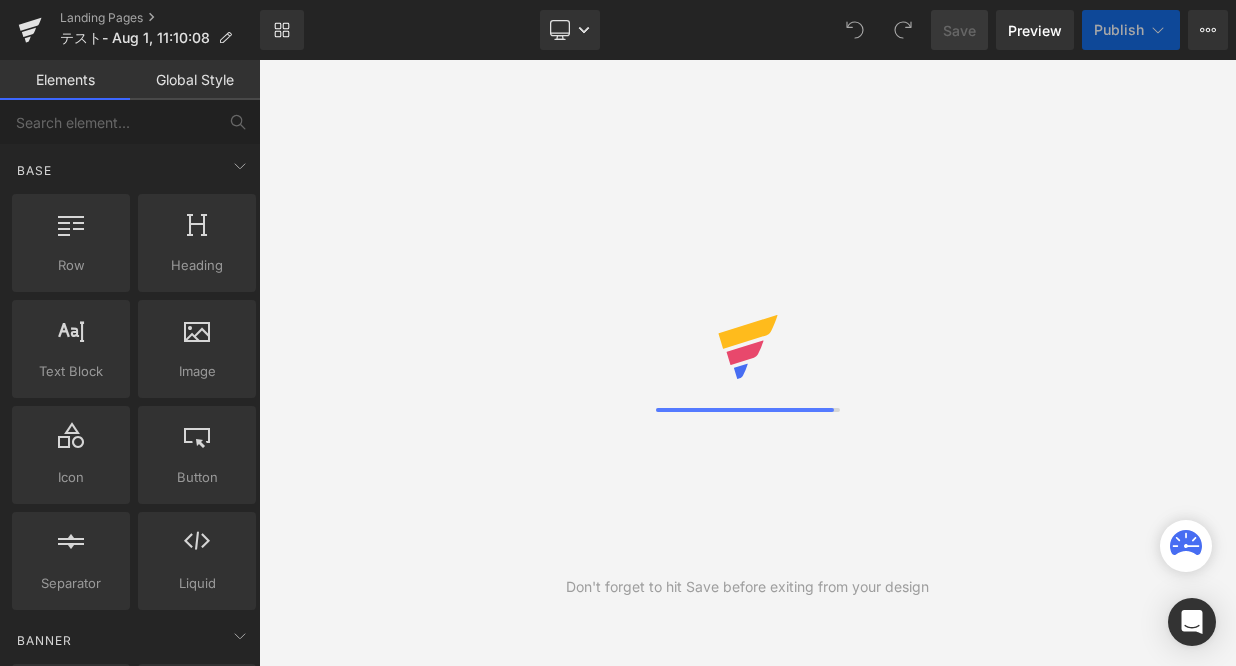 scroll, scrollTop: 0, scrollLeft: 0, axis: both 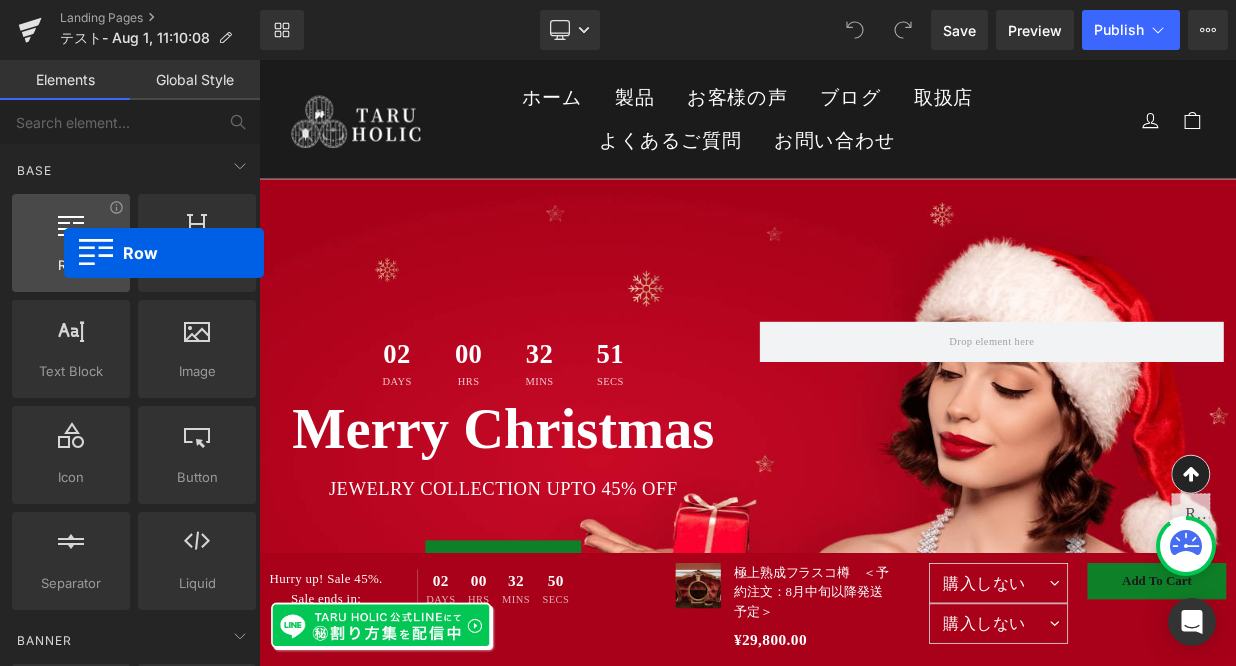 click at bounding box center (71, 232) 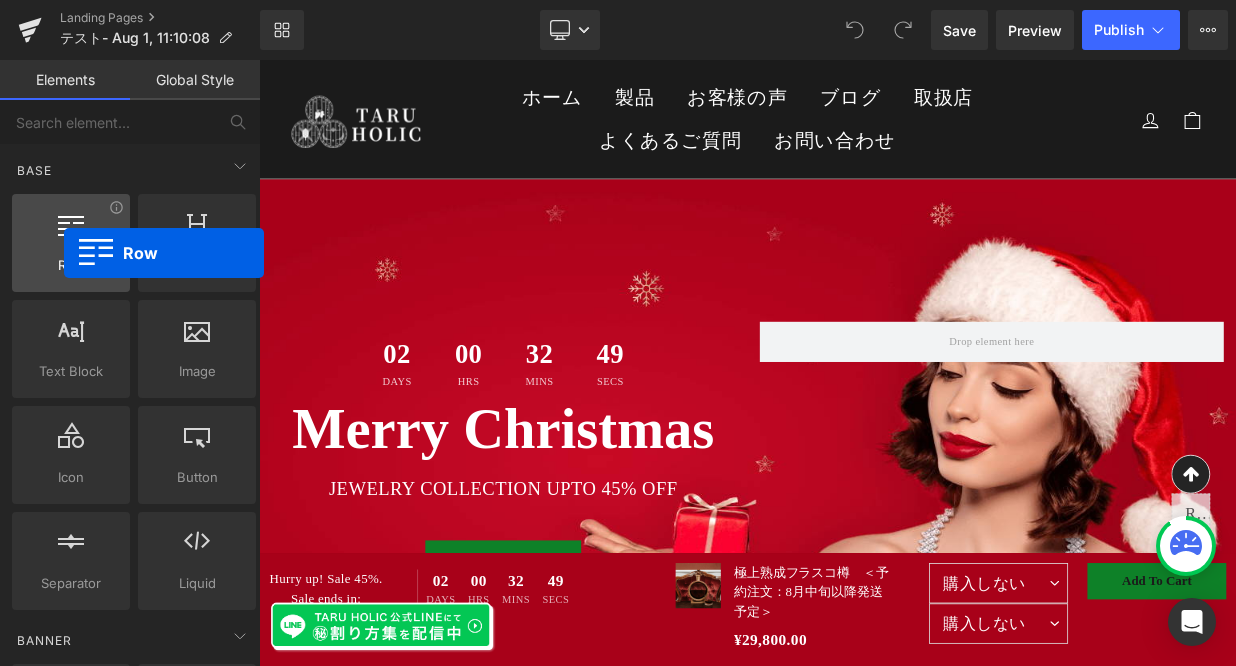 click at bounding box center [71, 232] 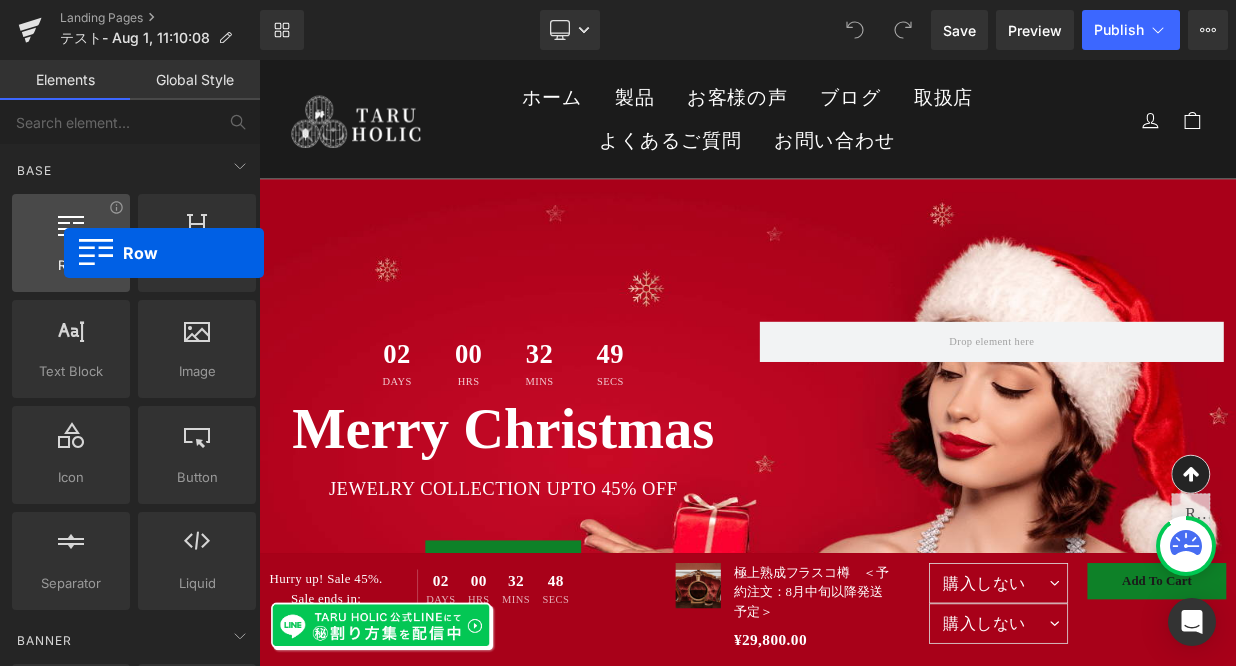 click at bounding box center [71, 232] 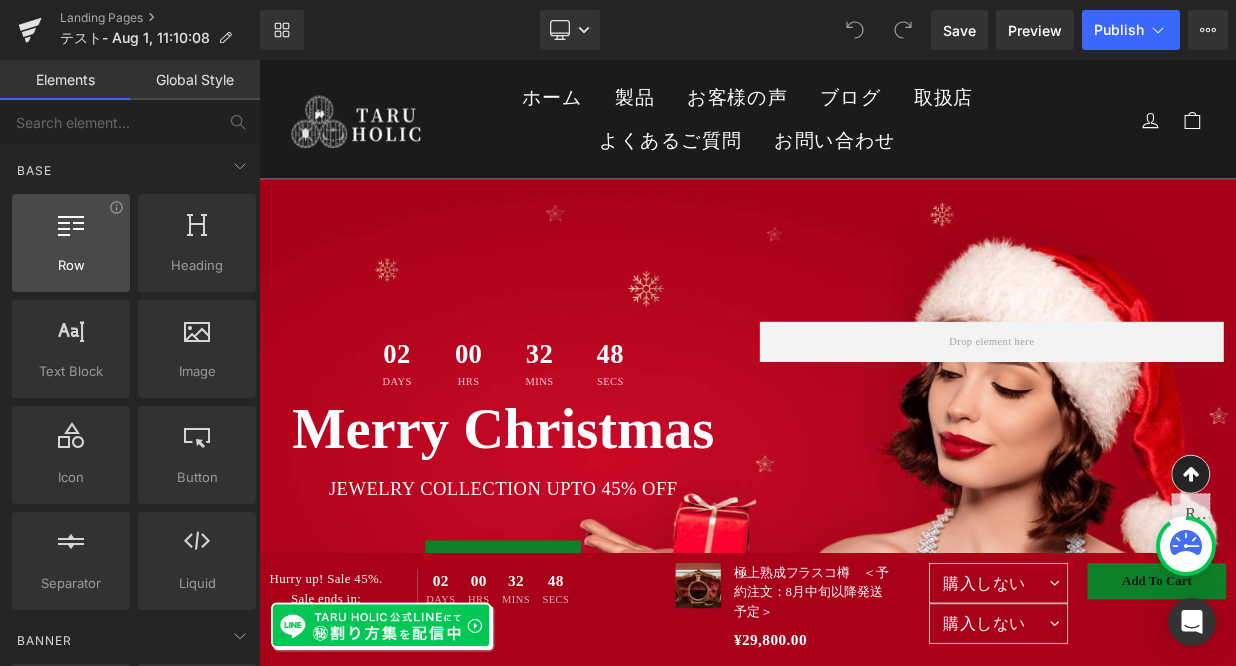 click at bounding box center [71, 232] 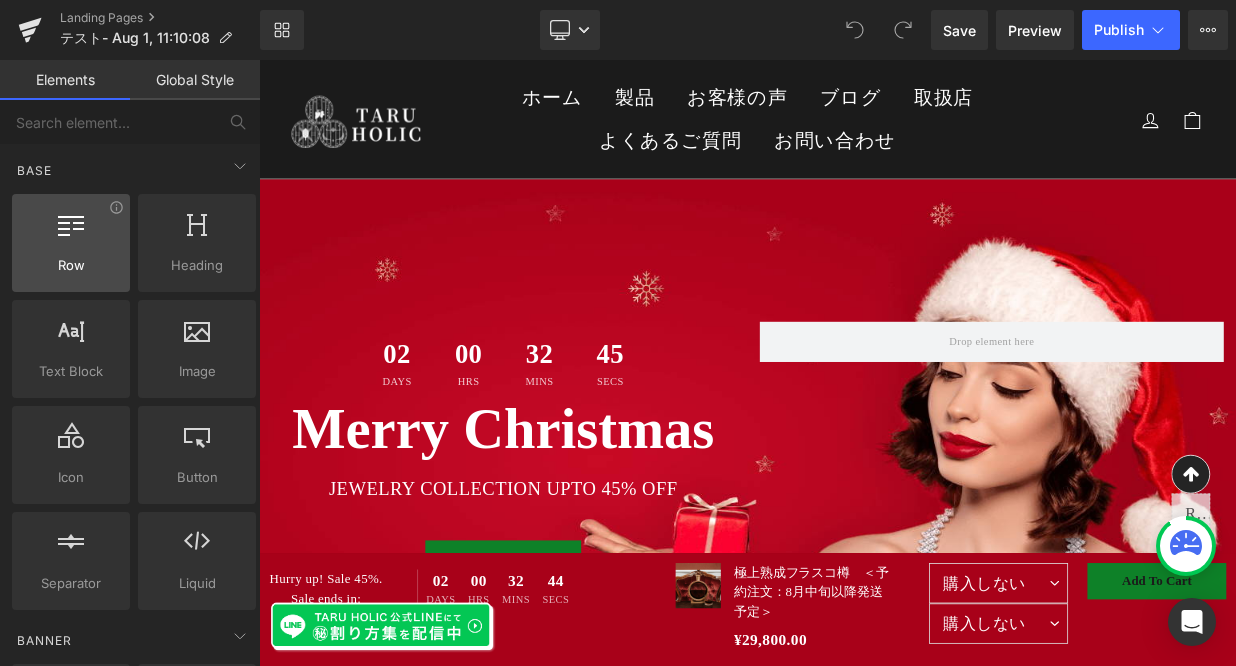 click at bounding box center [71, 232] 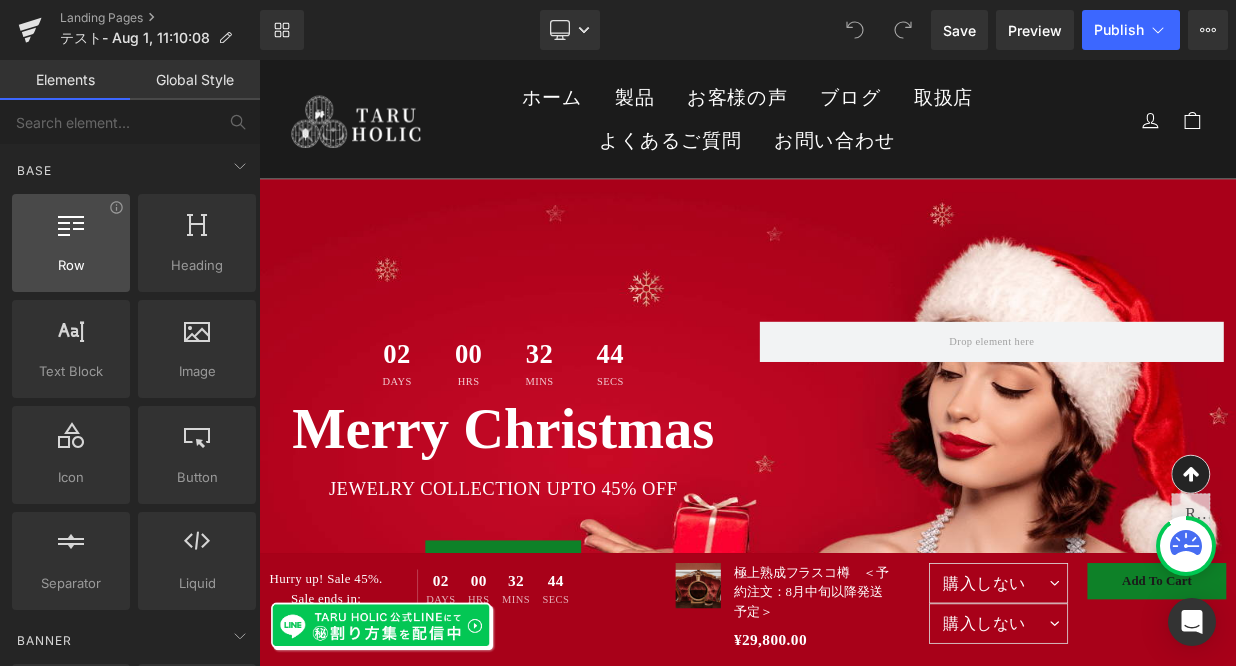 click at bounding box center (71, 232) 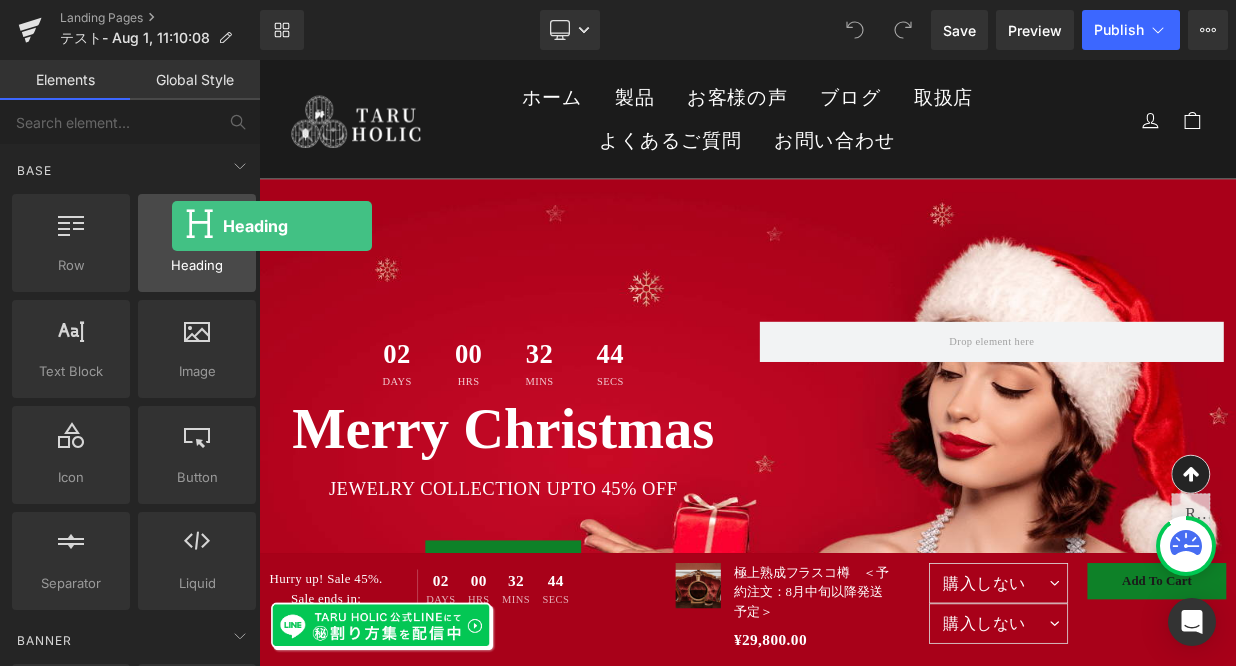 click at bounding box center (197, 232) 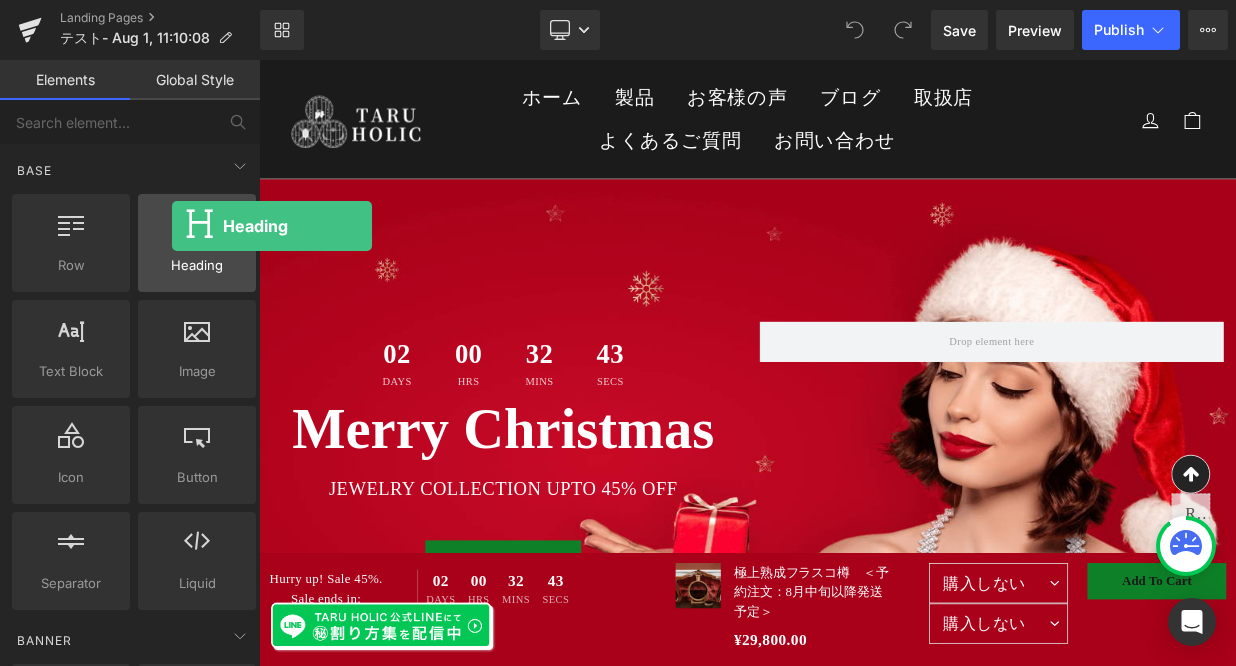 click at bounding box center [197, 232] 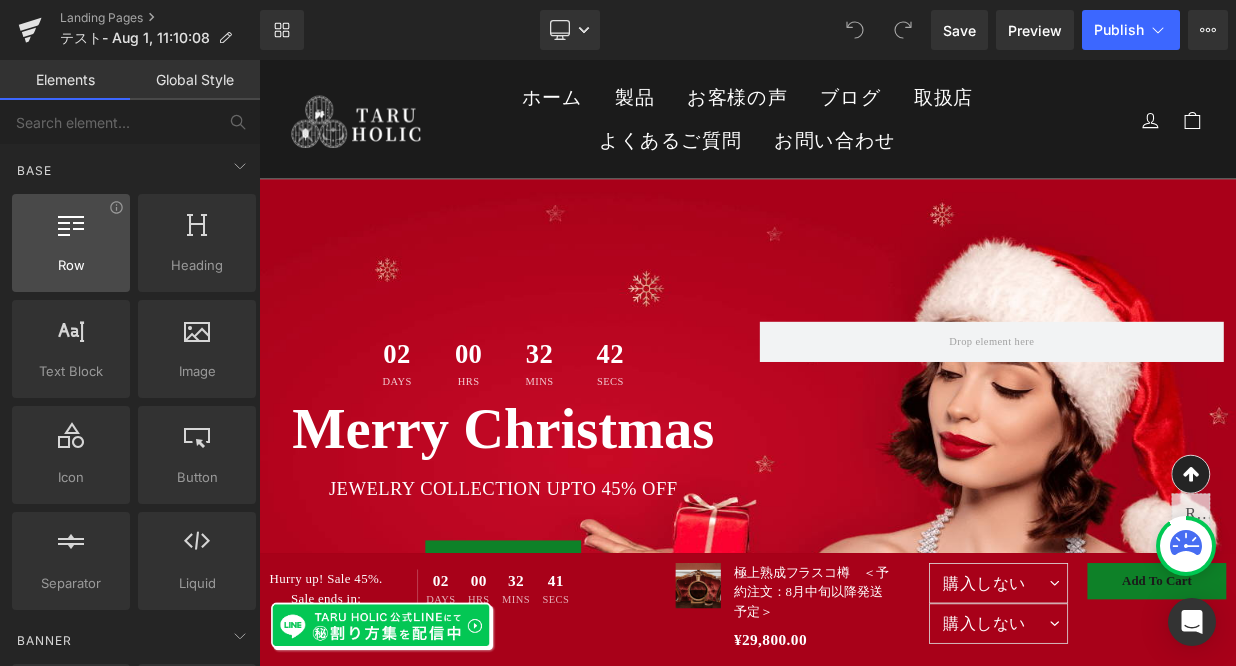 drag, startPoint x: 172, startPoint y: 226, endPoint x: 70, endPoint y: 236, distance: 102.48902 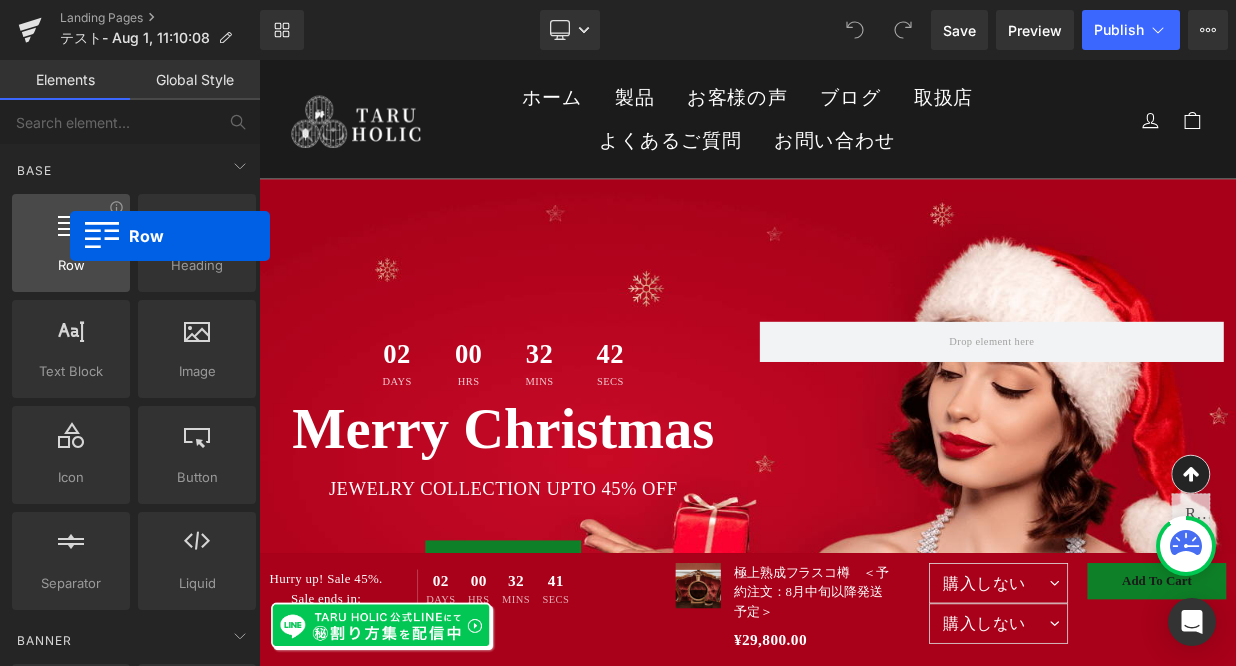 click at bounding box center (71, 232) 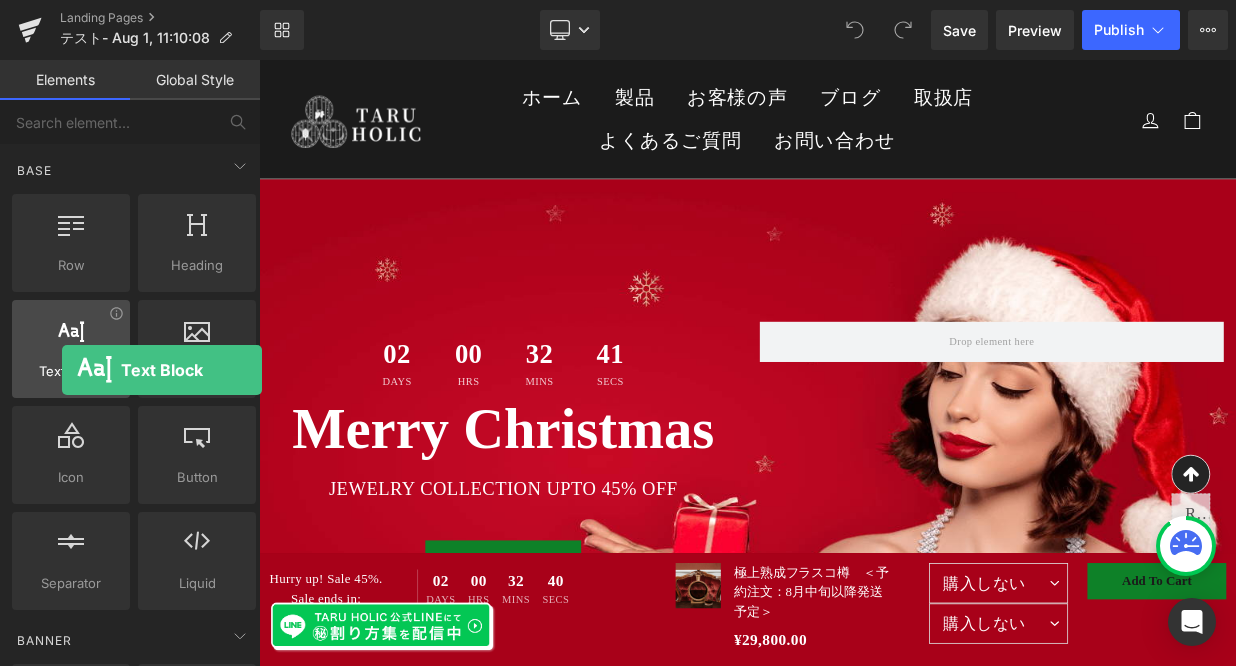 click on "Text Block" at bounding box center [71, 371] 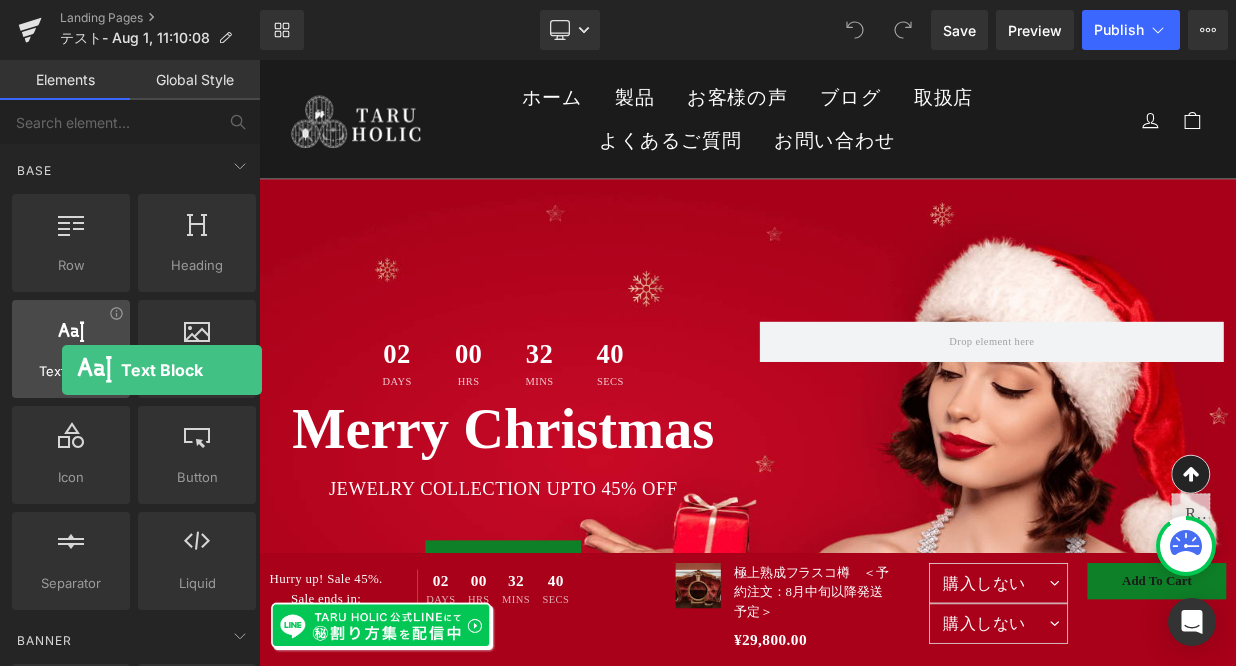 click on "Text Block" at bounding box center [71, 371] 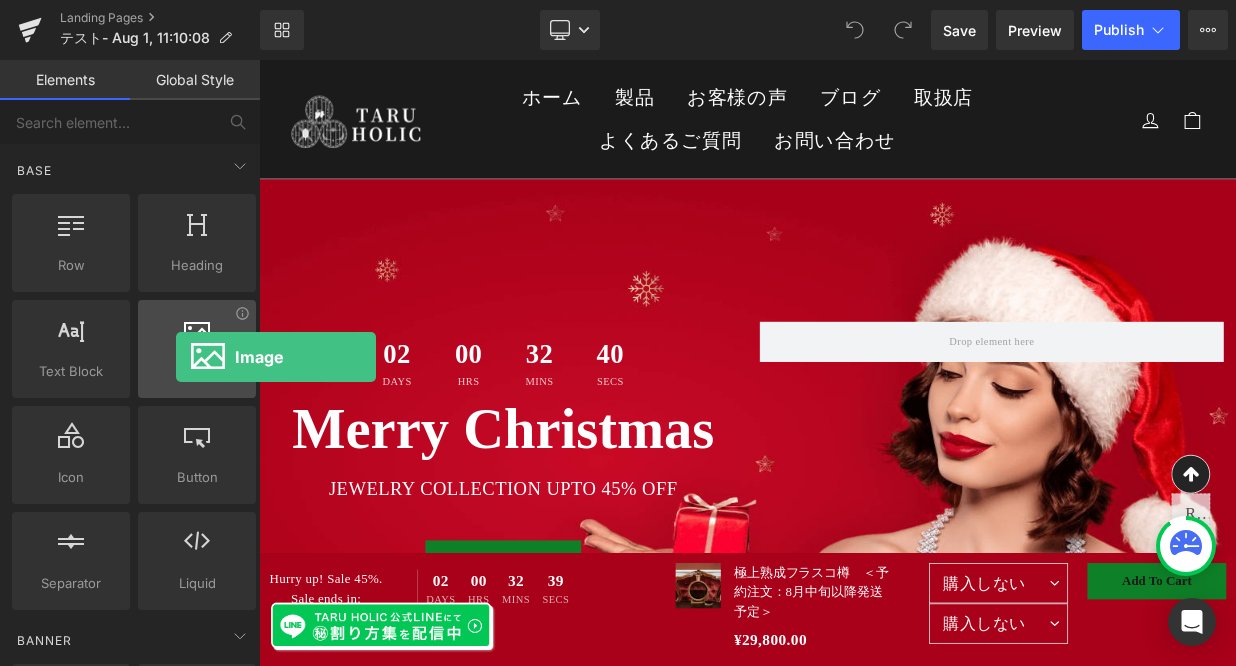 click at bounding box center (197, 338) 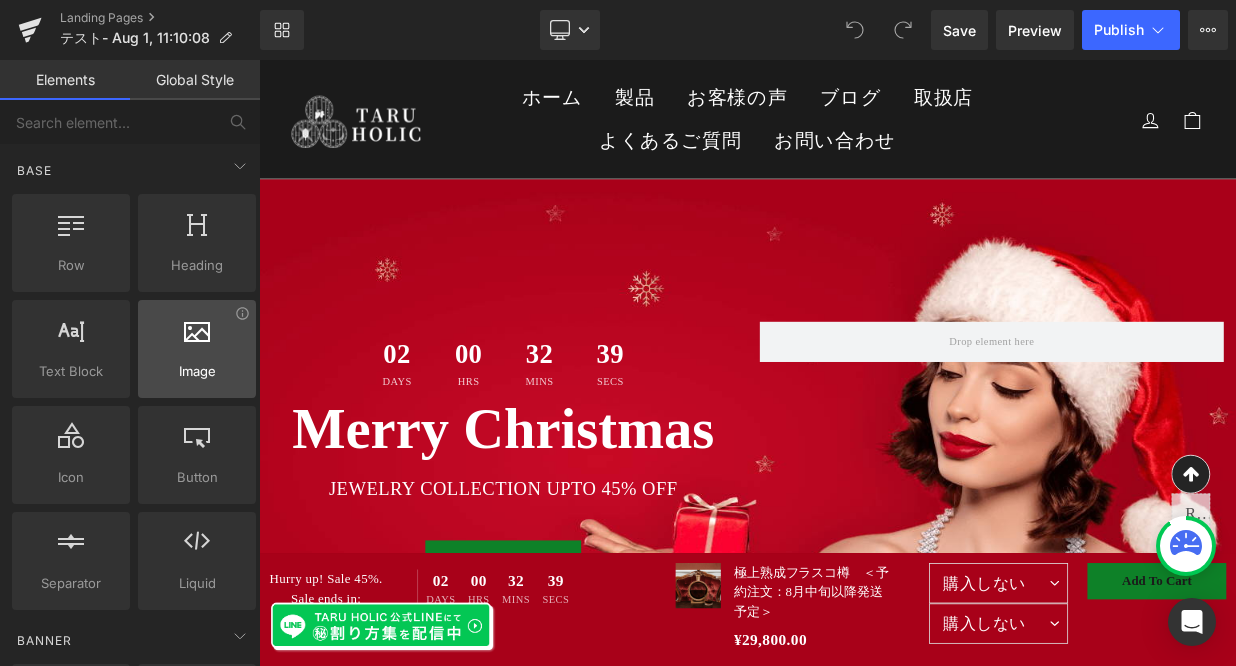 click at bounding box center [197, 338] 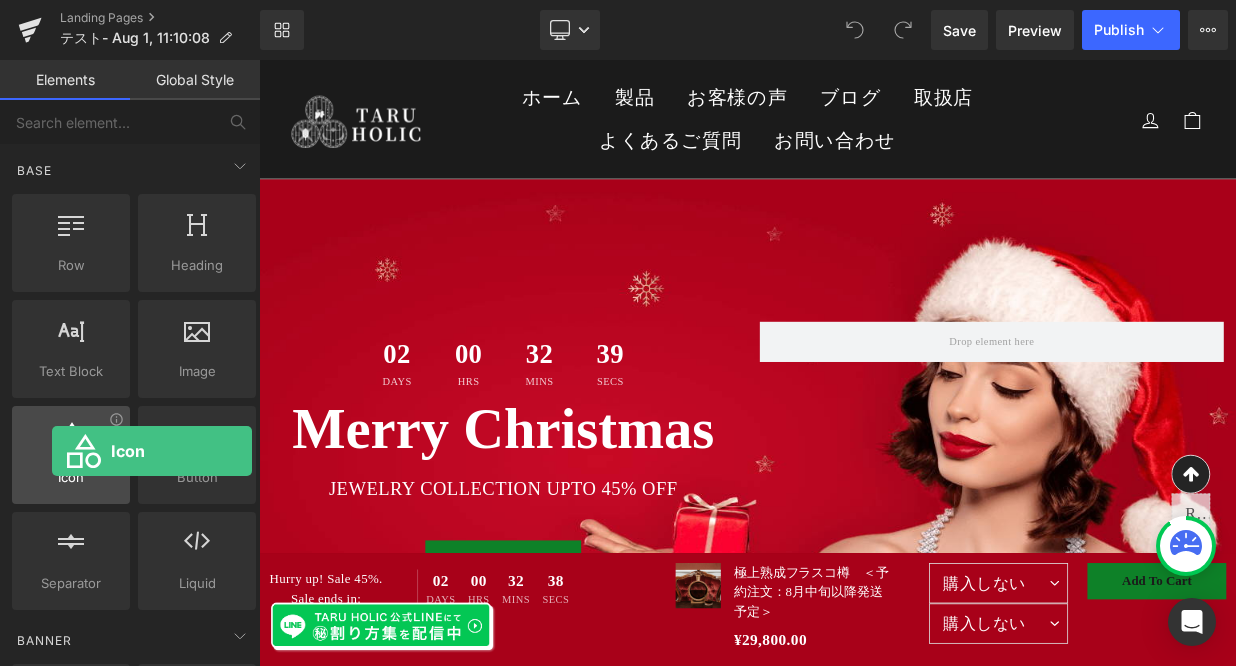 click at bounding box center [71, 444] 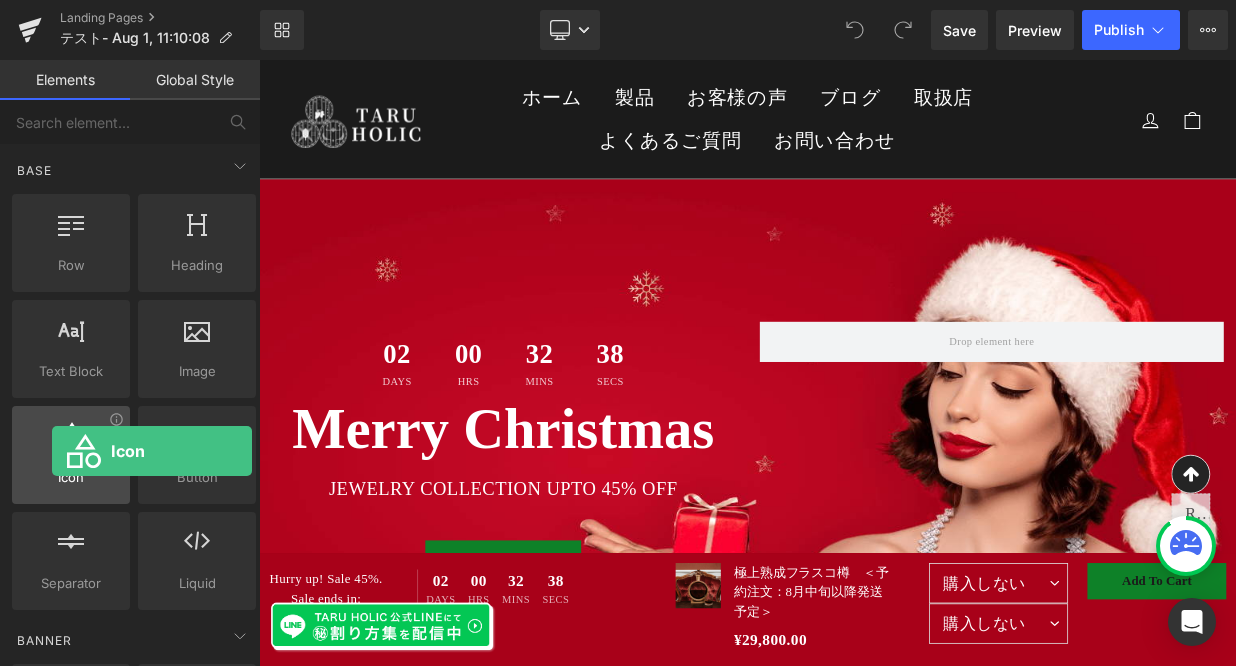 click at bounding box center [71, 444] 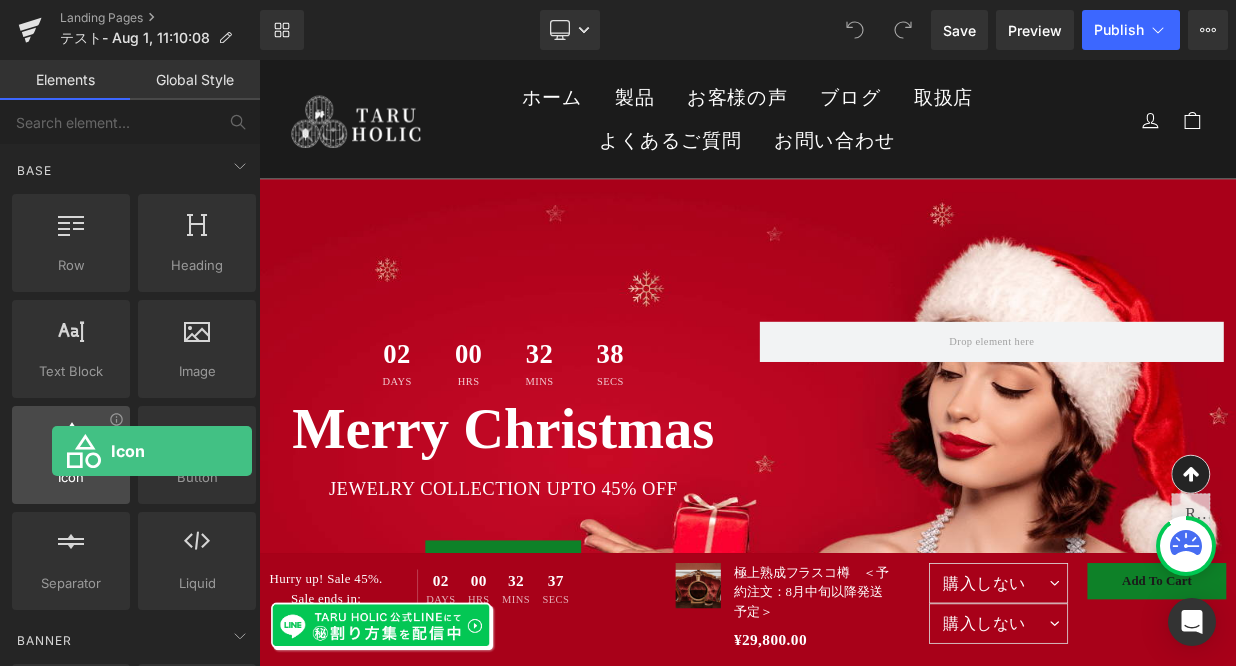 click at bounding box center (71, 444) 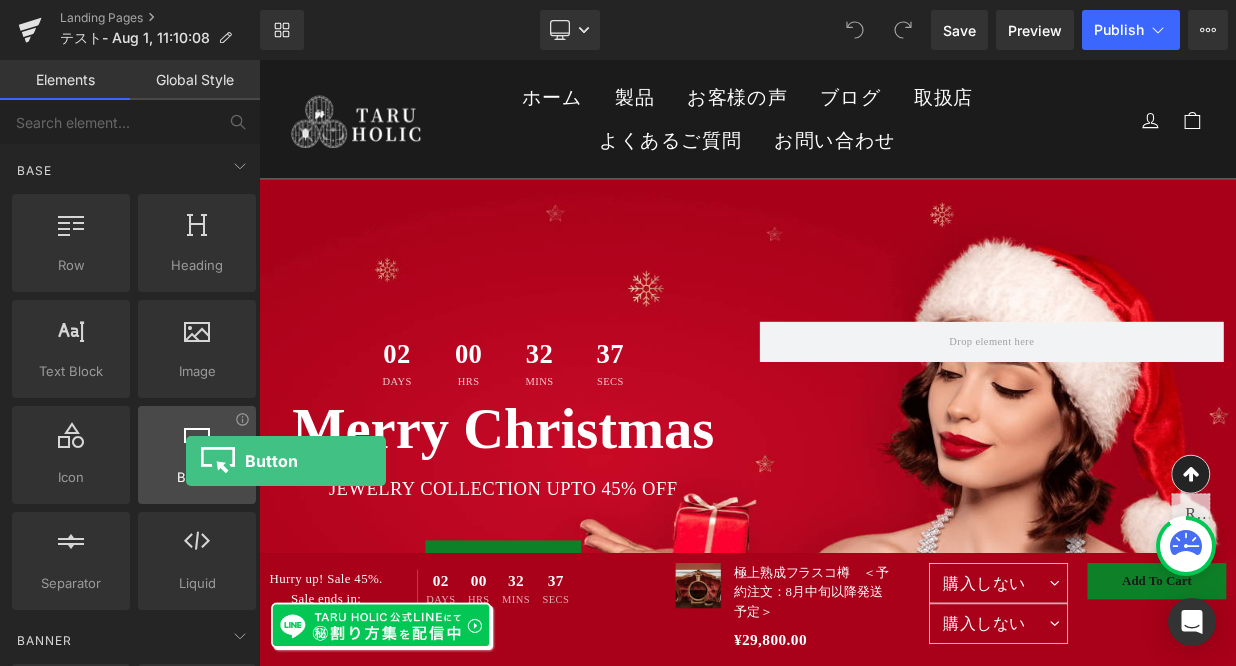 click at bounding box center [197, 444] 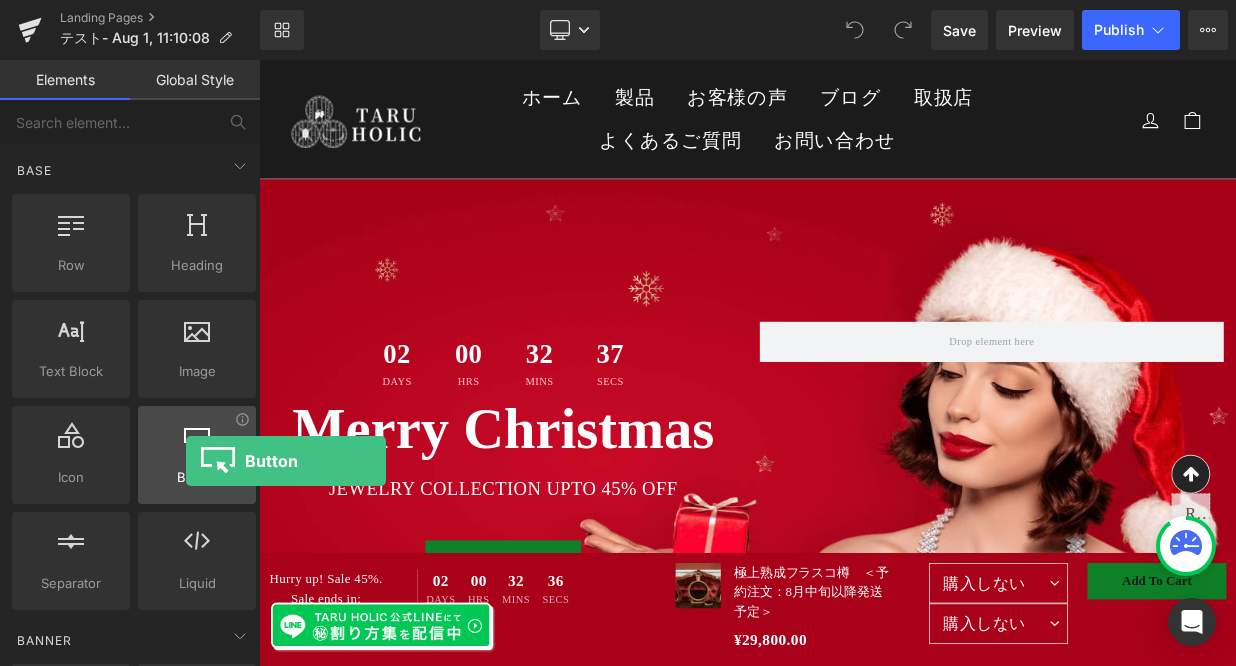 click at bounding box center (197, 444) 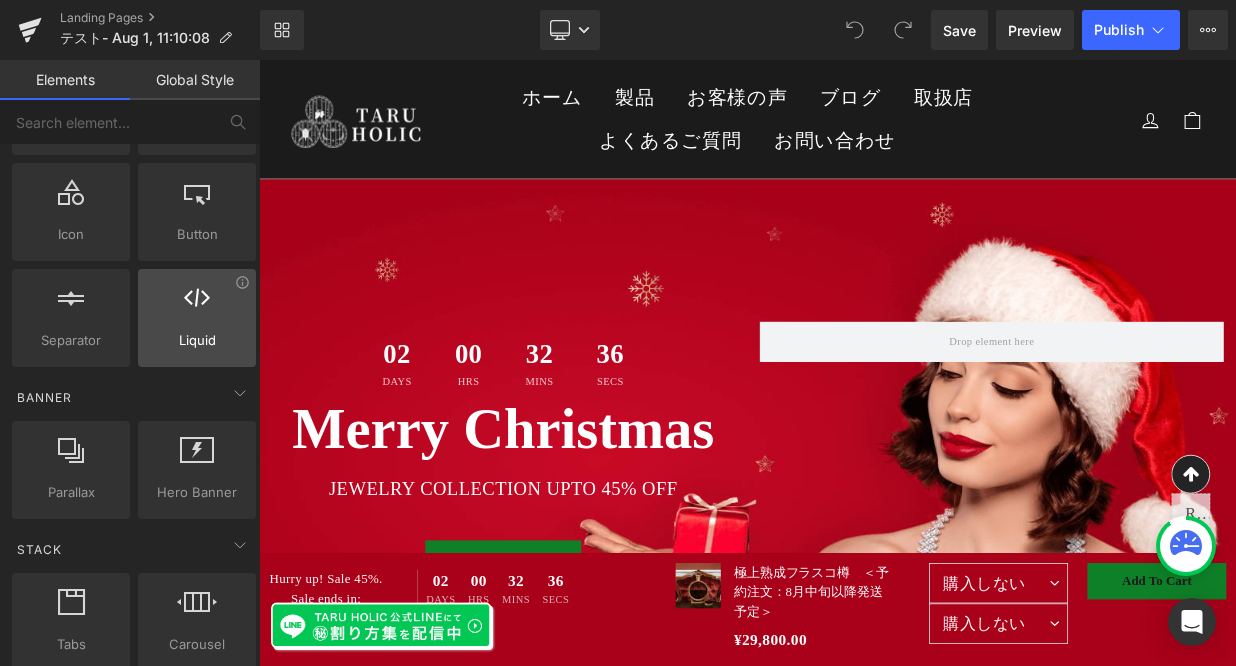 scroll, scrollTop: 380, scrollLeft: 0, axis: vertical 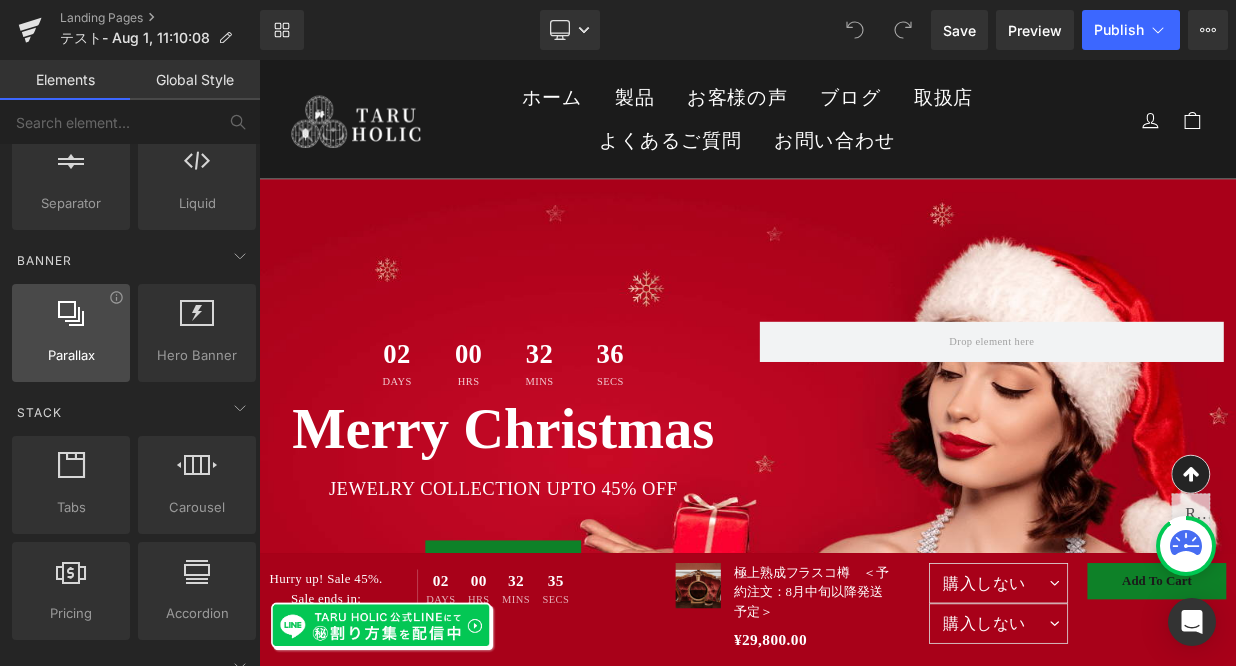 click at bounding box center [71, 322] 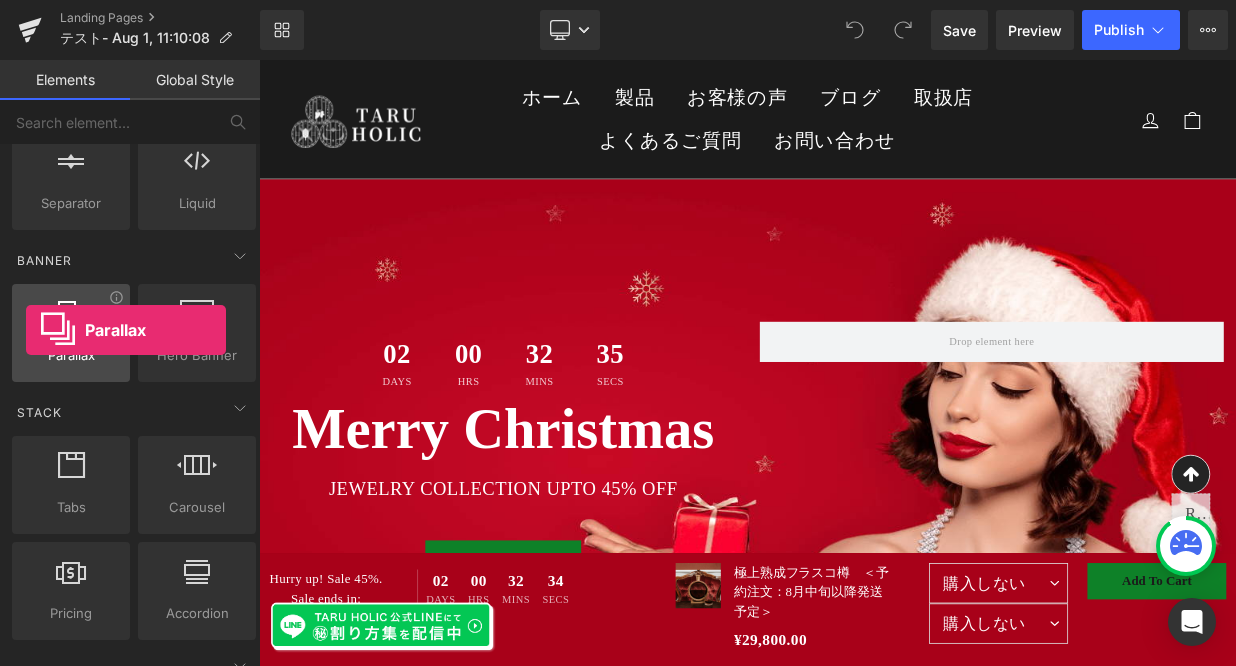 click at bounding box center (71, 322) 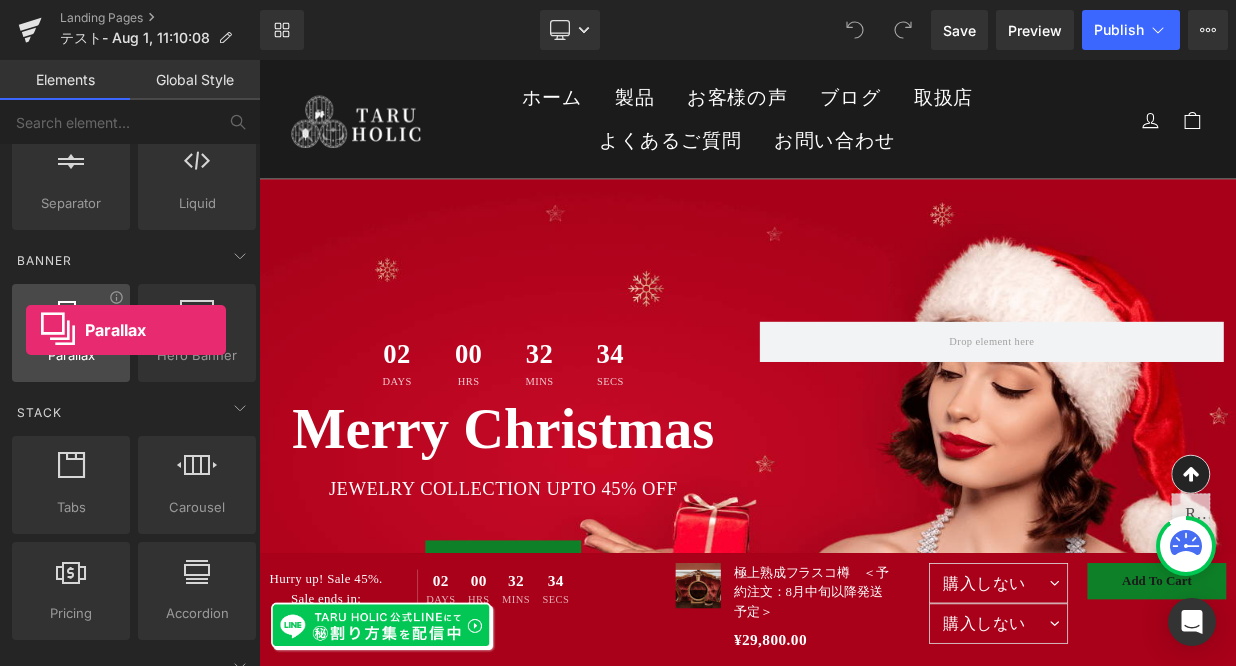 click at bounding box center (71, 322) 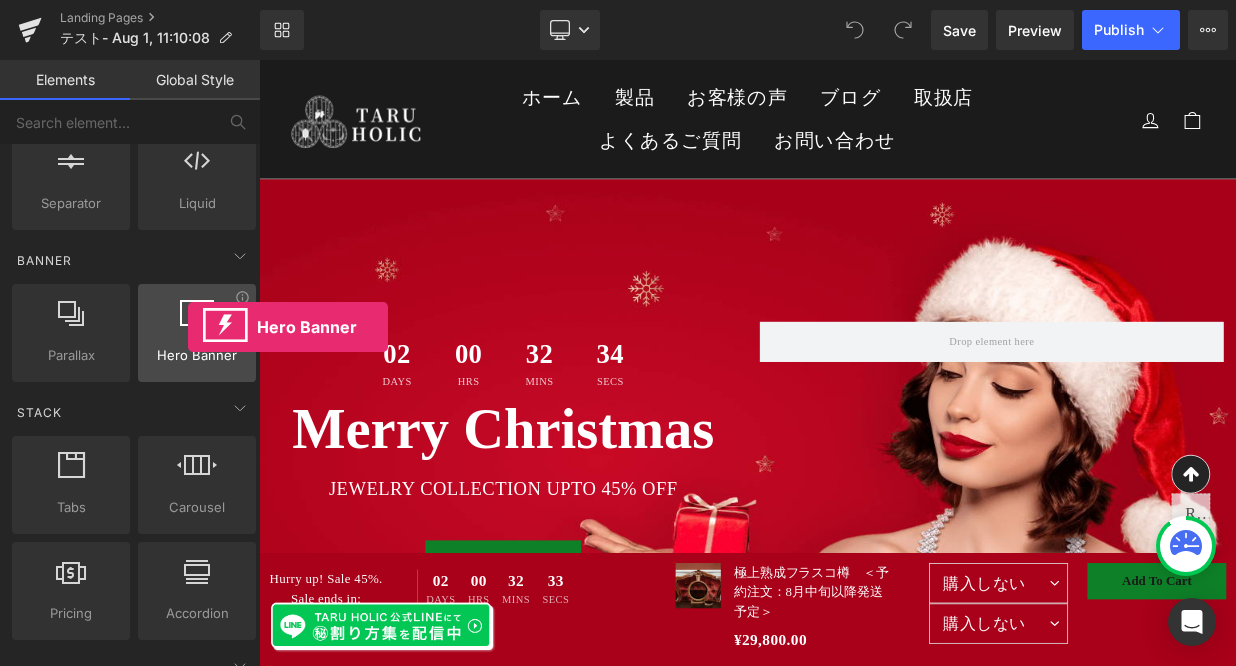 click at bounding box center [197, 322] 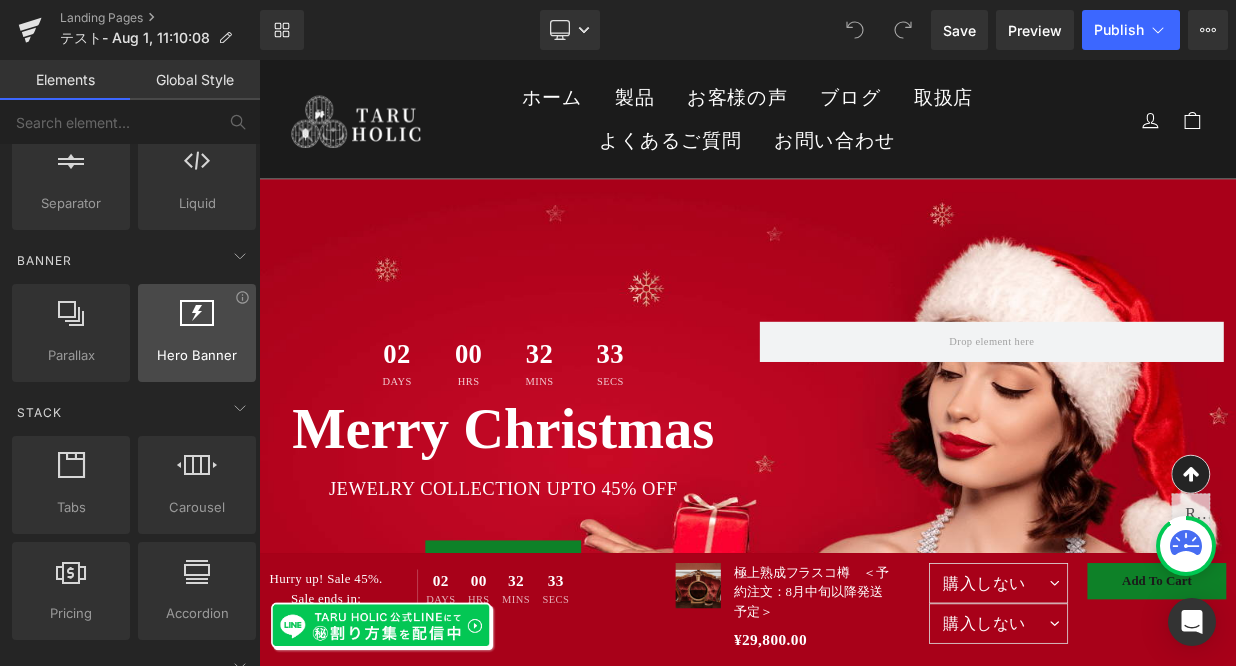 click at bounding box center [197, 322] 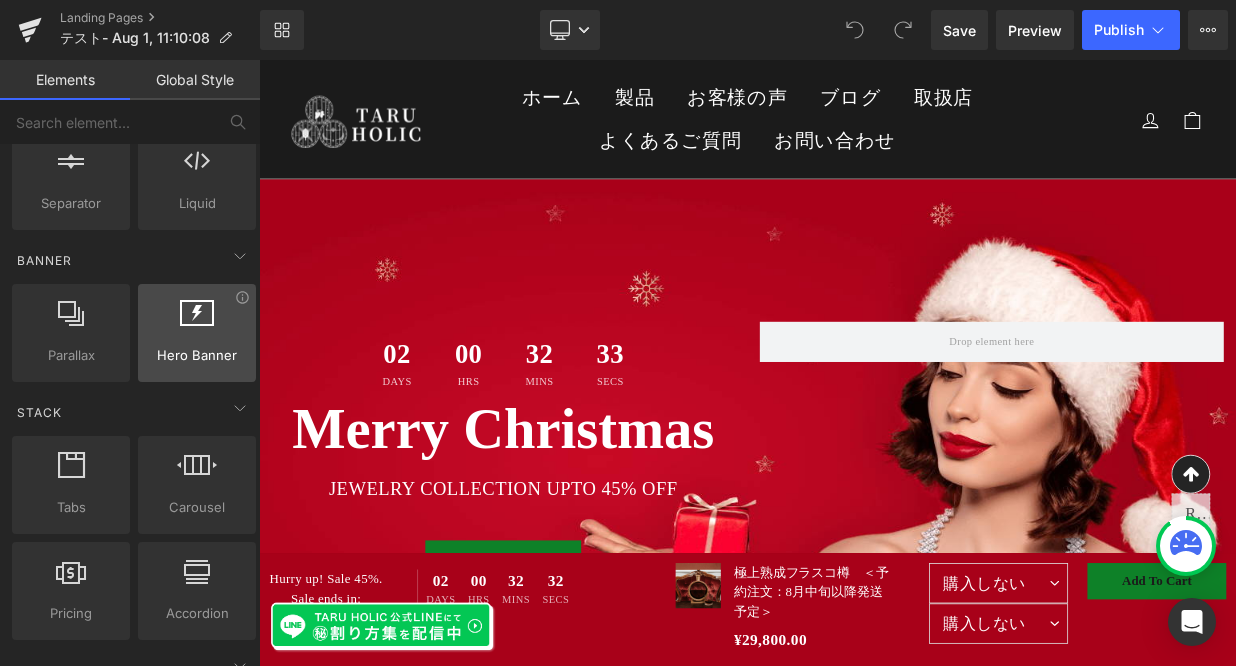 click at bounding box center [197, 322] 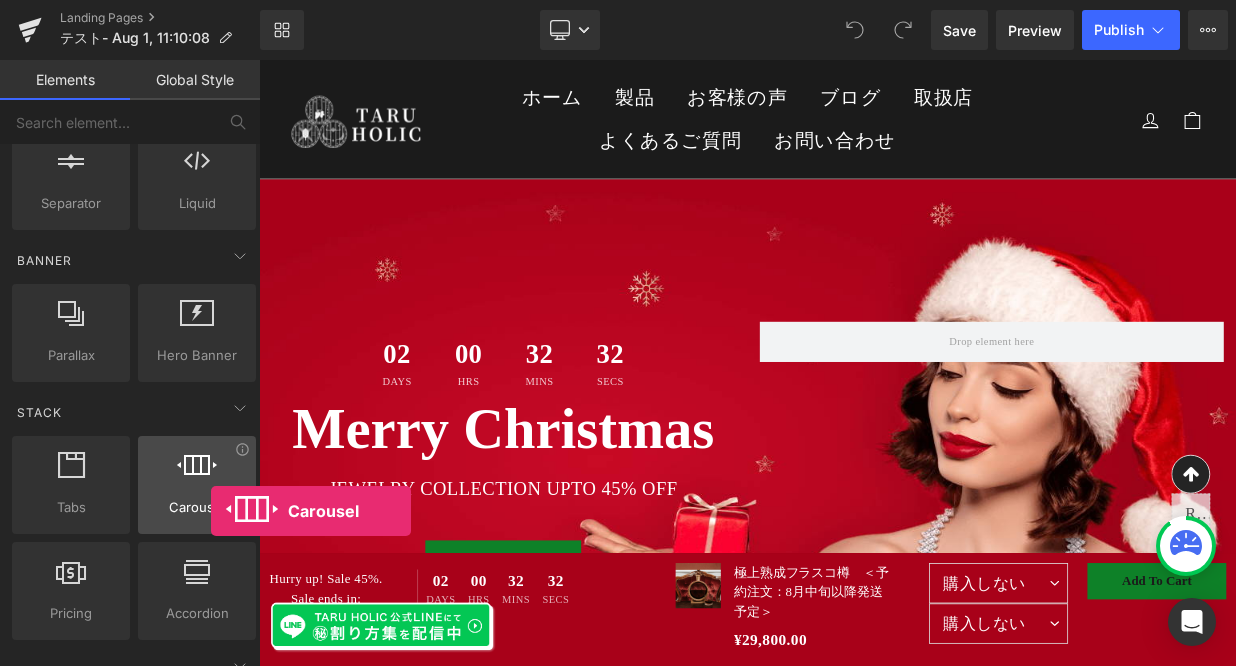 click on "Carousel" at bounding box center (197, 507) 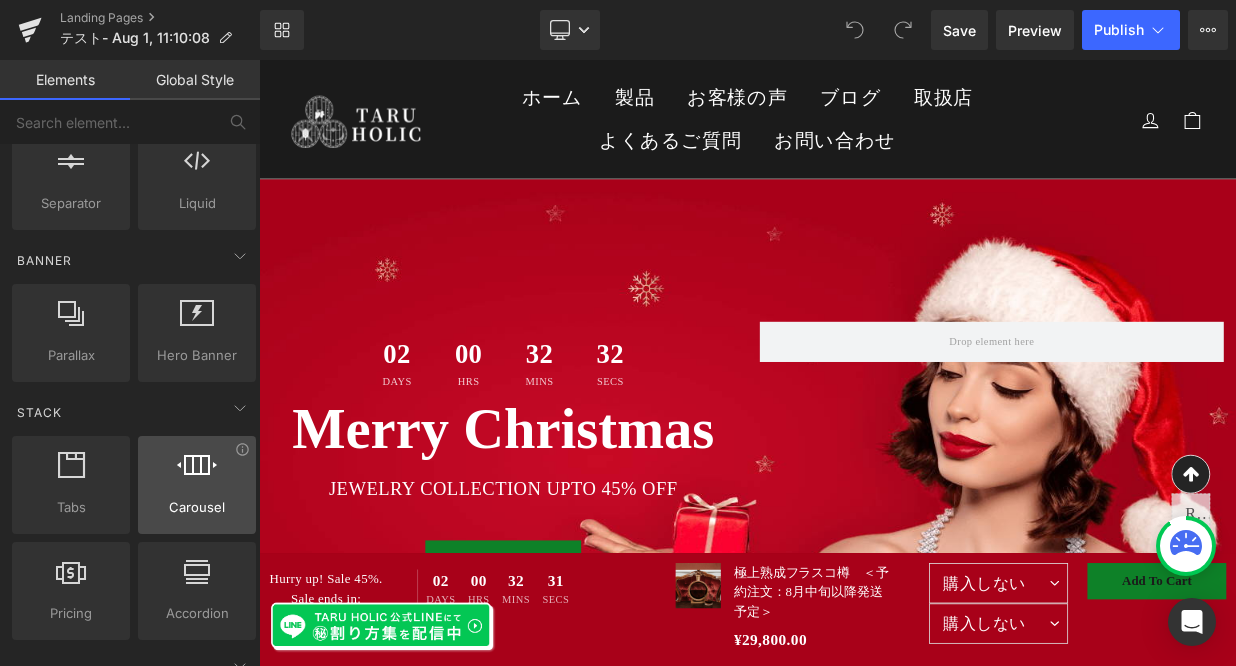 click on "Carousel" at bounding box center (197, 507) 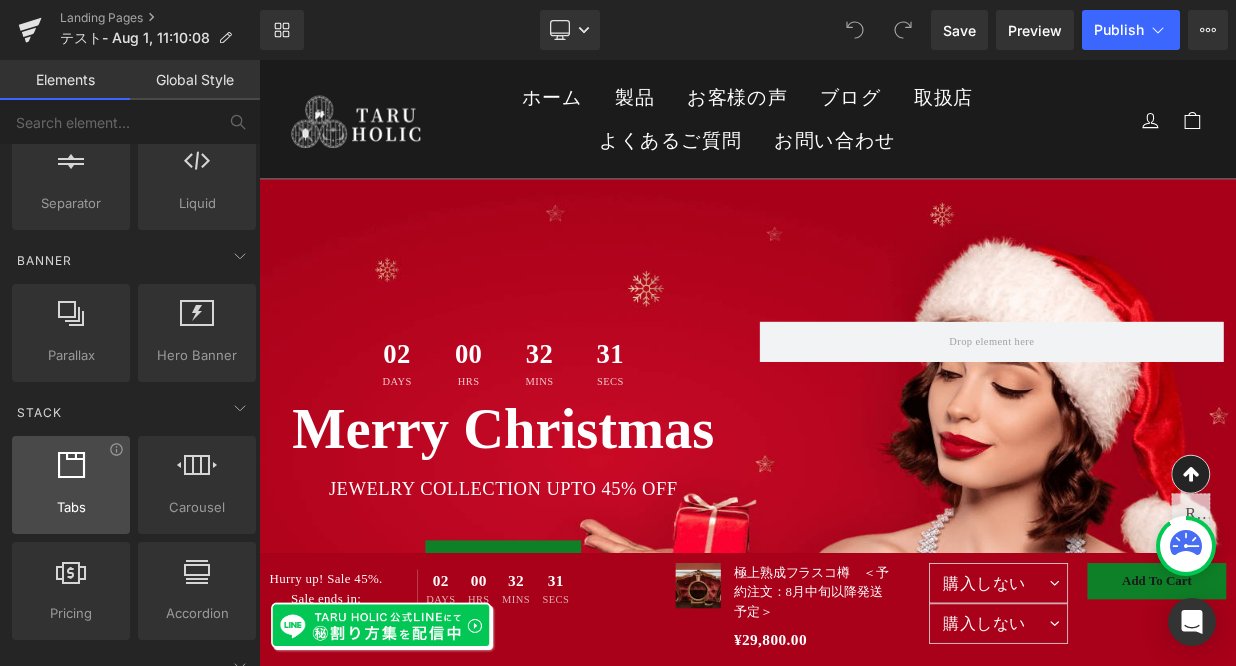 click on "Tabs" at bounding box center (71, 507) 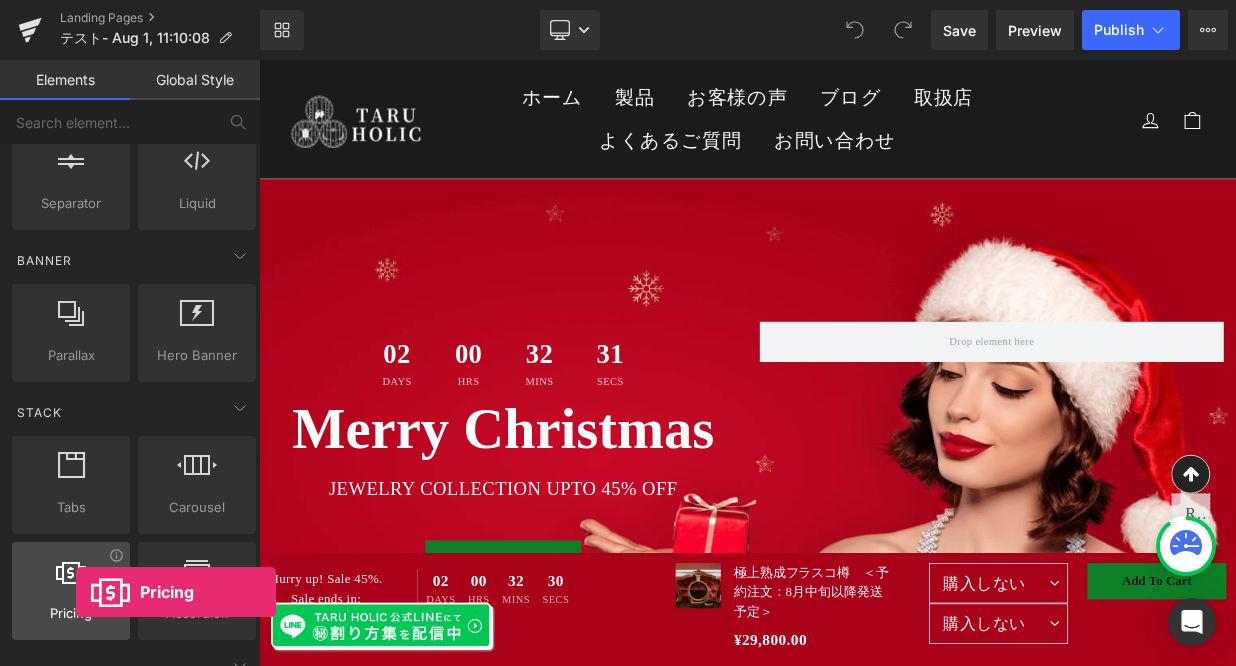 click at bounding box center [71, 580] 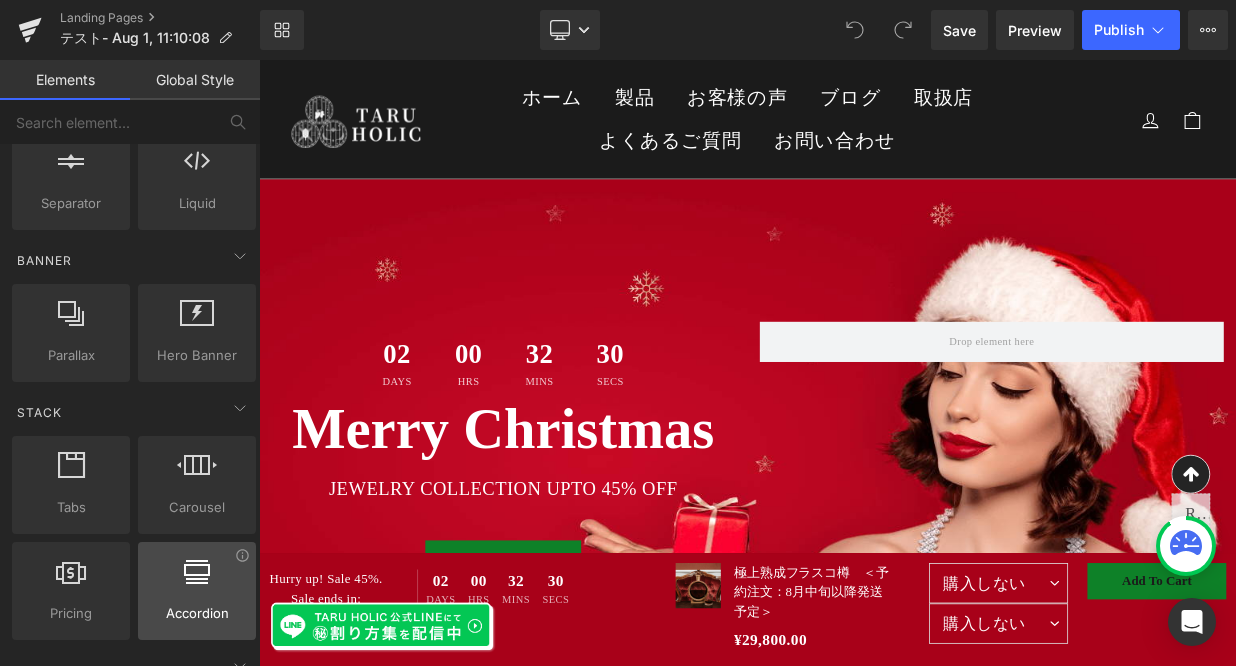 click at bounding box center (197, 580) 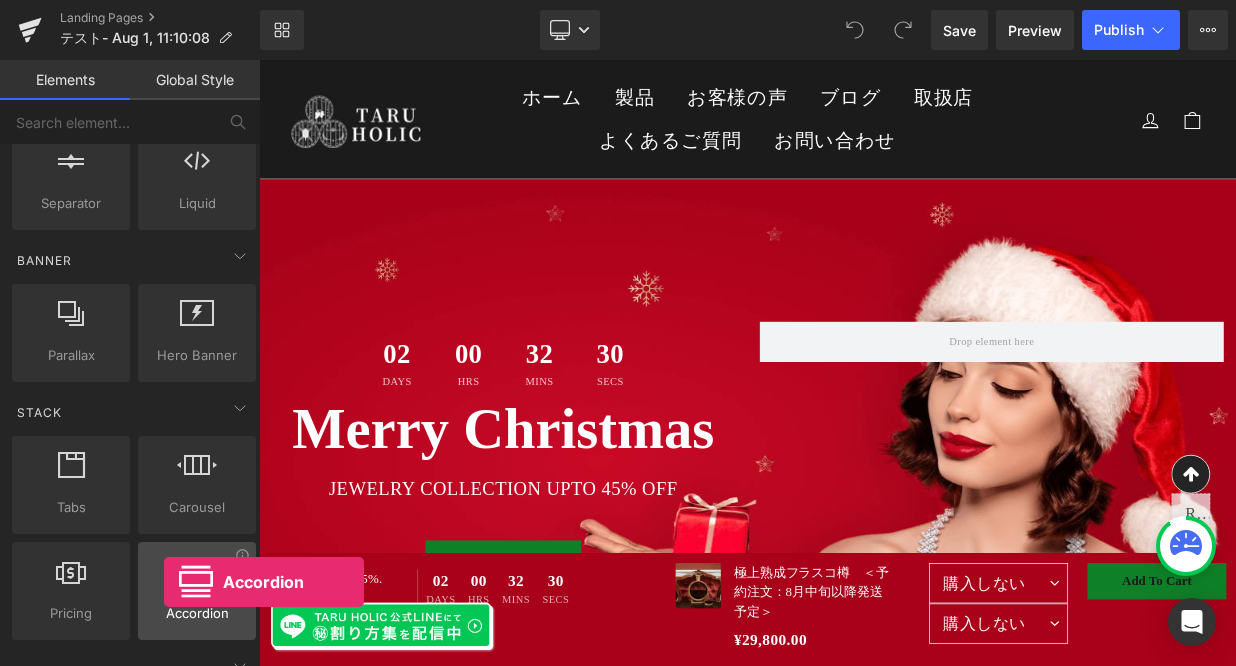 click at bounding box center [197, 580] 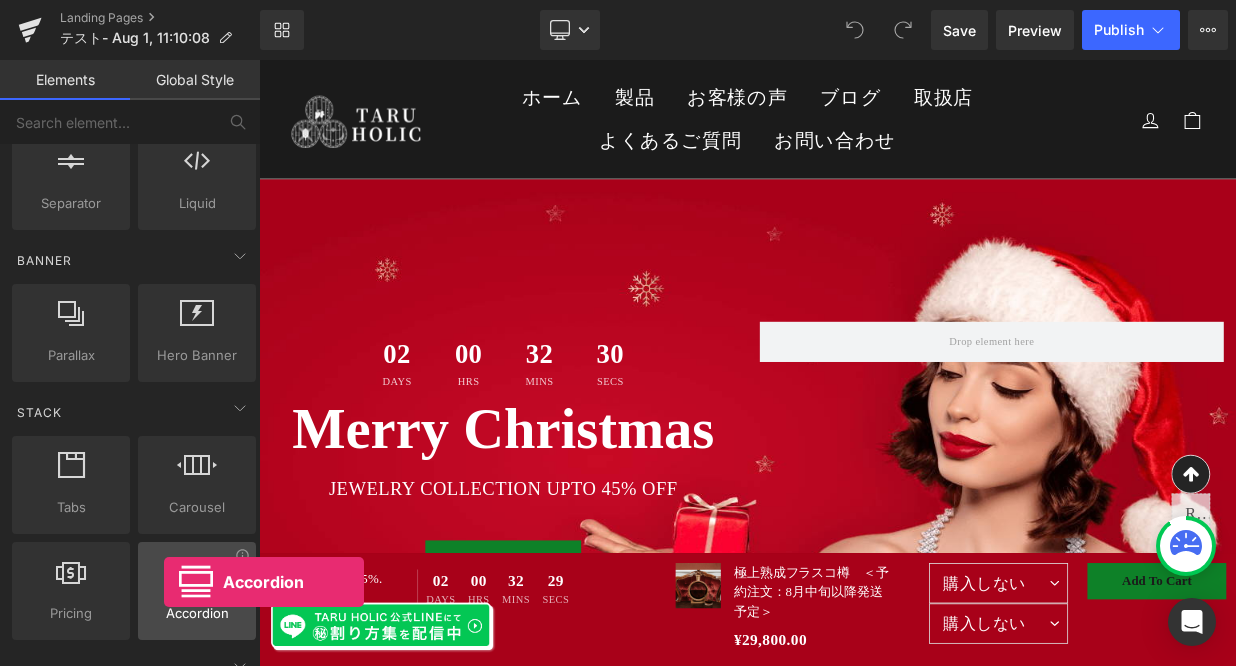 click at bounding box center (197, 580) 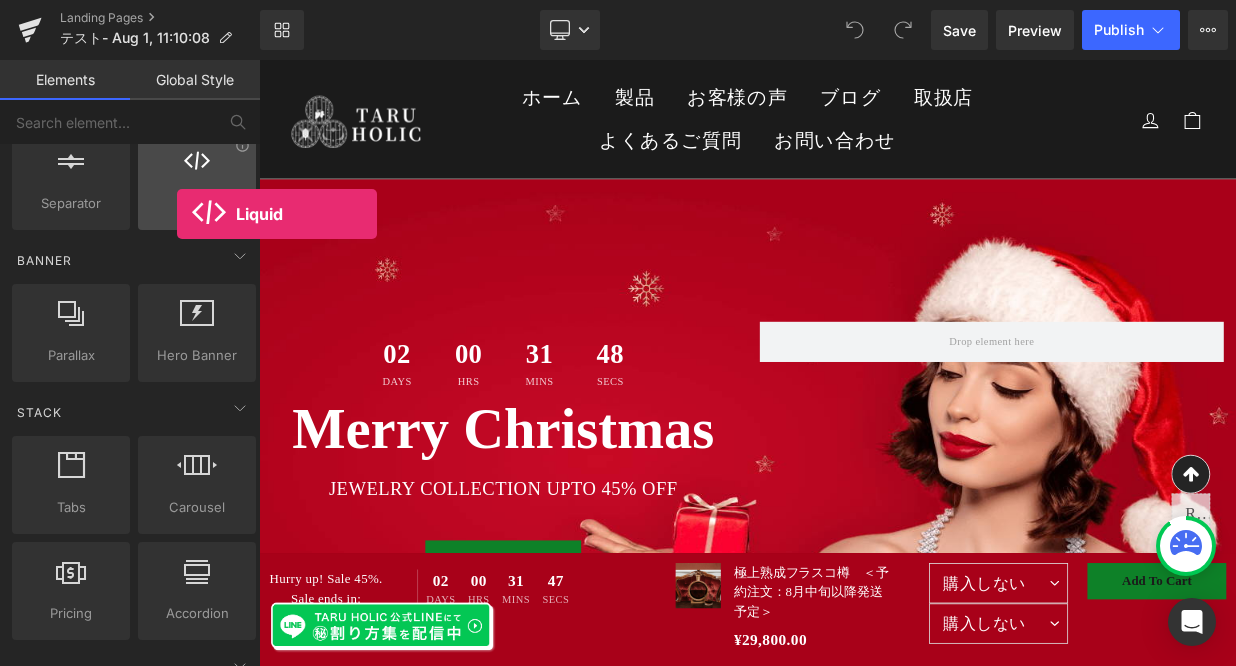 click on "Liquid  liquid, custom code, html, javascript, css, reviews, apps, applications, embeded, iframe" at bounding box center (197, 181) 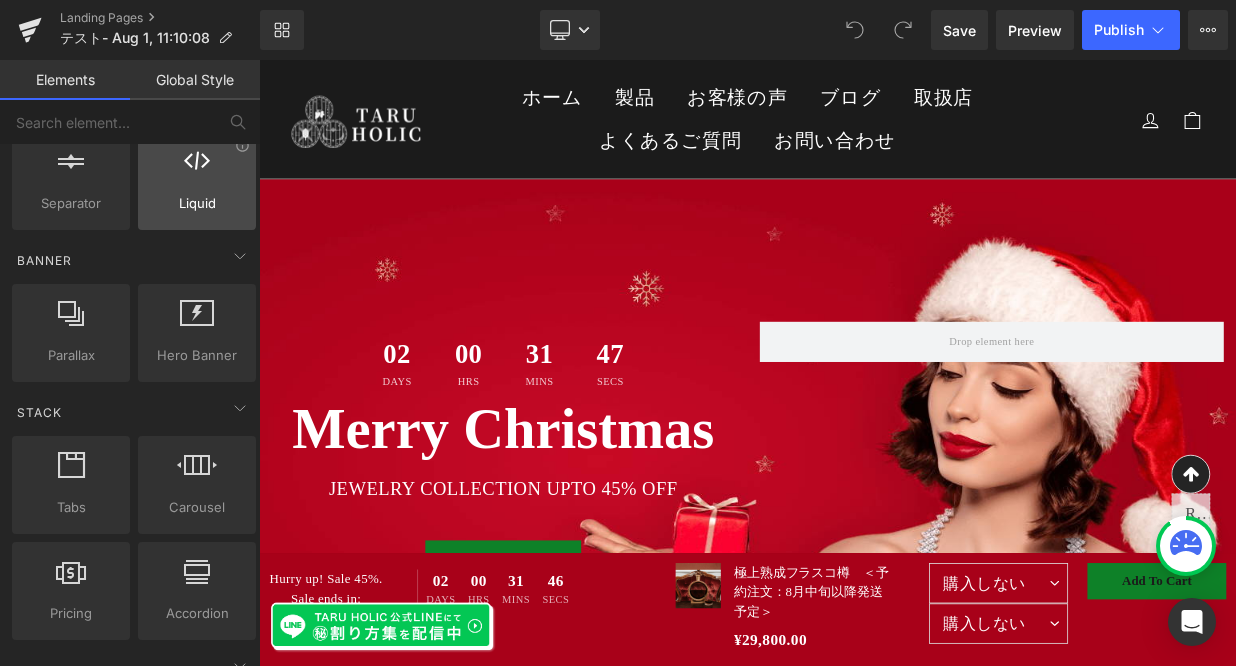 click on "Liquid" at bounding box center [197, 203] 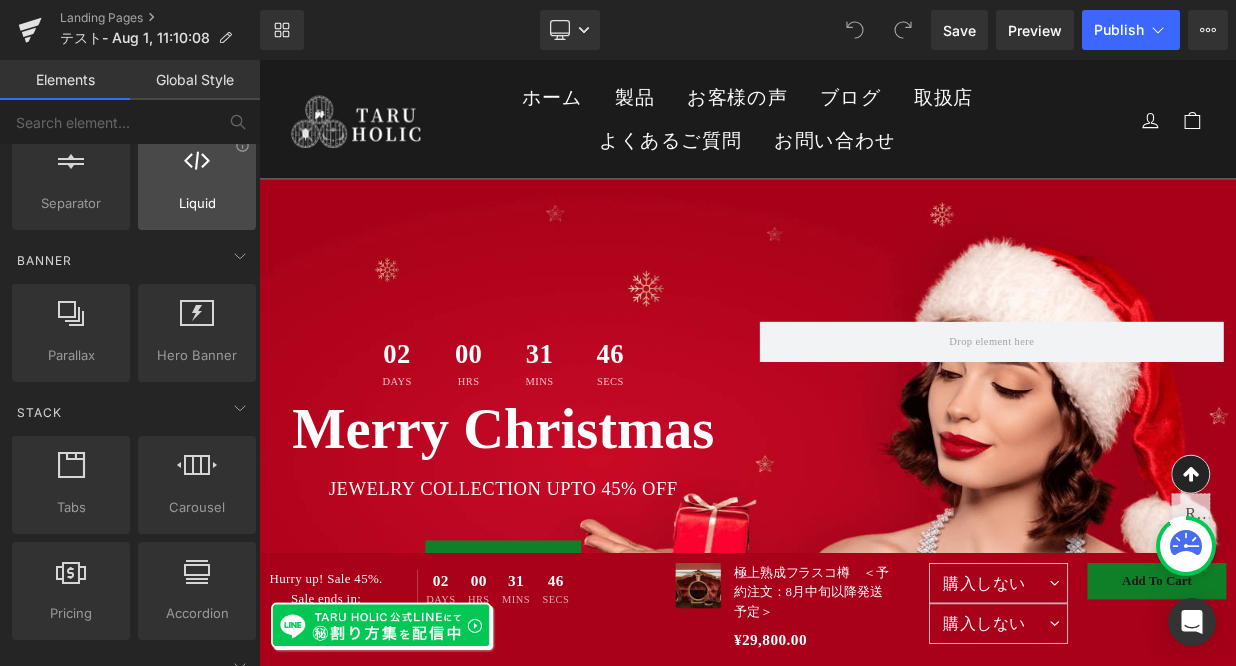 click on "Liquid" at bounding box center [197, 203] 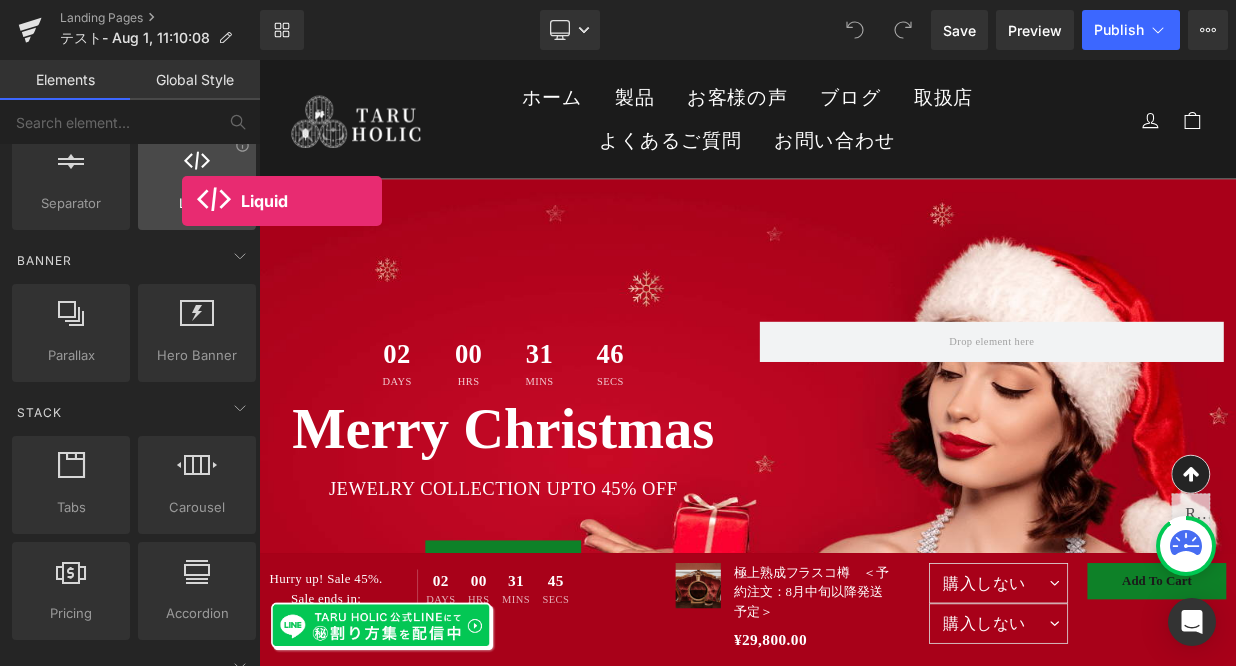 click on "Liquid" at bounding box center (197, 203) 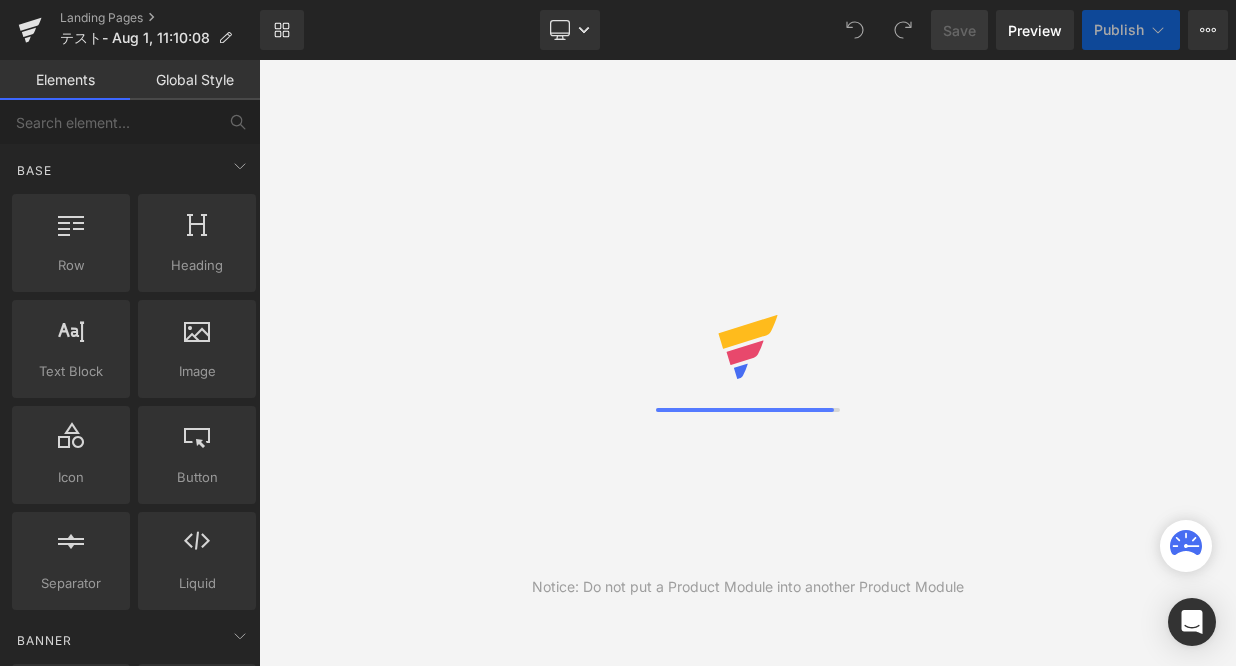 scroll, scrollTop: 0, scrollLeft: 0, axis: both 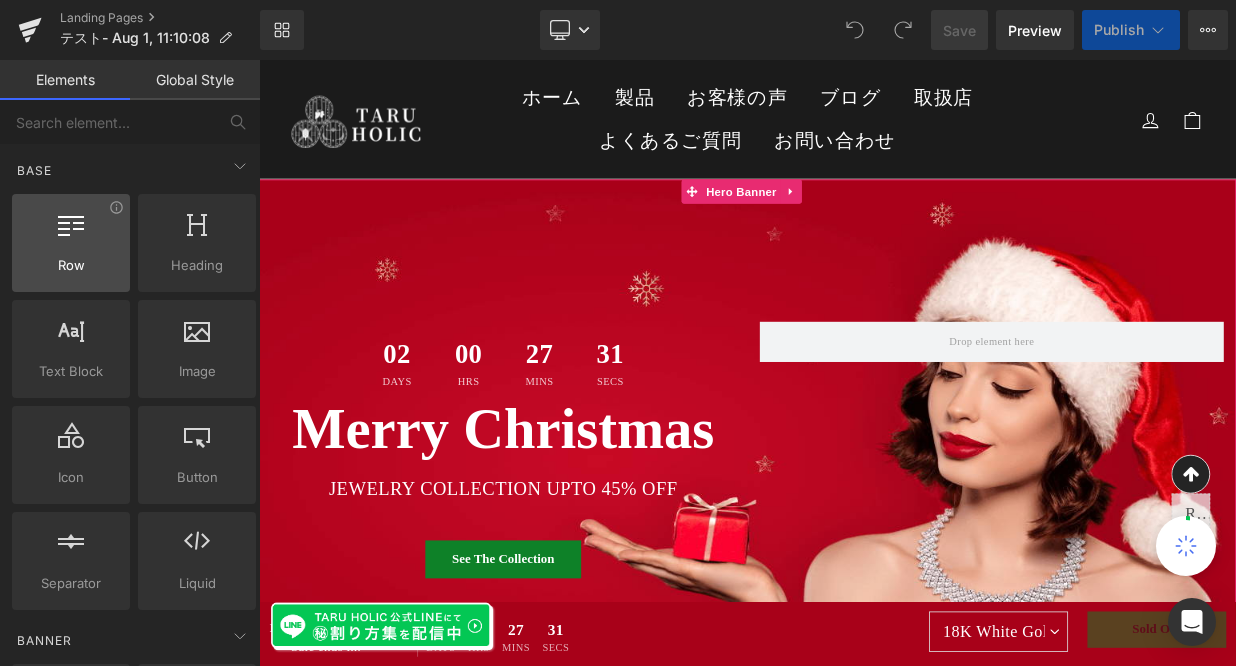 click at bounding box center [71, 223] 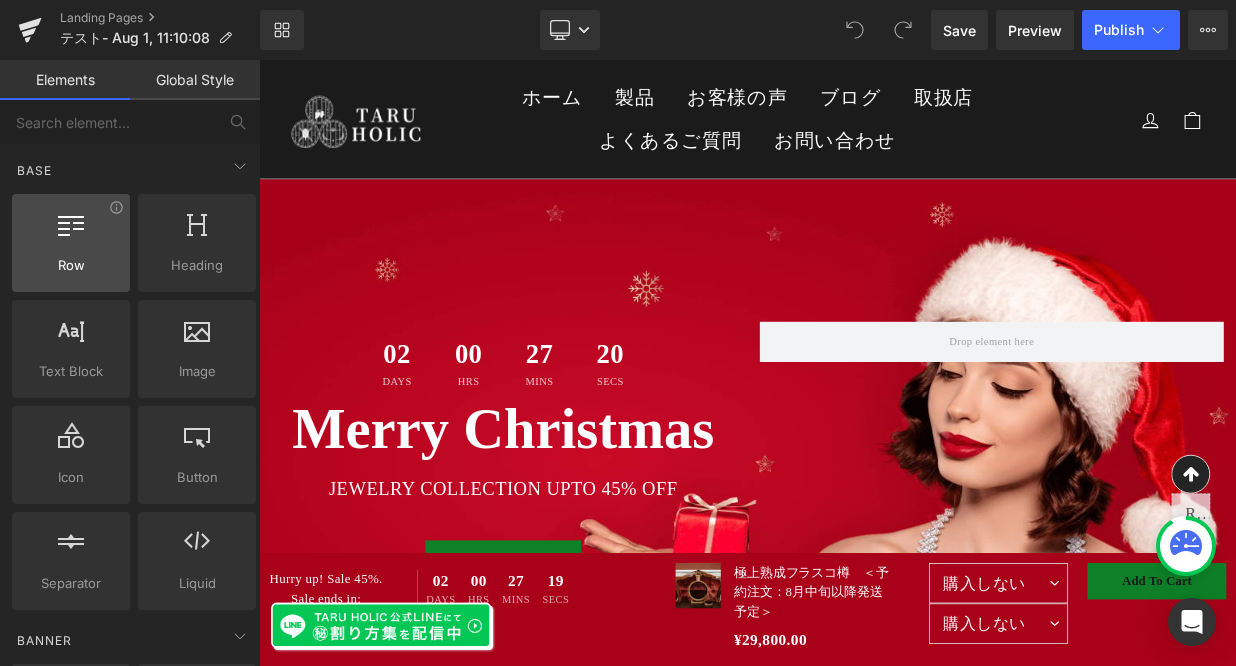 click at bounding box center [71, 223] 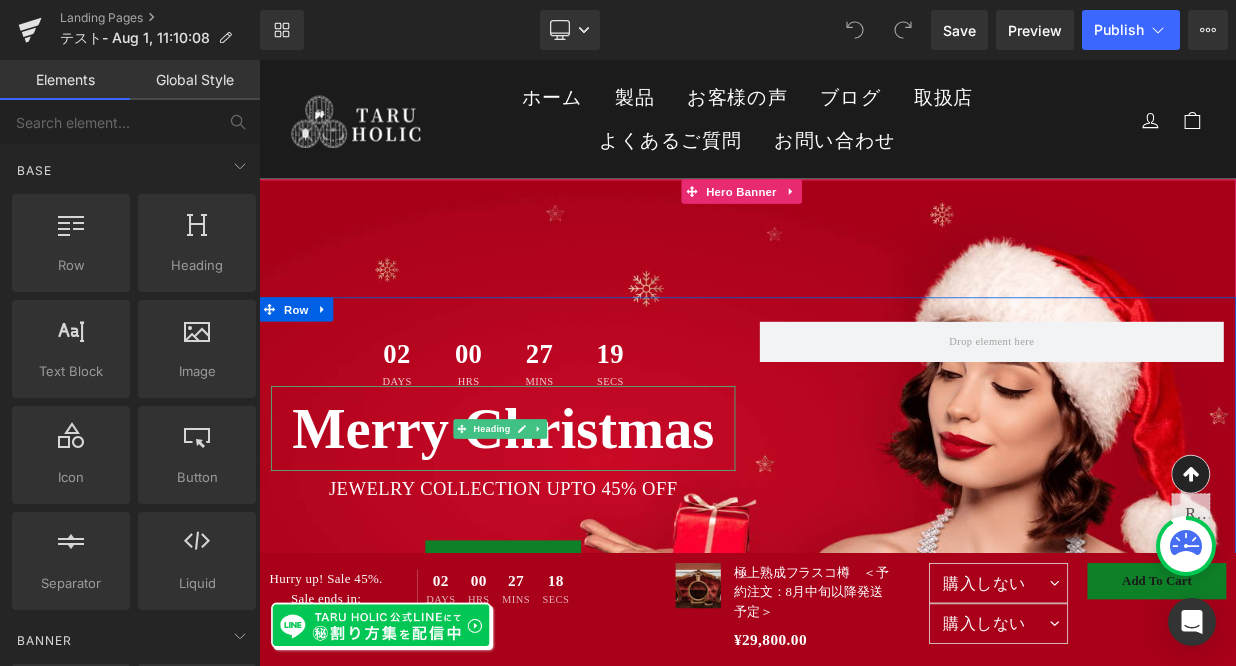 click on "Merry Christmas" at bounding box center [561, 516] 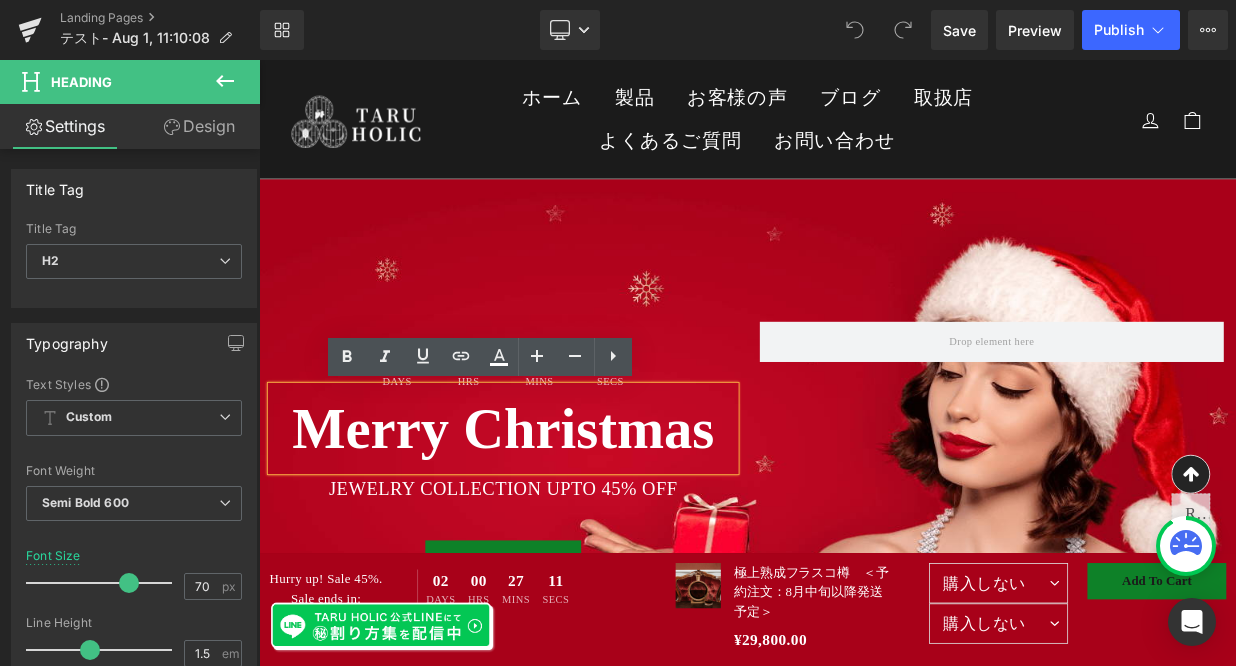 click at bounding box center (864, 555) 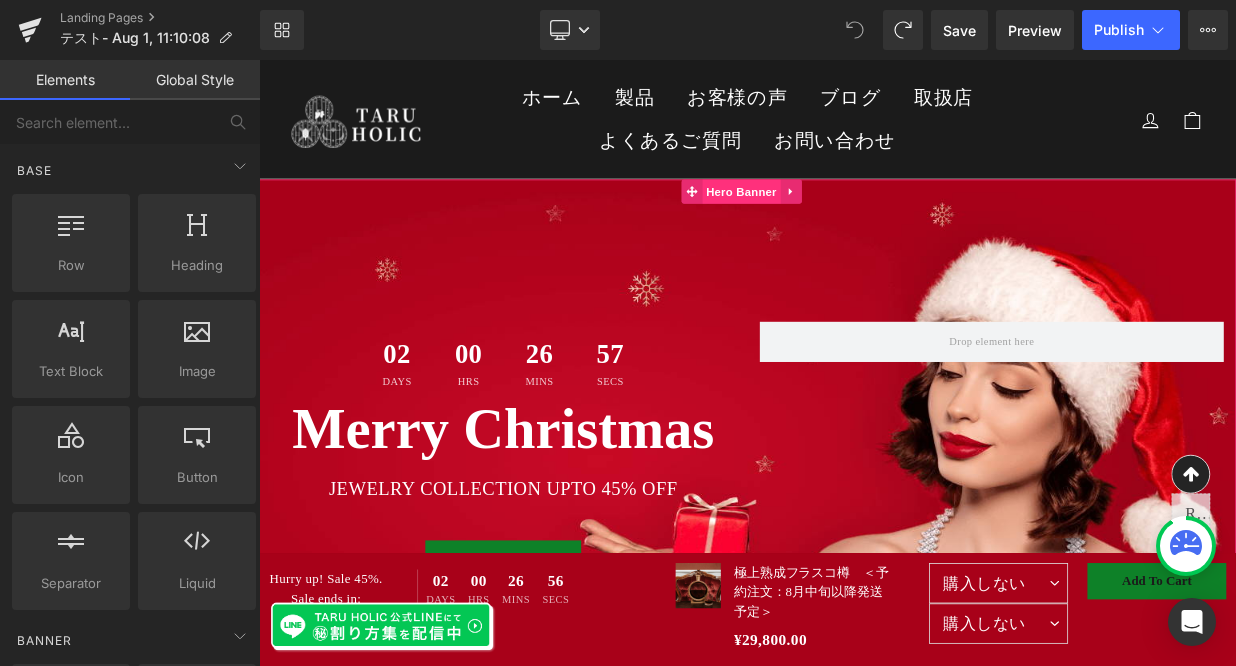 click on "Hero Banner" at bounding box center [856, 223] 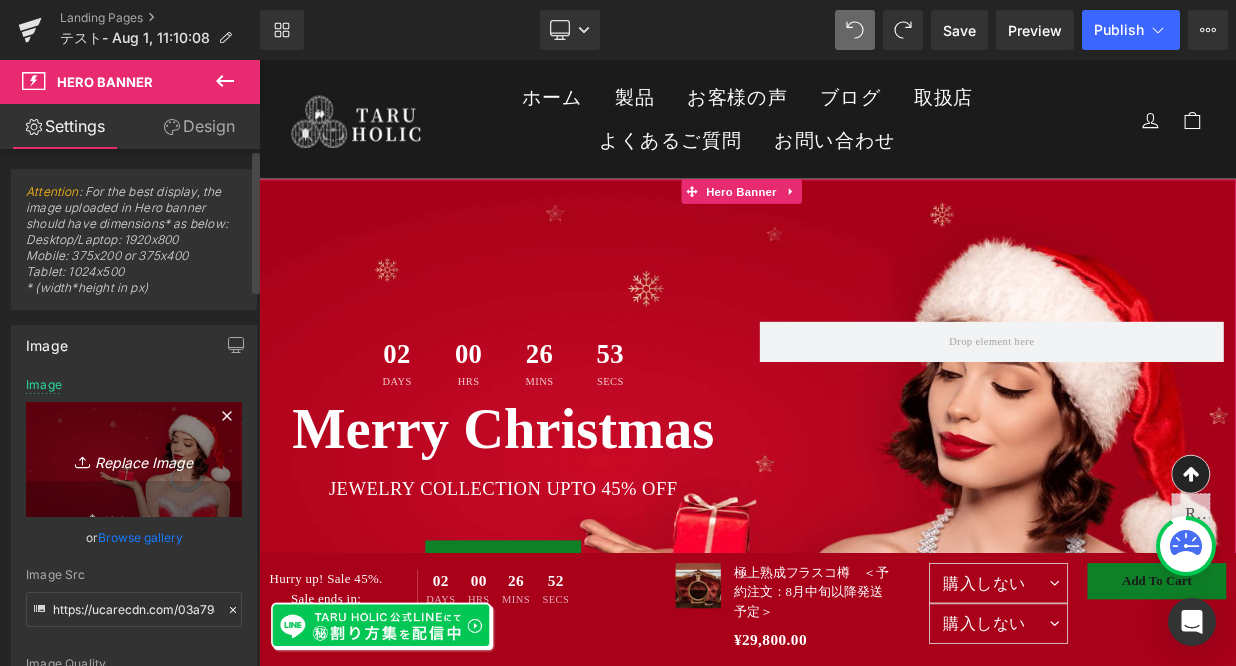 click on "Replace Image" at bounding box center [134, 459] 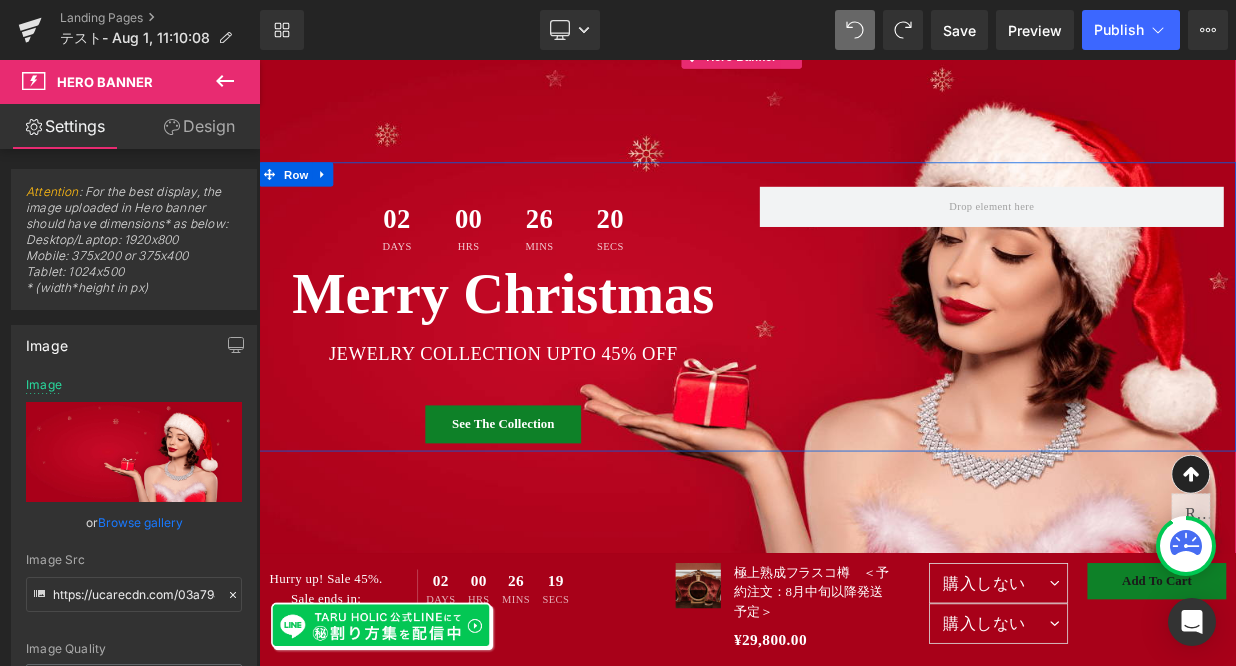 scroll, scrollTop: 168, scrollLeft: 0, axis: vertical 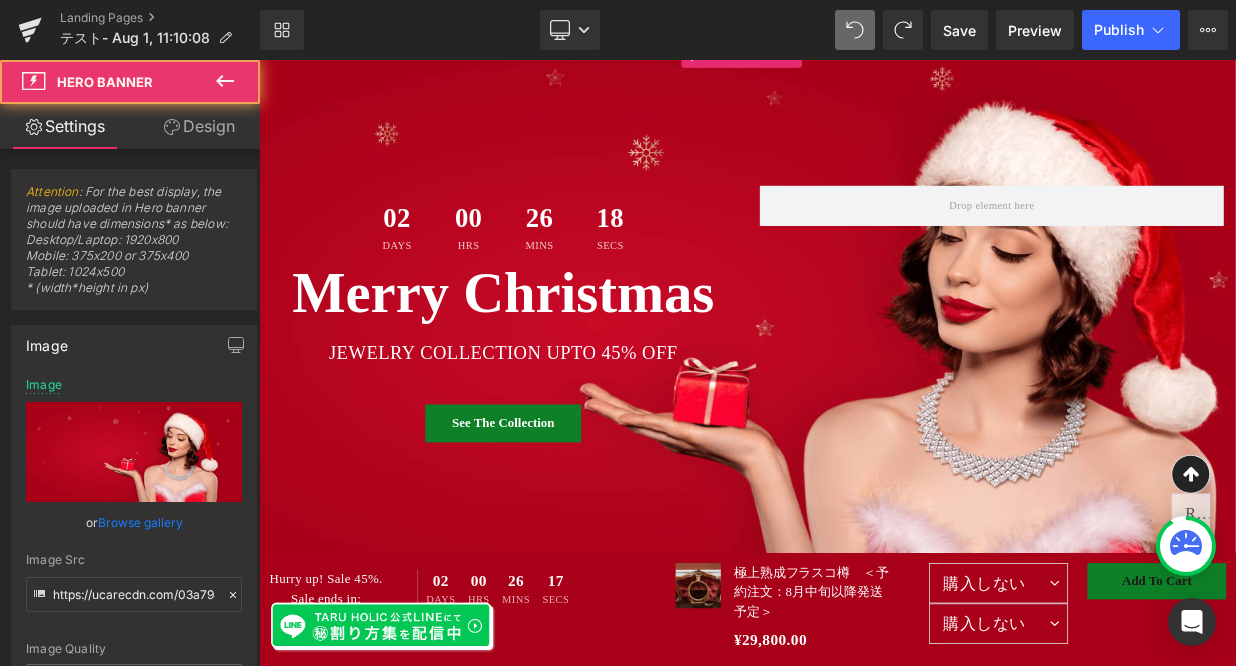 click at bounding box center [864, 387] 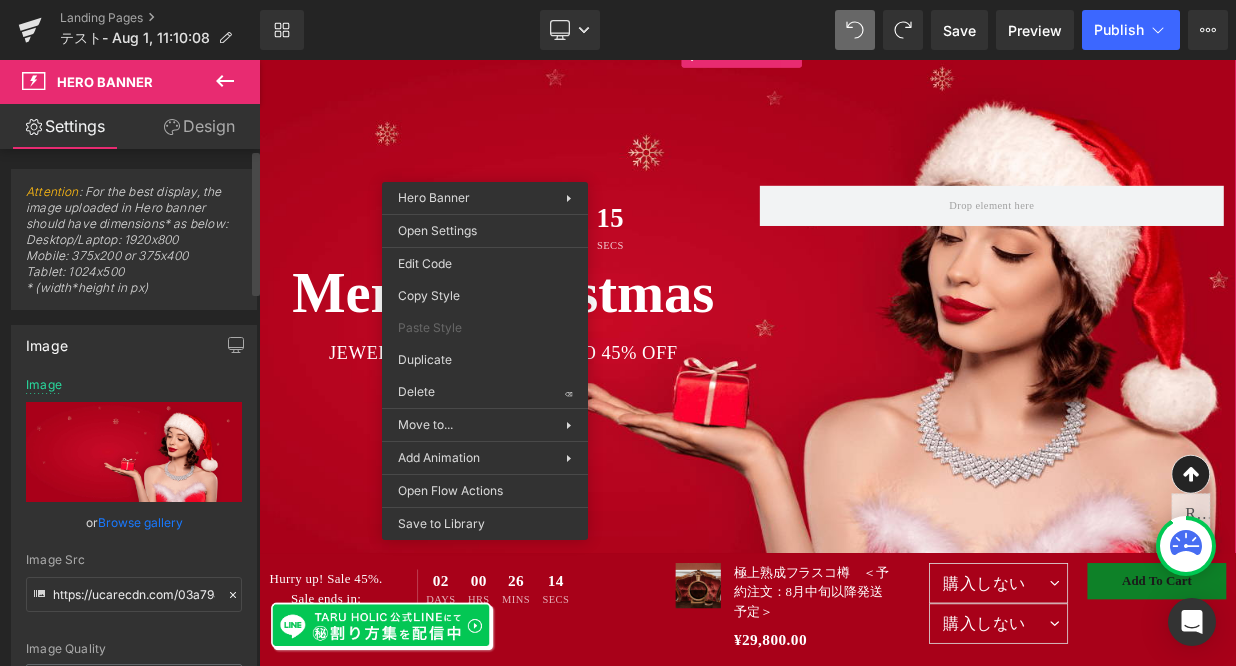 click at bounding box center (134, 452) 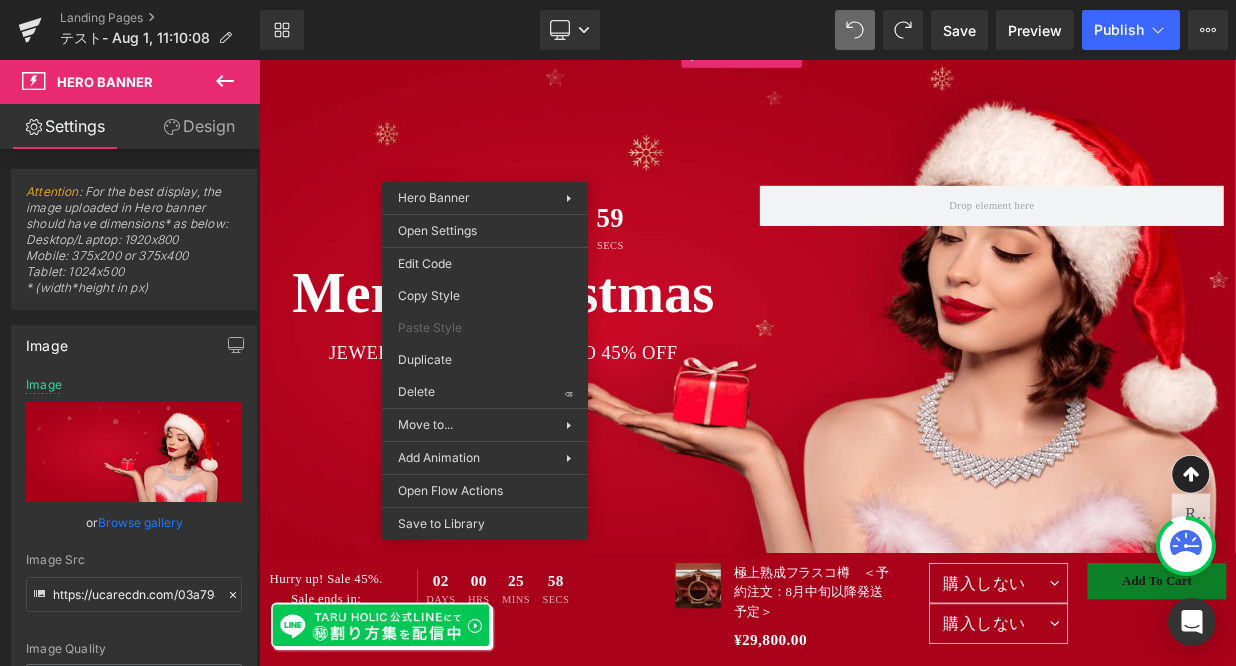 type on "C:\fakepath\sm02.png" 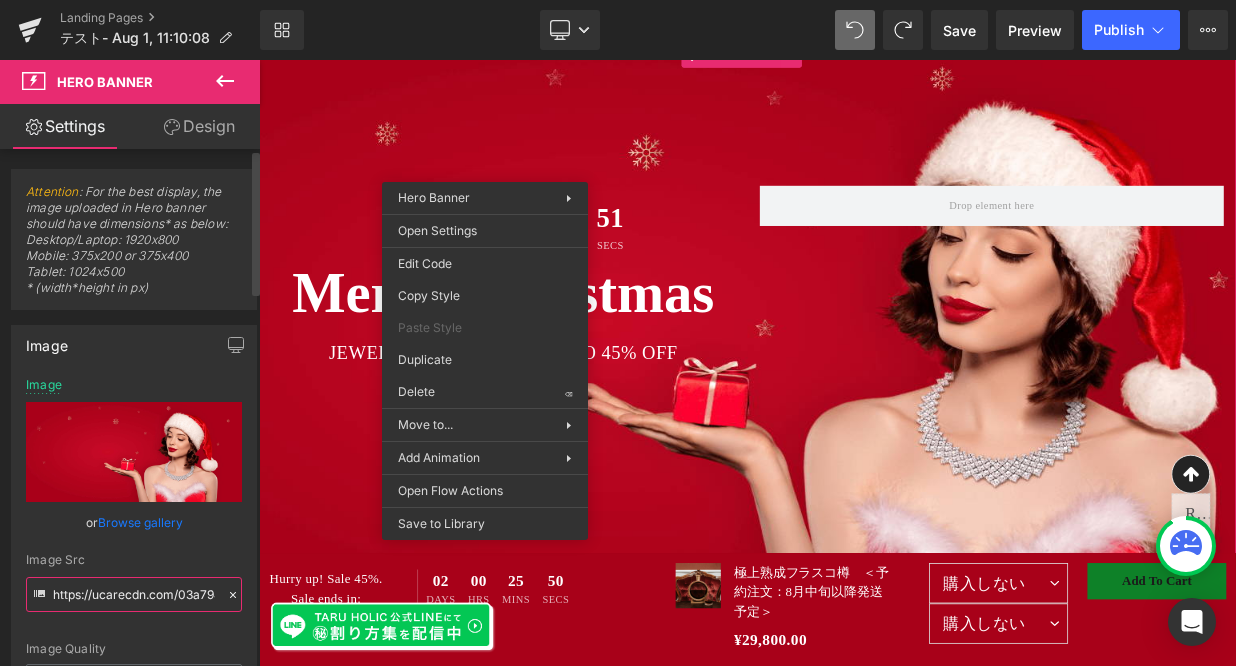 click on "https://ucarecdn.com/03a794ab-68fa-451f-99f3-efb3065c537f/-/format/auto/-/preview/3000x3000/-/quality/lighter/bg.png" at bounding box center (134, 594) 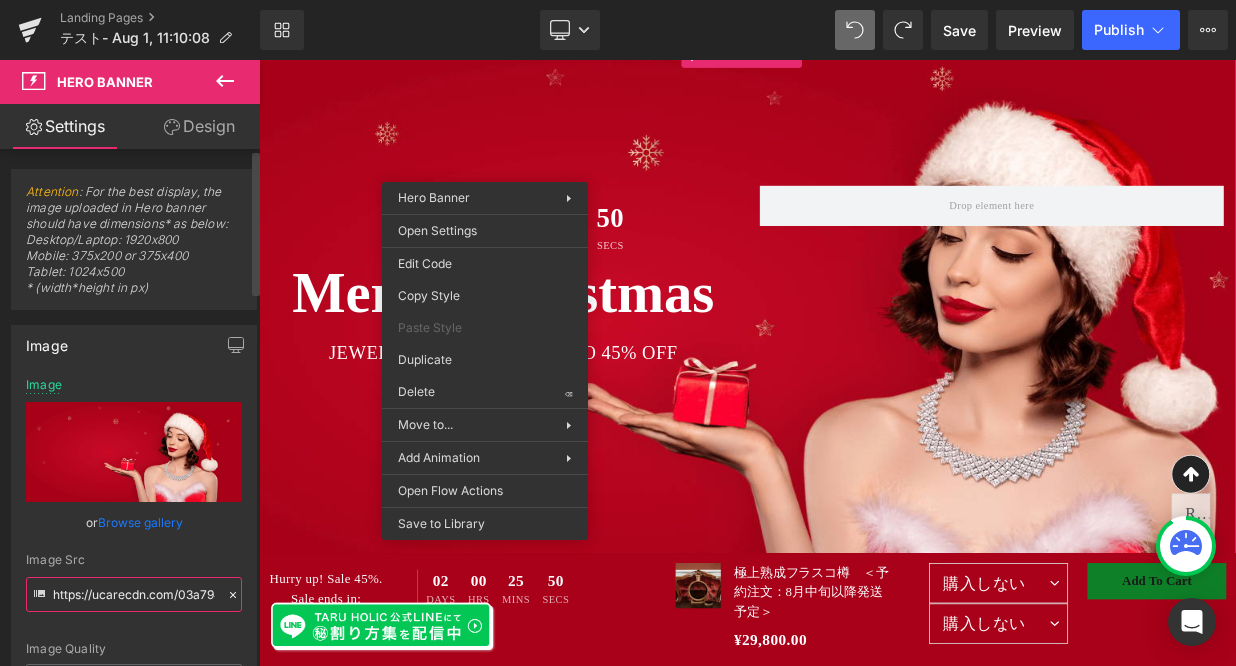 click on "https://ucarecdn.com/03a794ab-68fa-451f-99f3-efb3065c537f/-/format/auto/-/preview/3000x3000/-/quality/lighter/bg.png" at bounding box center [134, 594] 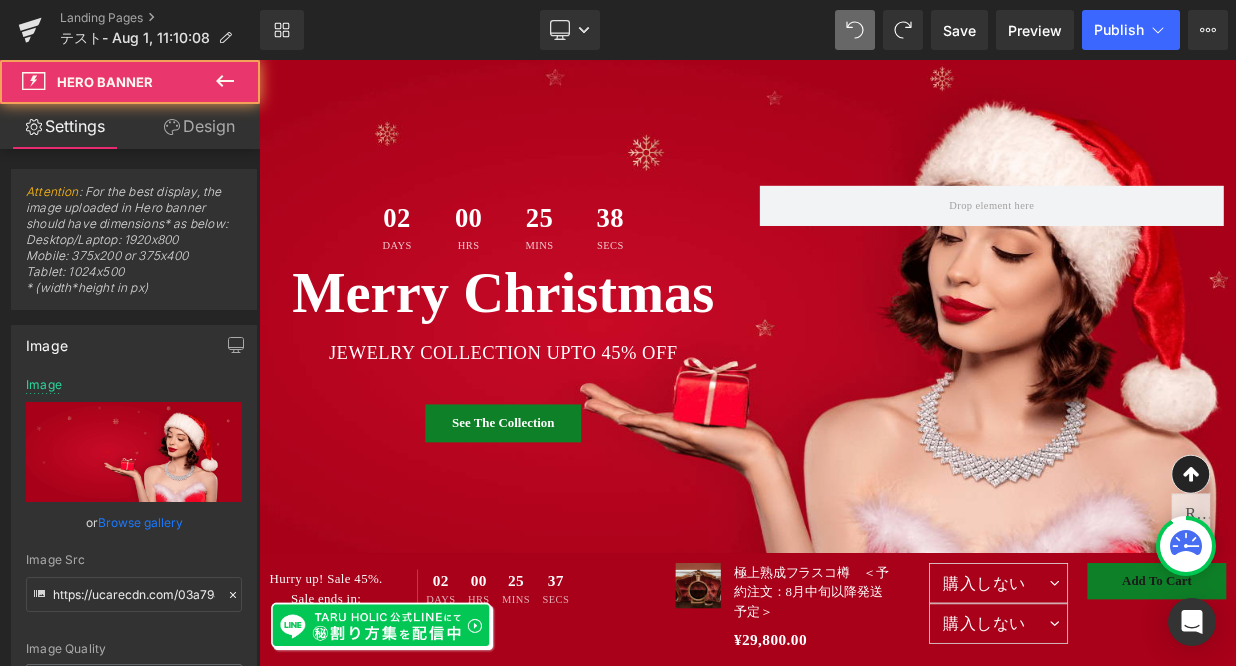 click at bounding box center [864, 387] 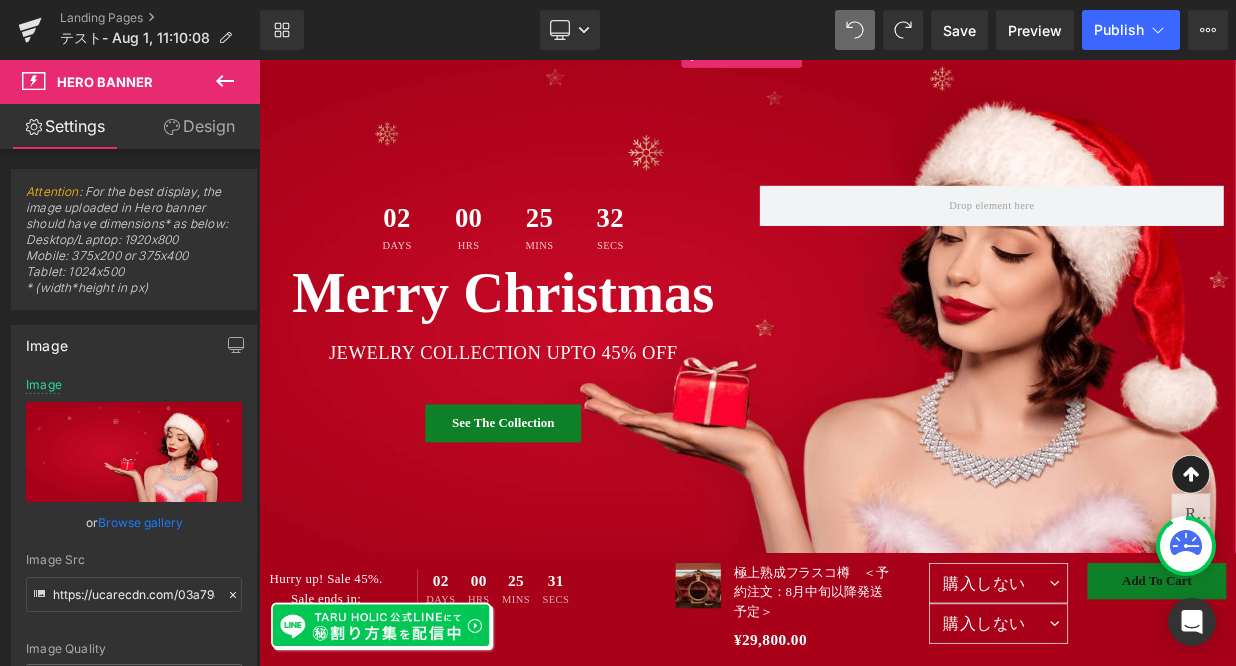 click at bounding box center (864, 387) 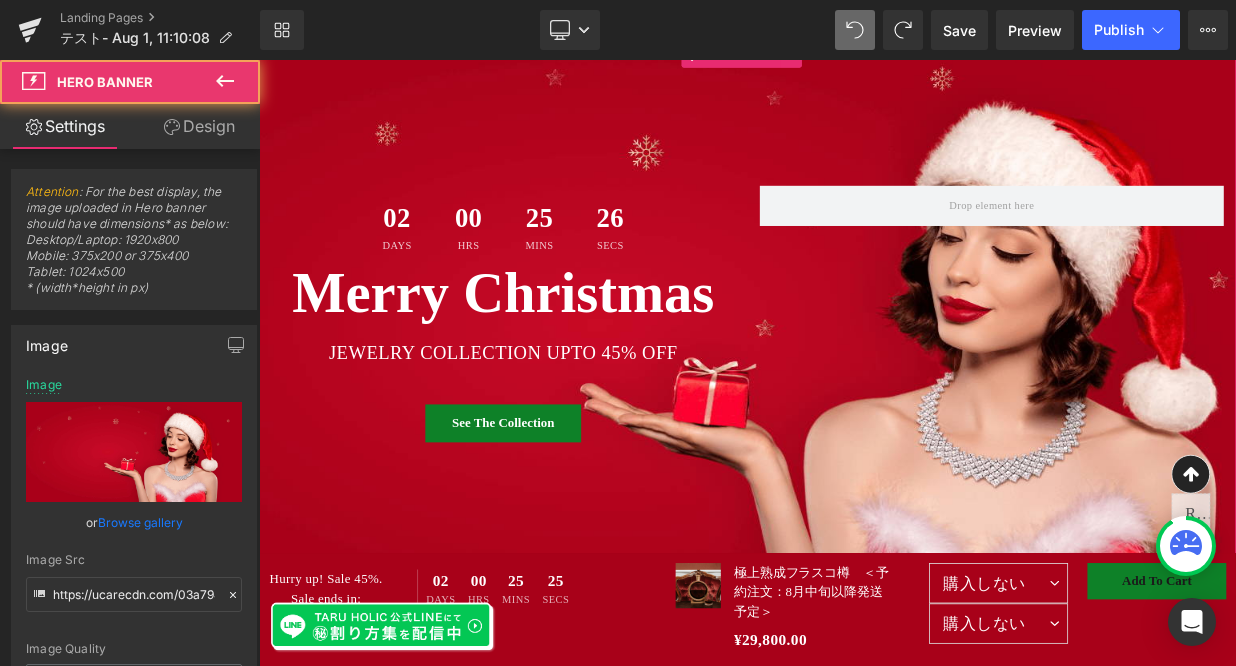 click at bounding box center [864, 387] 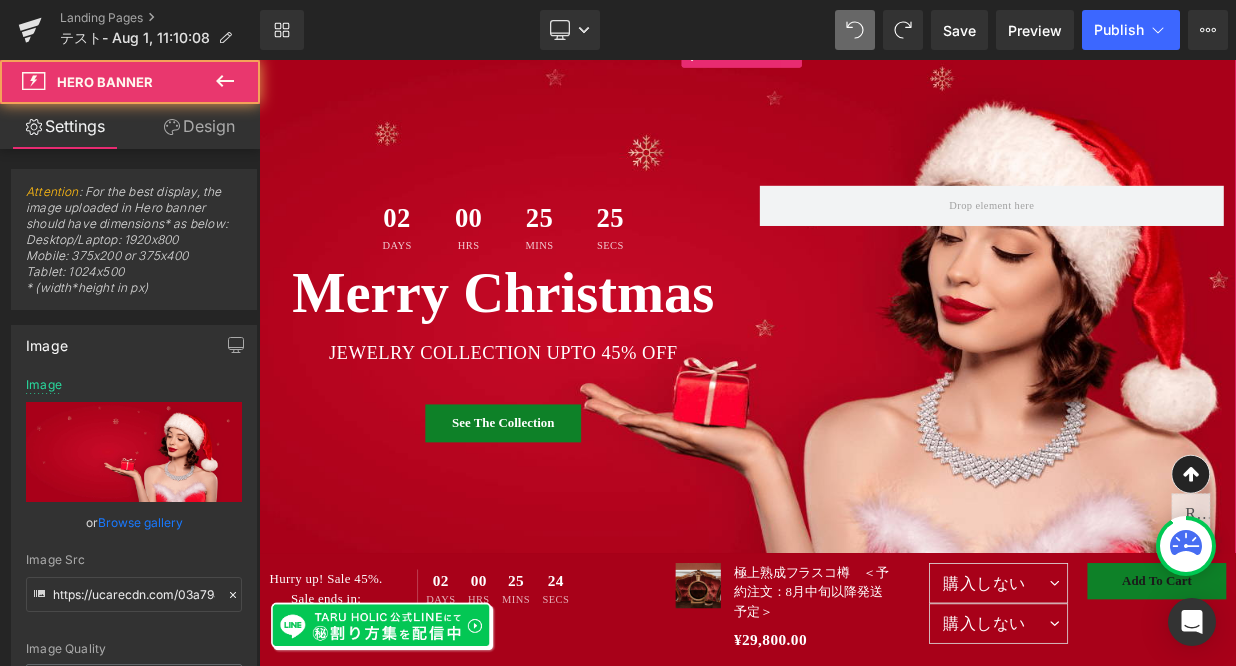 click at bounding box center [864, 387] 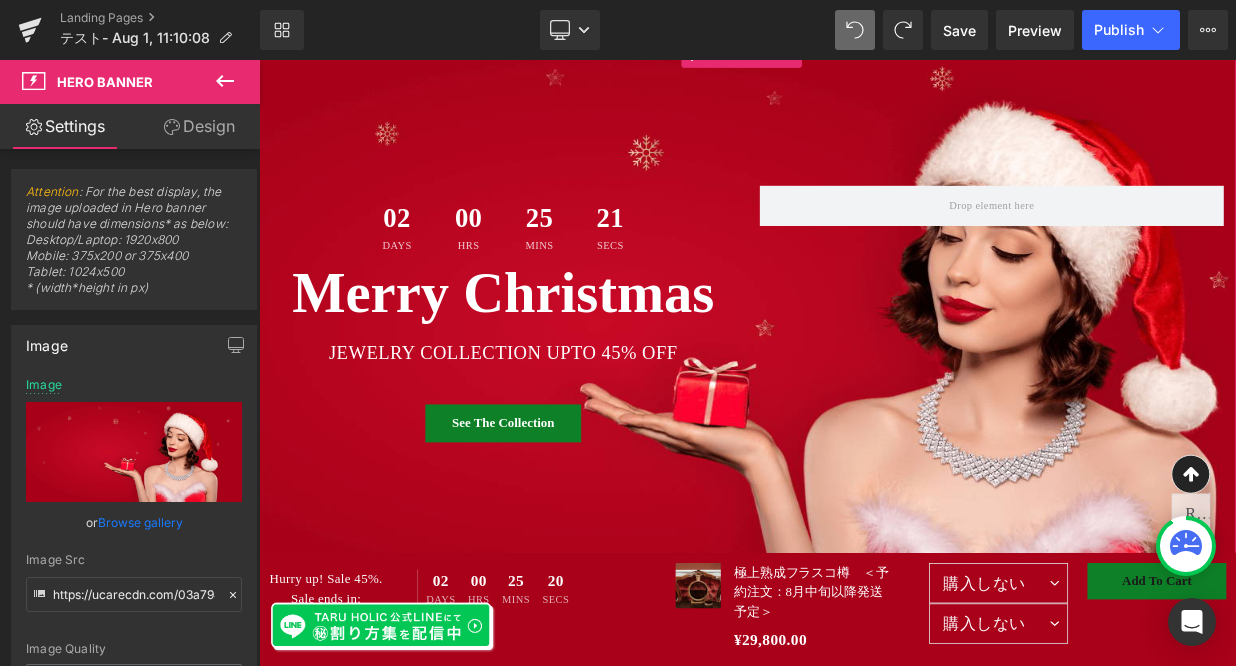 drag, startPoint x: 461, startPoint y: 532, endPoint x: 582, endPoint y: 564, distance: 125.1599 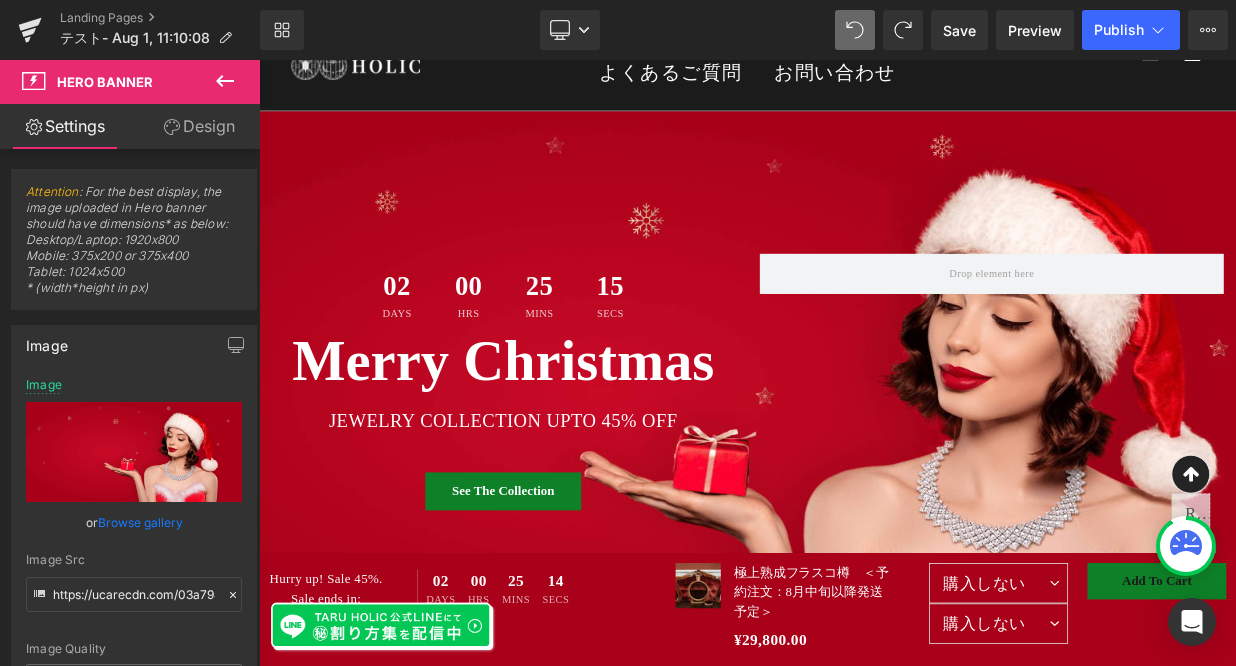scroll, scrollTop: 80, scrollLeft: 0, axis: vertical 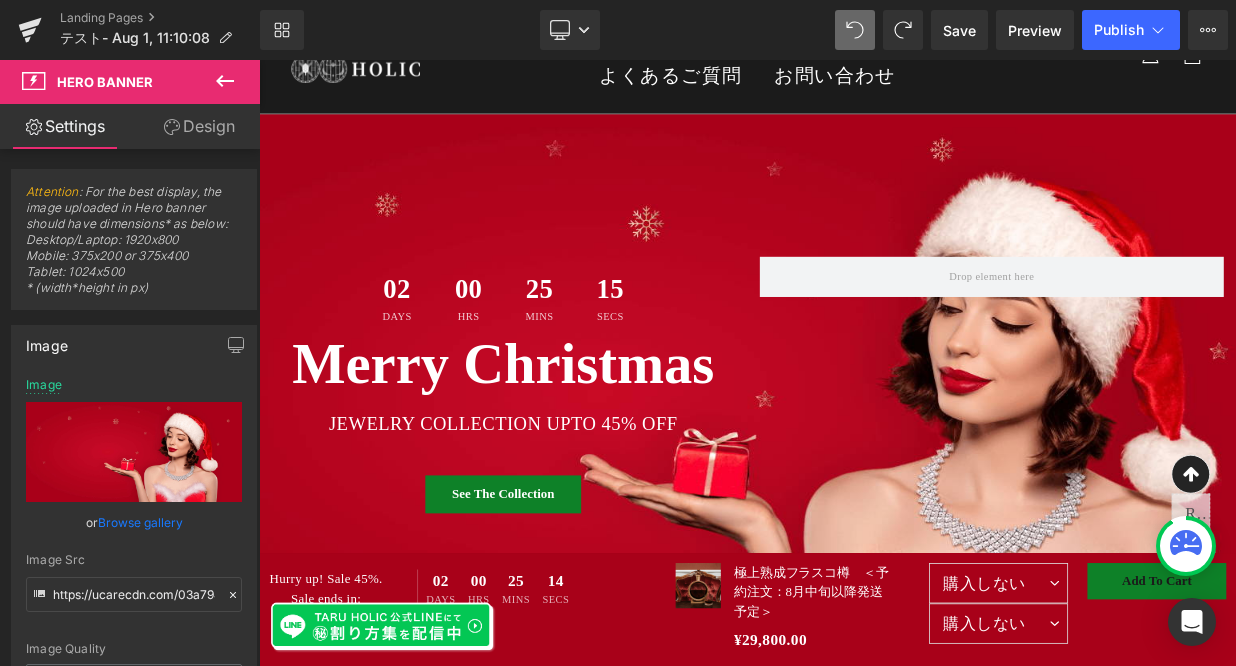 click on "25" at bounding box center [606, 349] 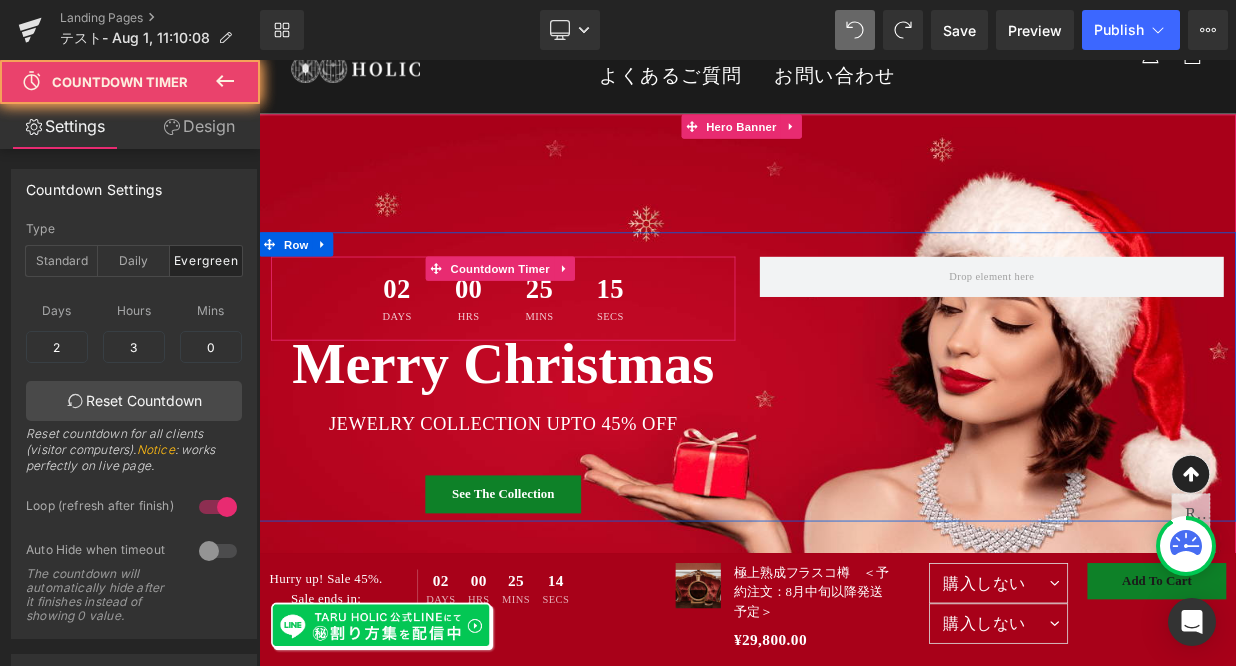 click on "15 Secs" at bounding box center (694, 356) 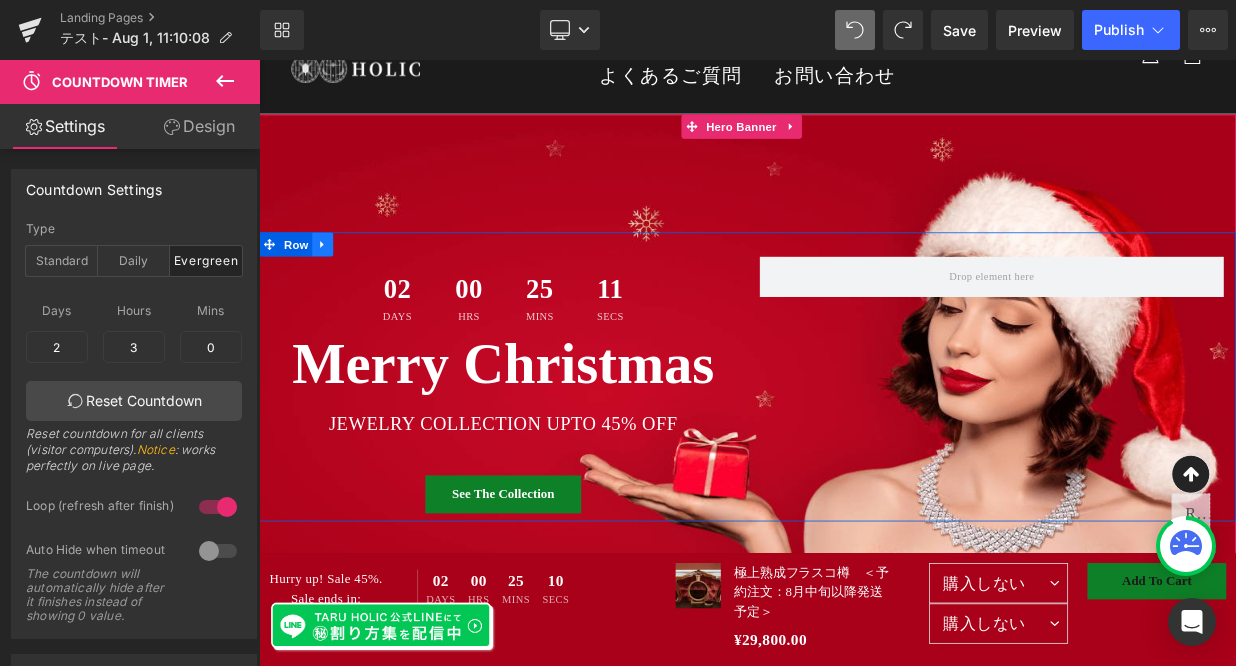click 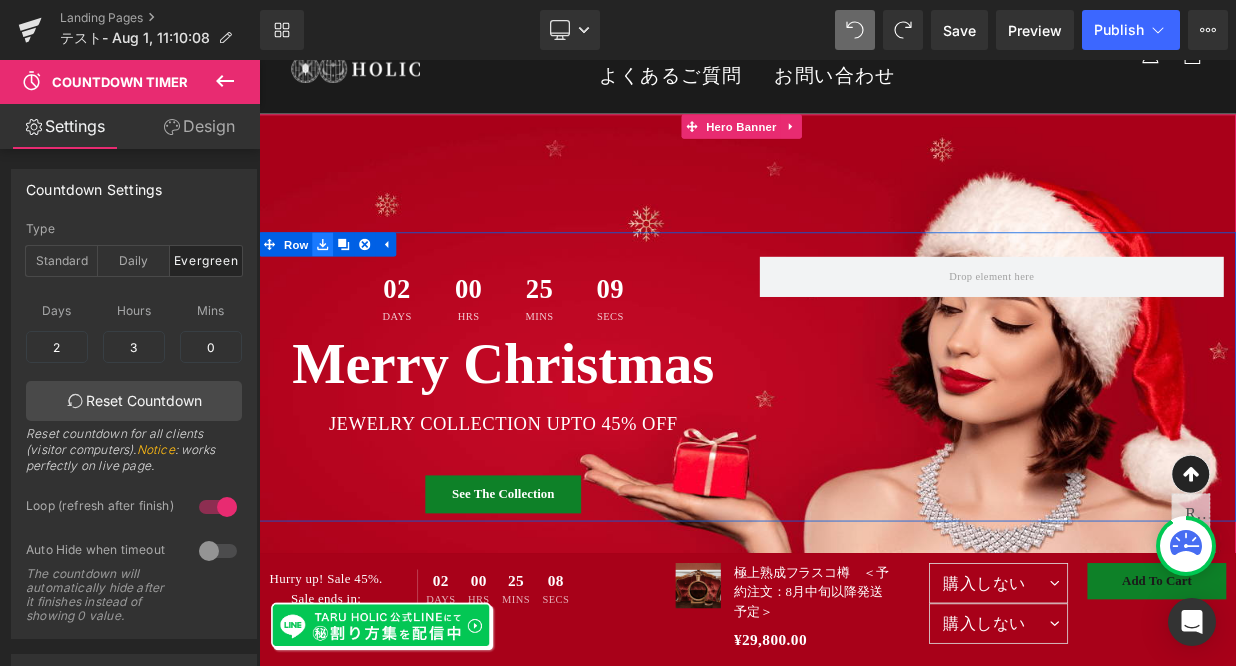 click 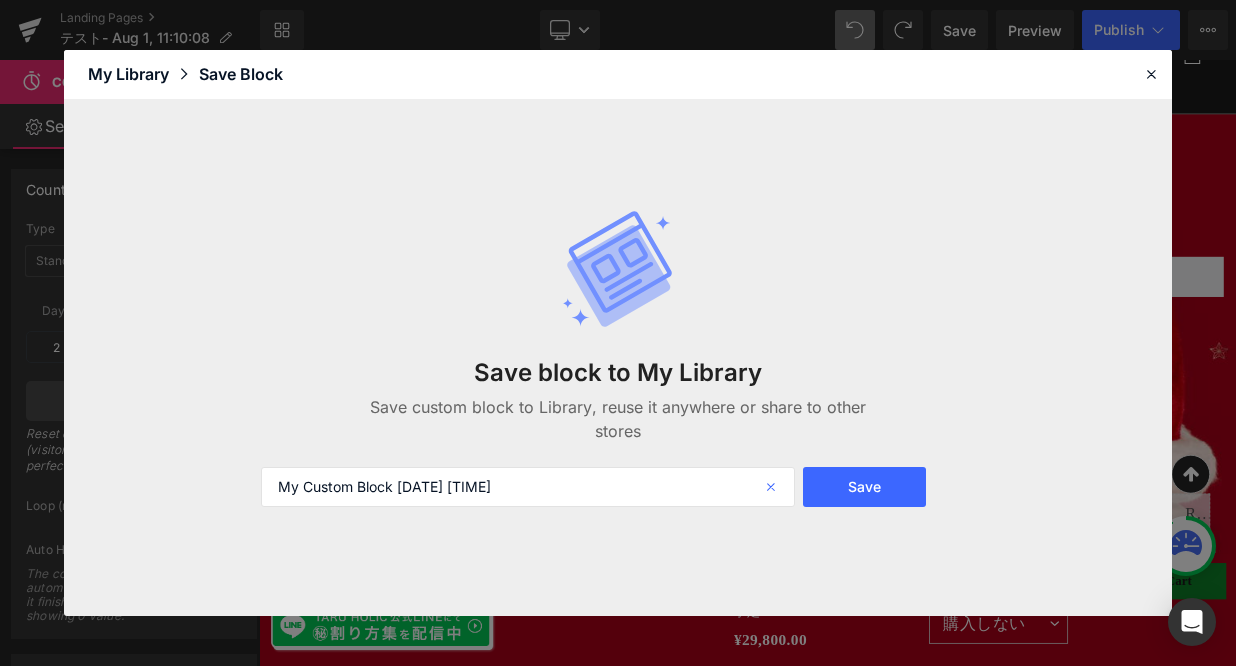 click at bounding box center [773, 487] 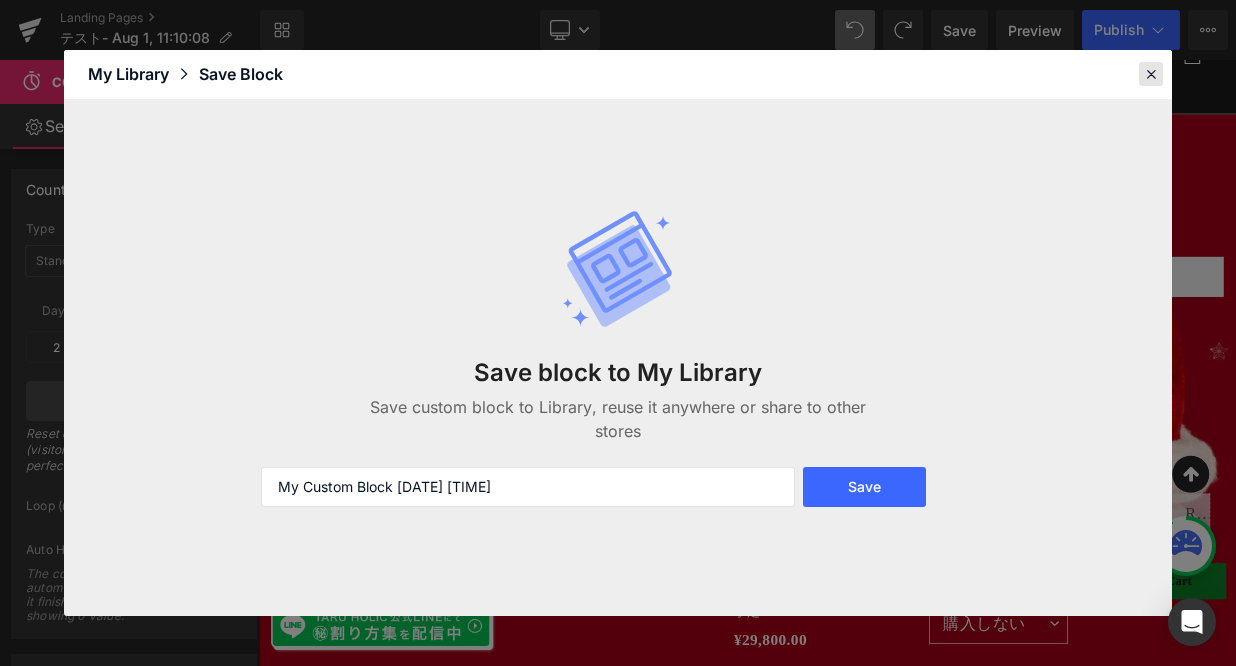 click at bounding box center (1151, 74) 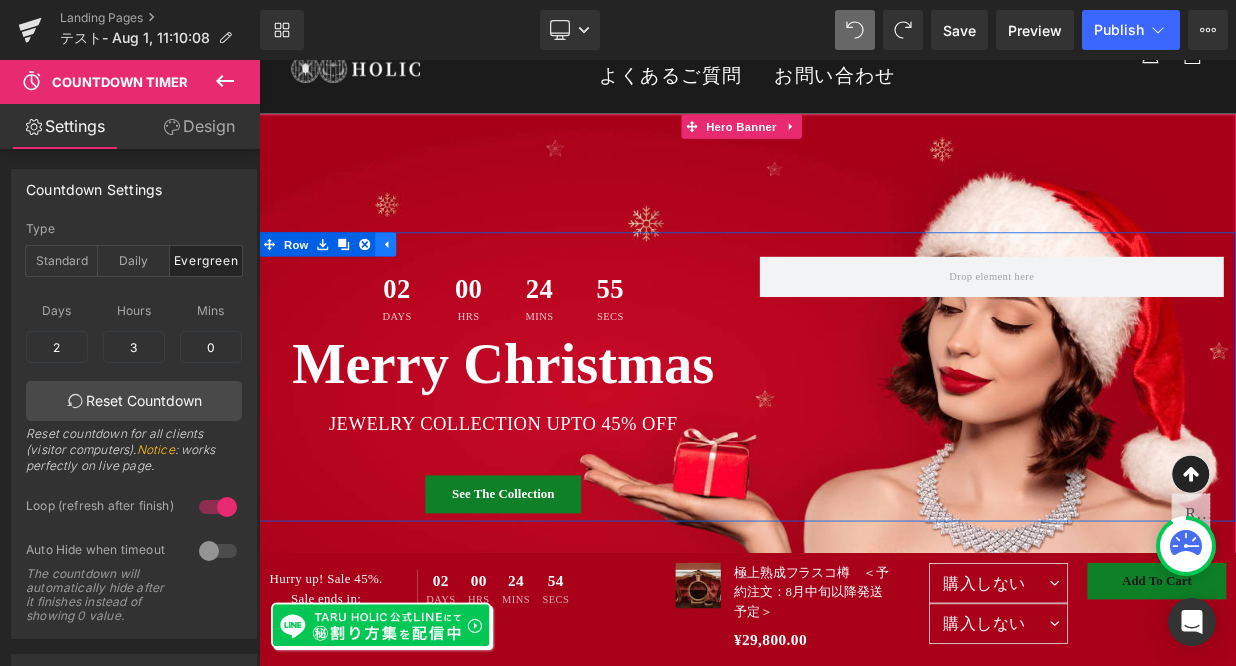 click 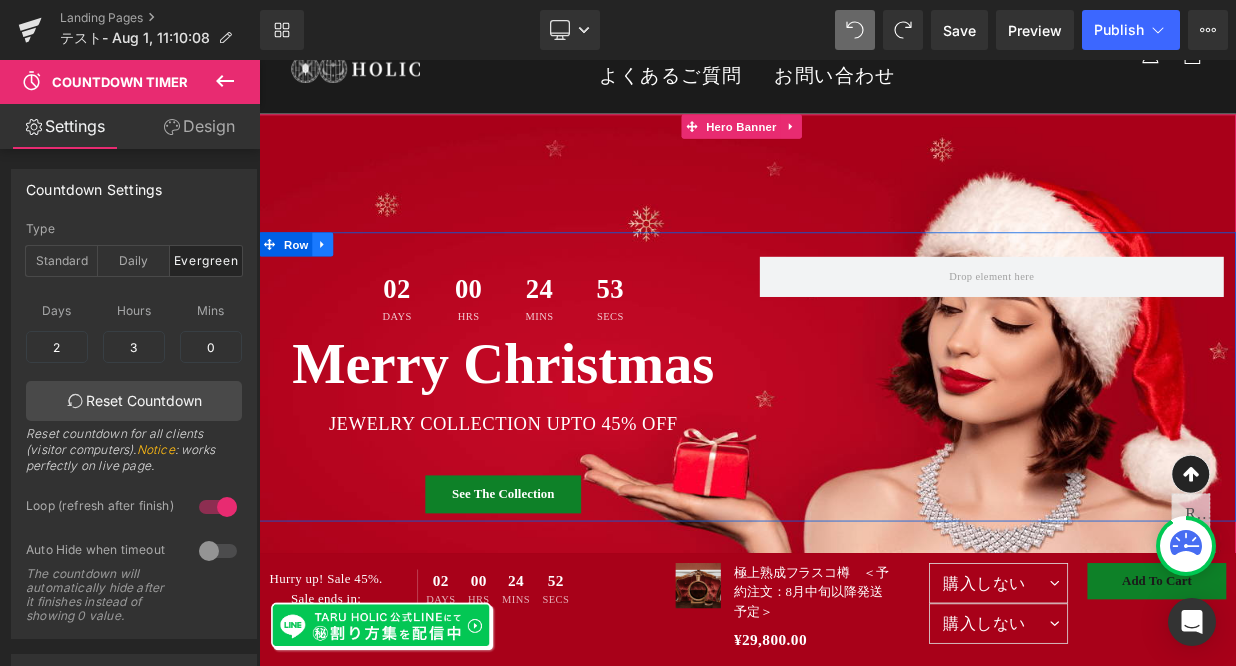 click 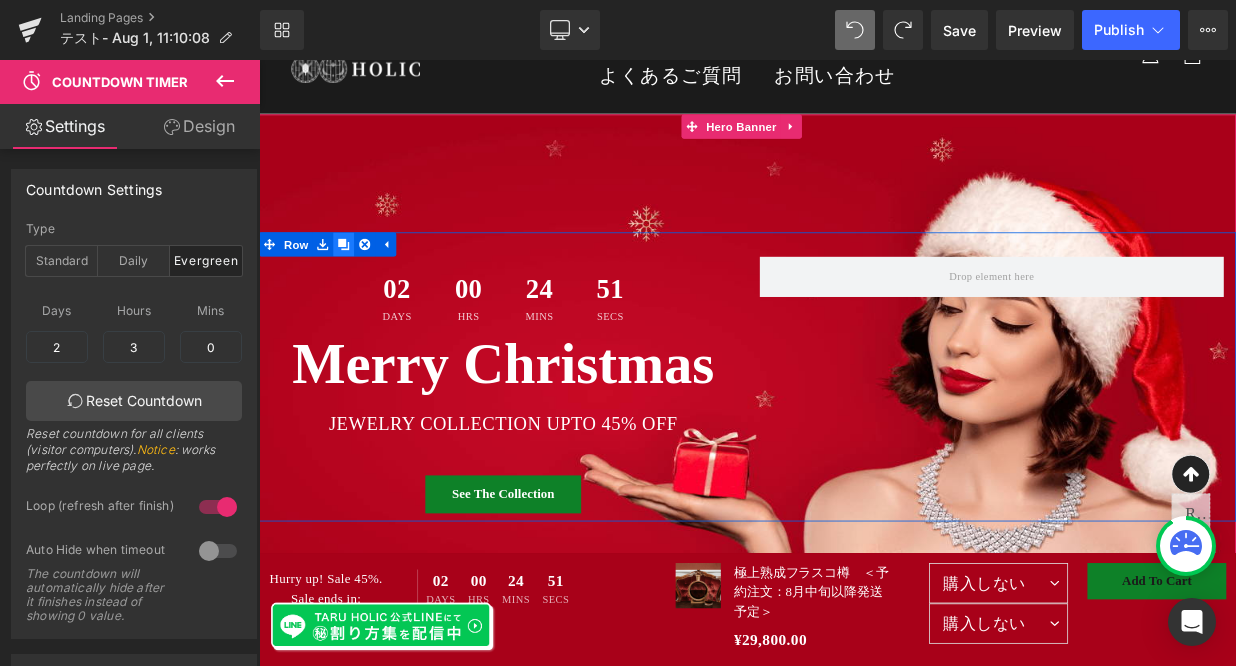 click 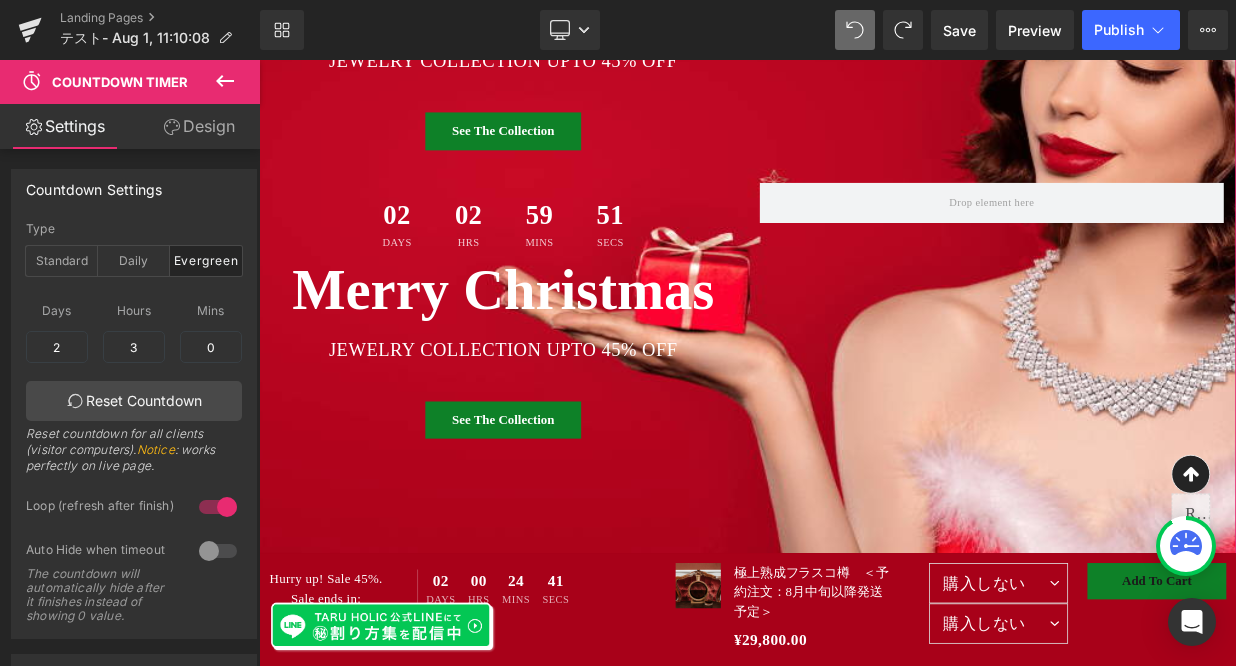 scroll, scrollTop: 544, scrollLeft: 0, axis: vertical 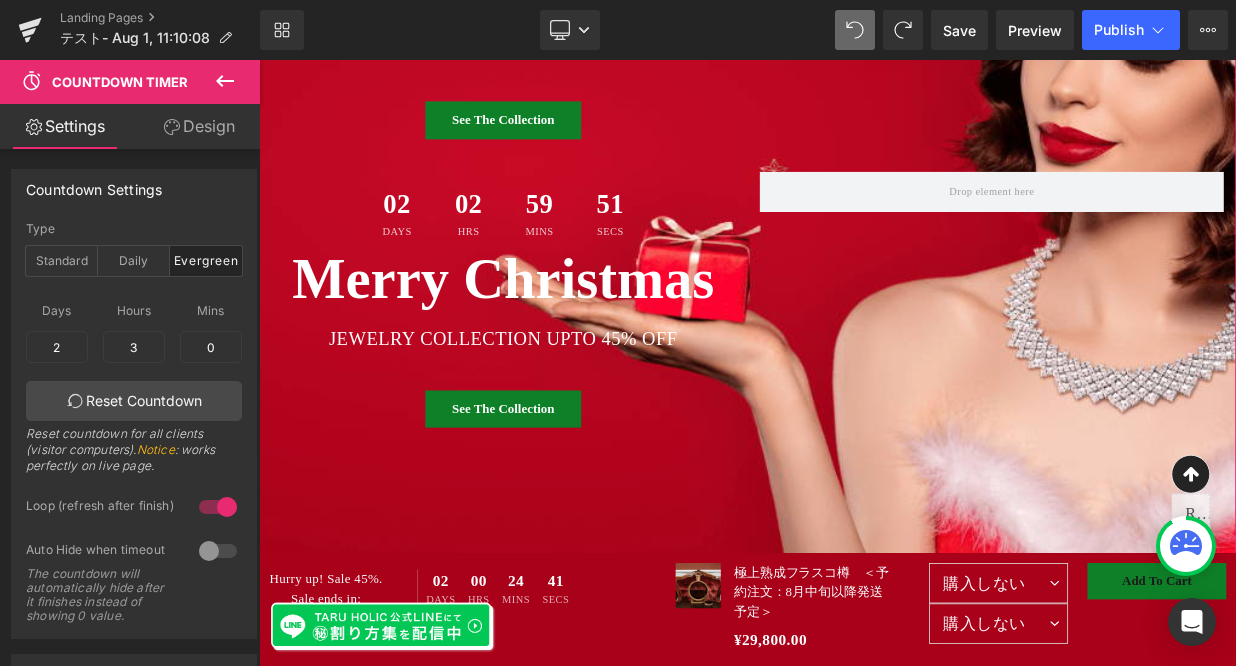 click at bounding box center [864, 189] 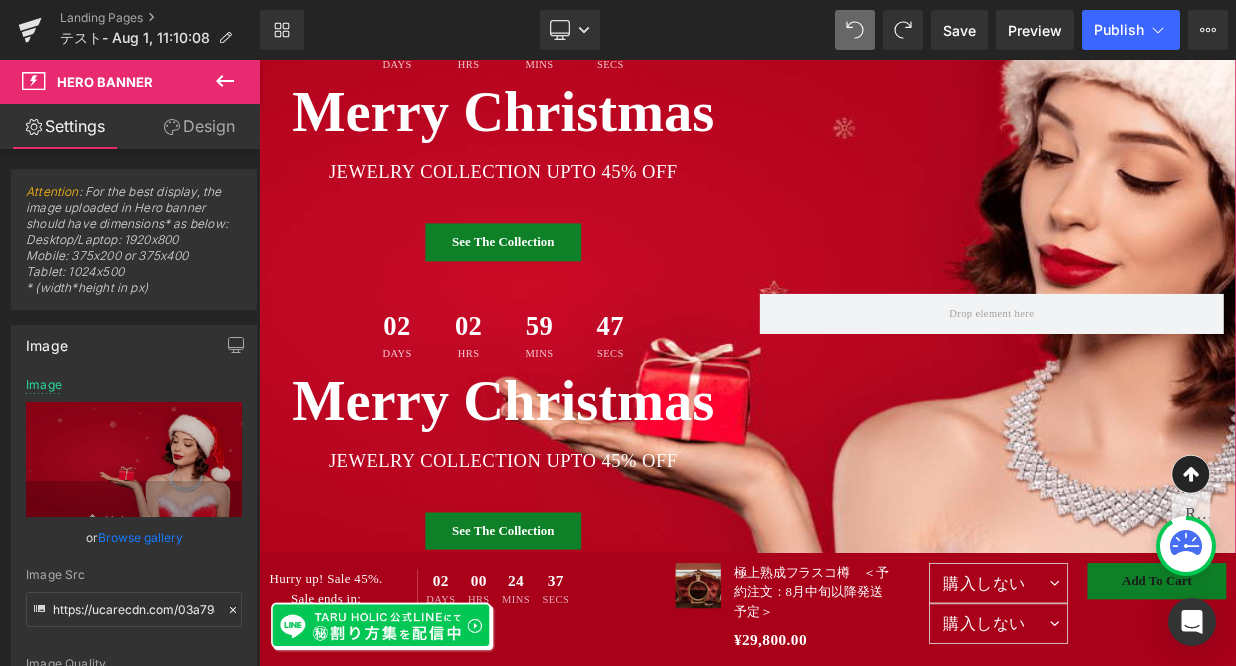 scroll, scrollTop: 400, scrollLeft: 0, axis: vertical 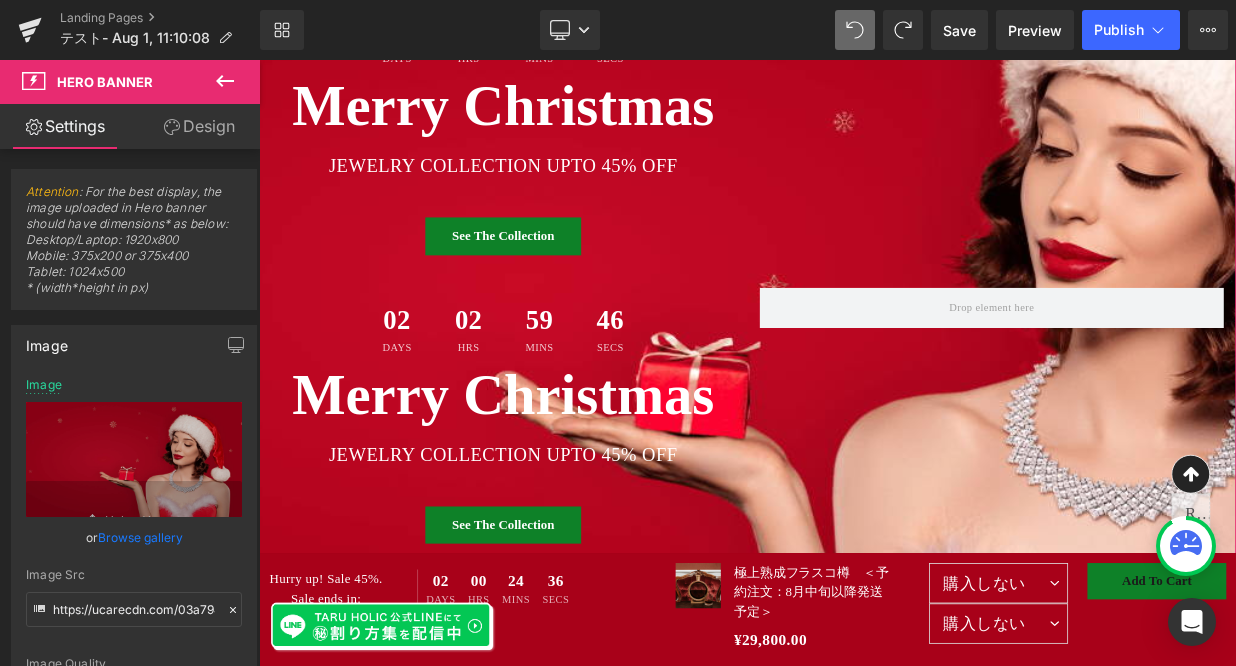 click on "See The Collection" at bounding box center [561, 636] 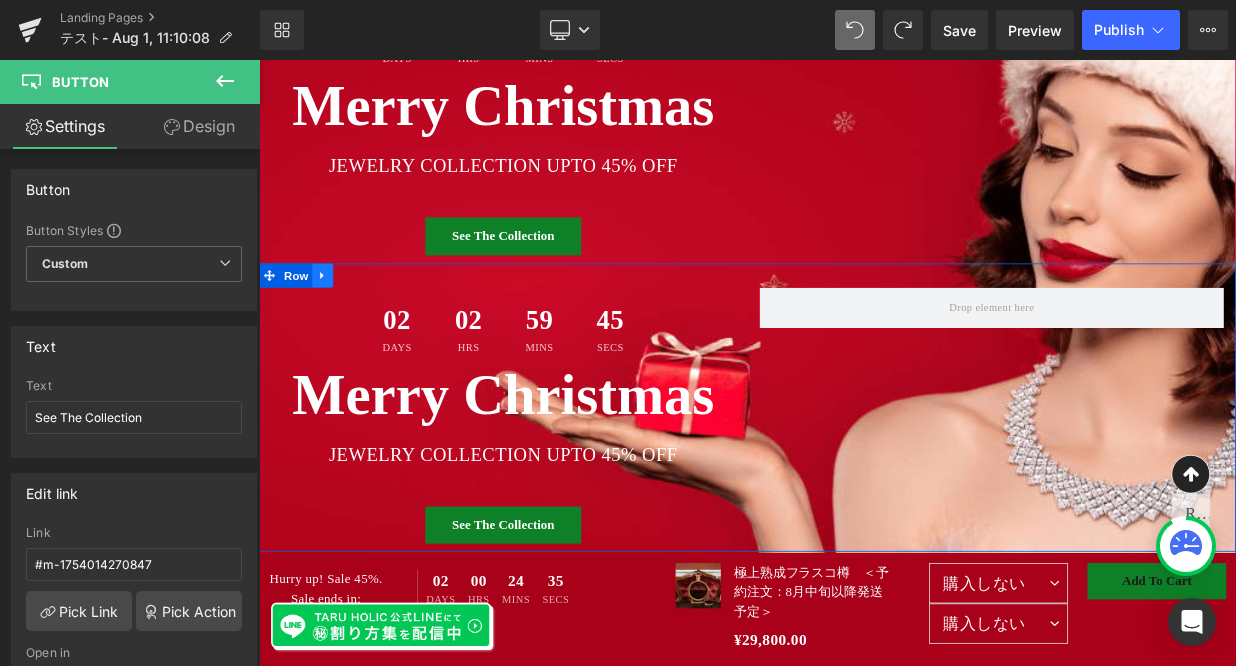 click 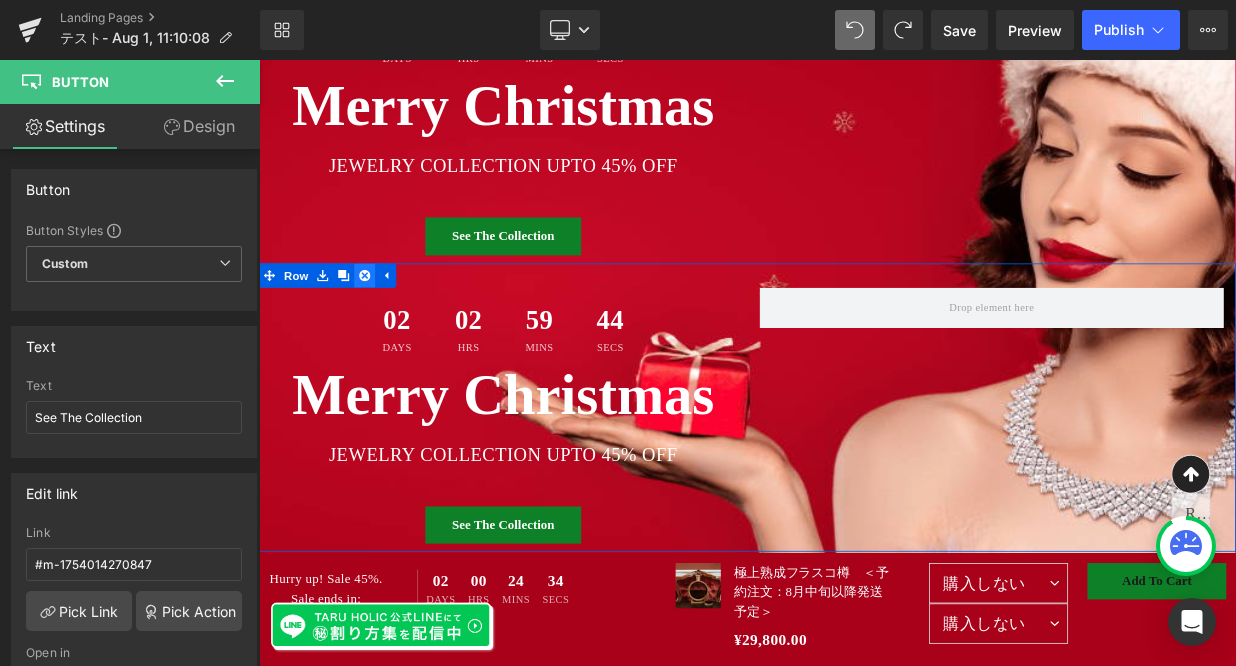 click 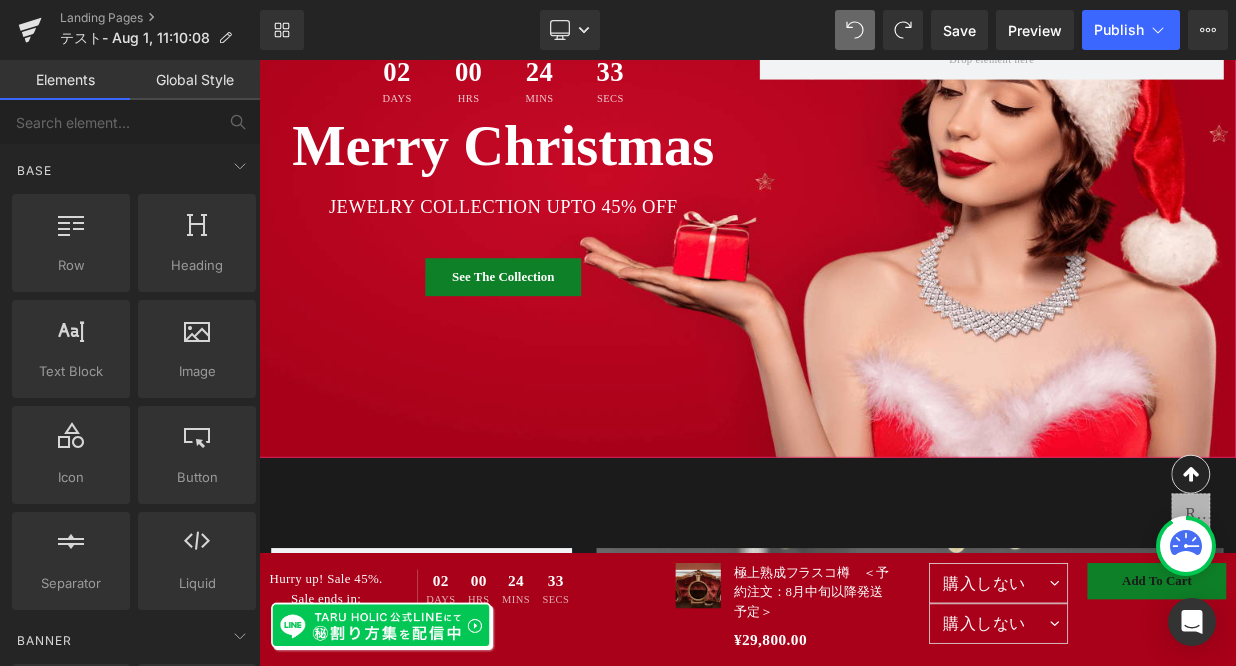 scroll, scrollTop: 226, scrollLeft: 0, axis: vertical 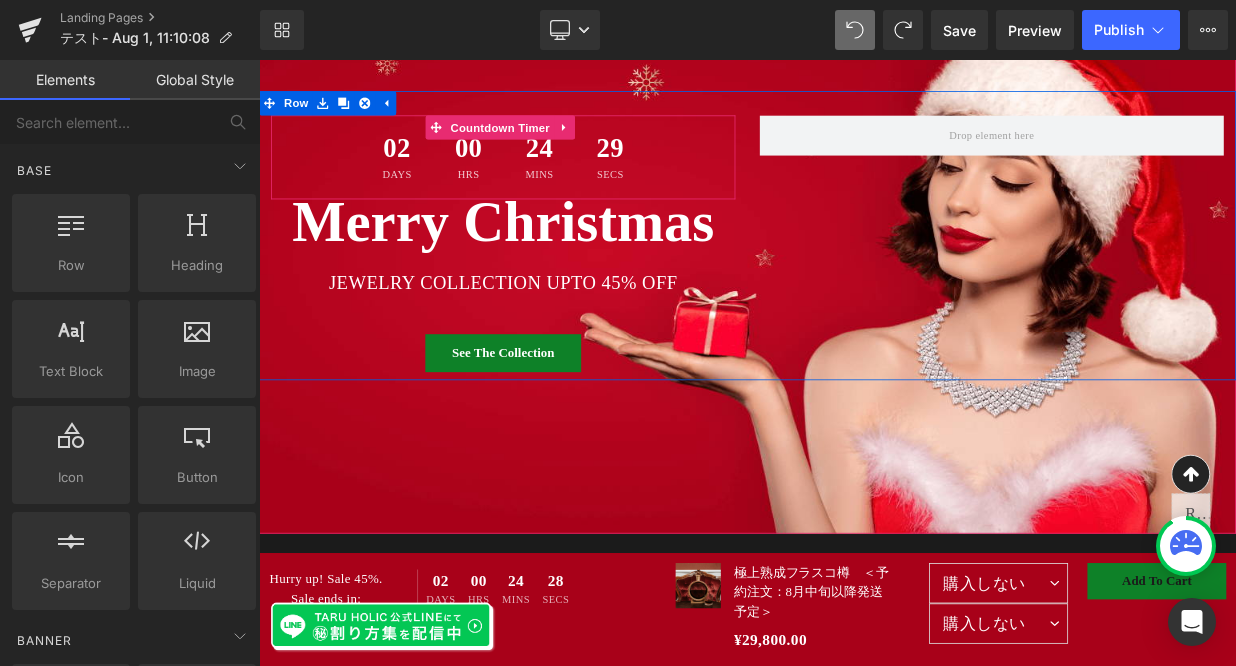 click on "00 Hrs" at bounding box center [519, 180] 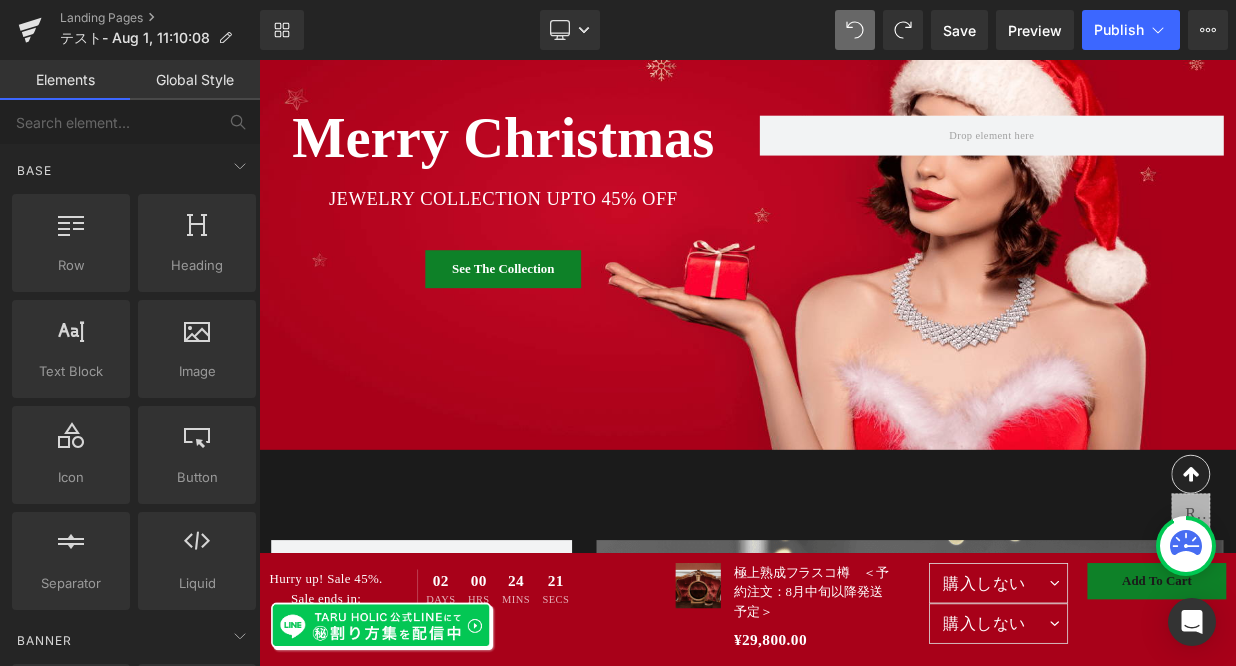 scroll, scrollTop: 256, scrollLeft: 0, axis: vertical 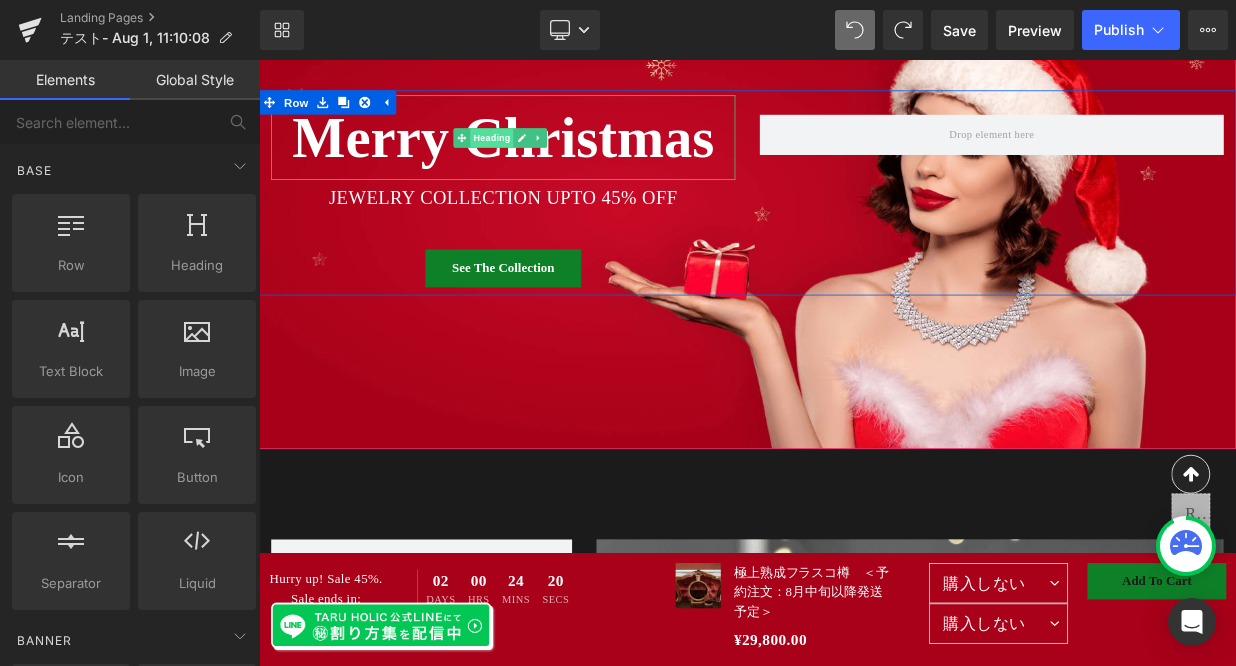 click on "Heading" at bounding box center [547, 157] 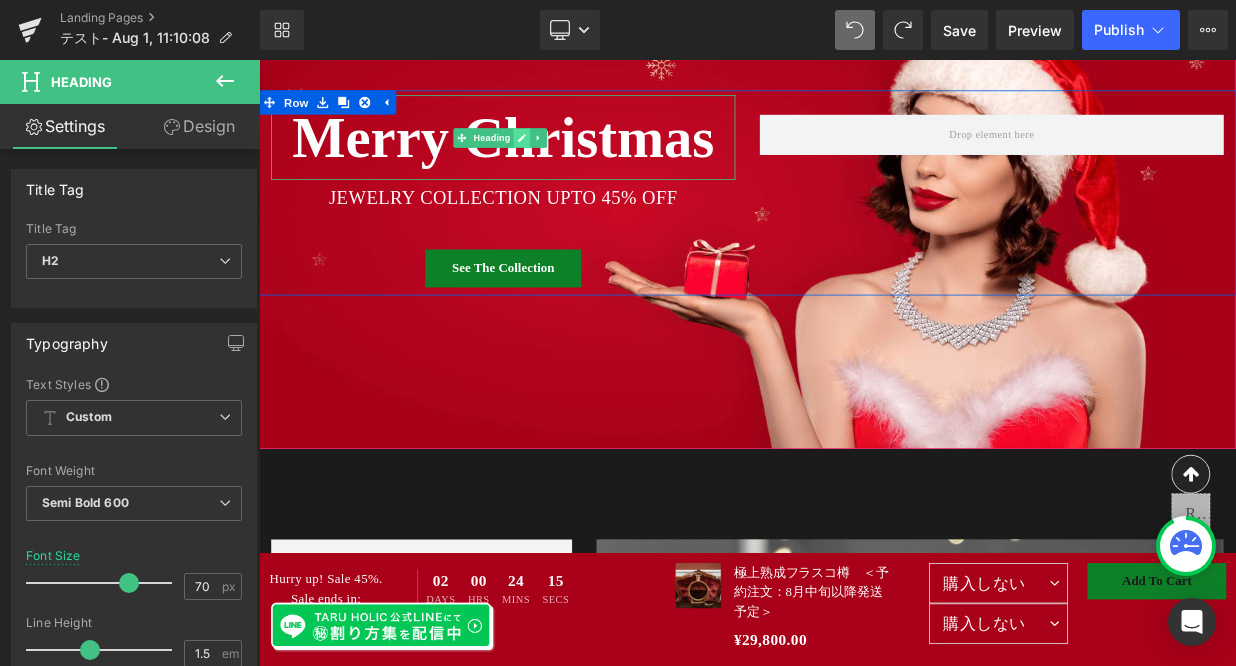 click at bounding box center [584, 157] 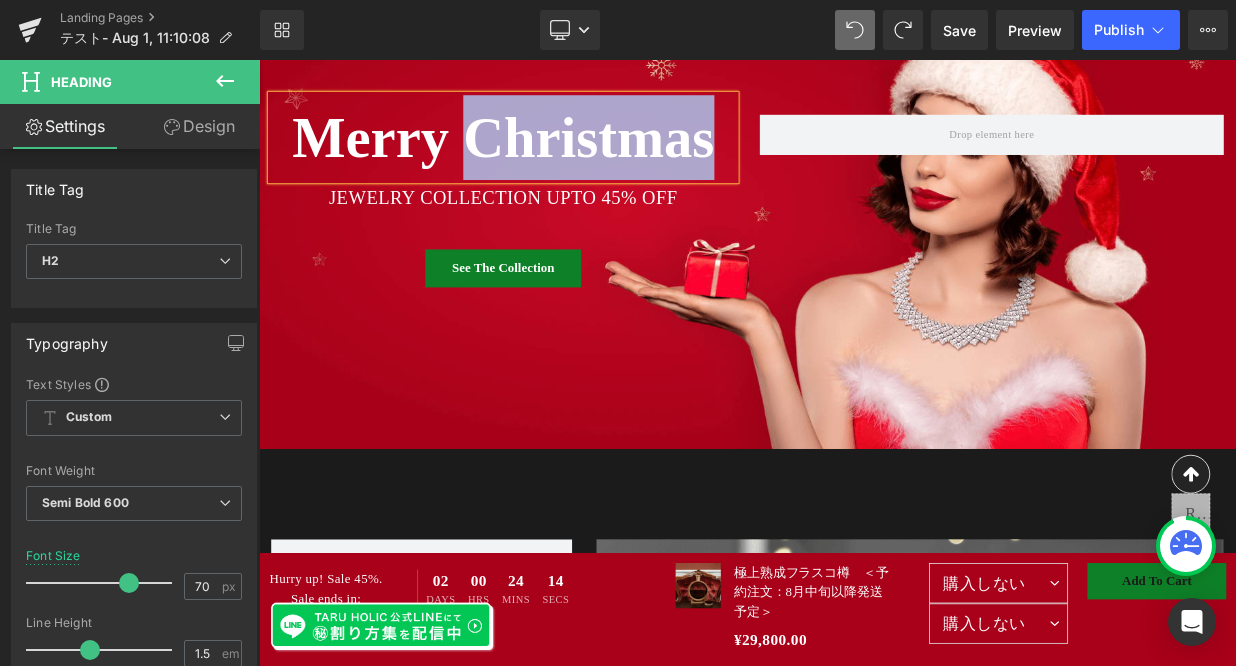 click on "Merry Christmas" at bounding box center (561, 156) 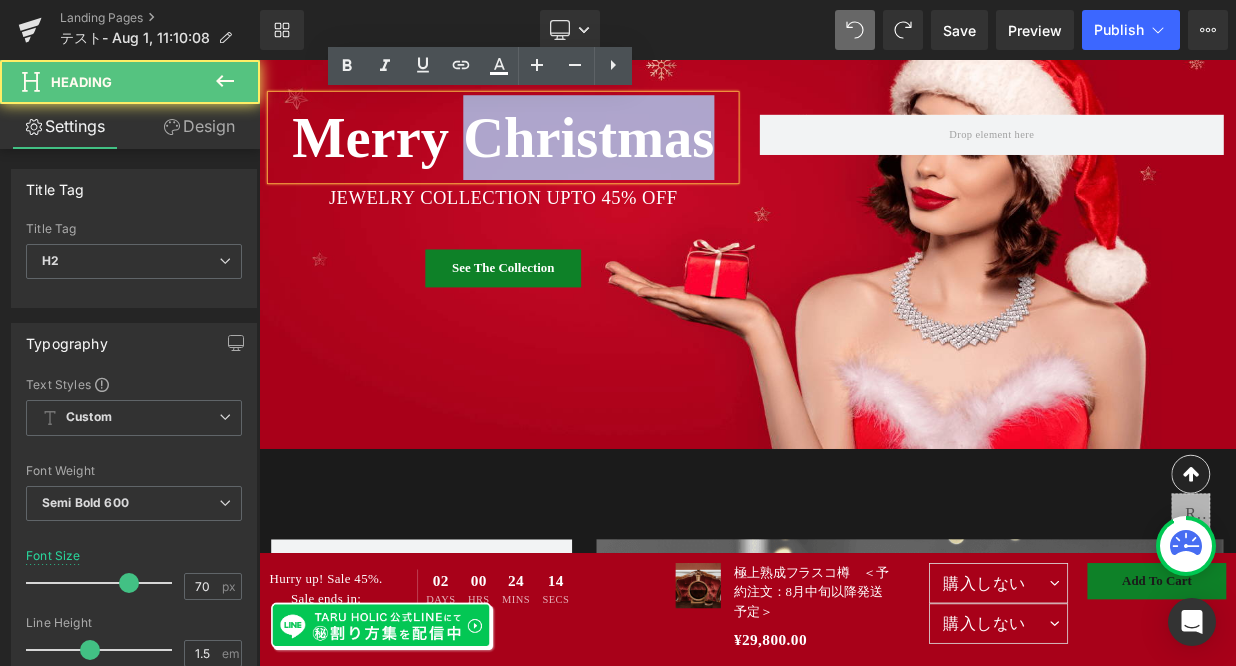 click on "Merry Christmas" at bounding box center (561, 156) 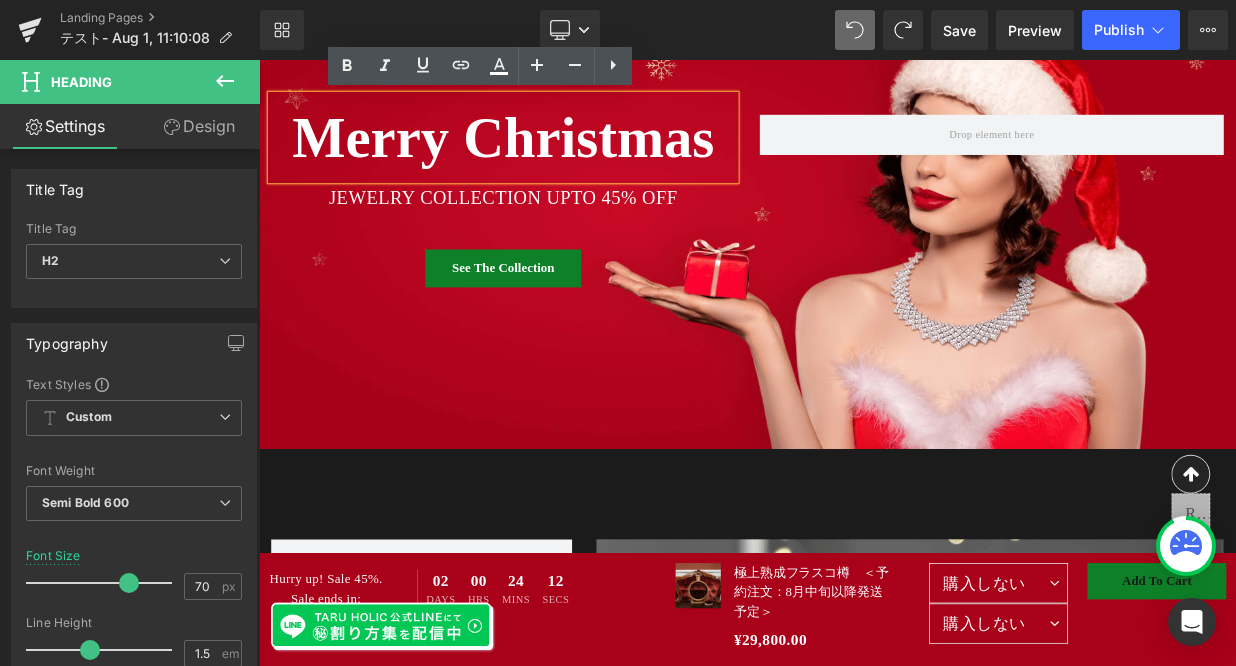 drag, startPoint x: 833, startPoint y: 170, endPoint x: 273, endPoint y: 161, distance: 560.0723 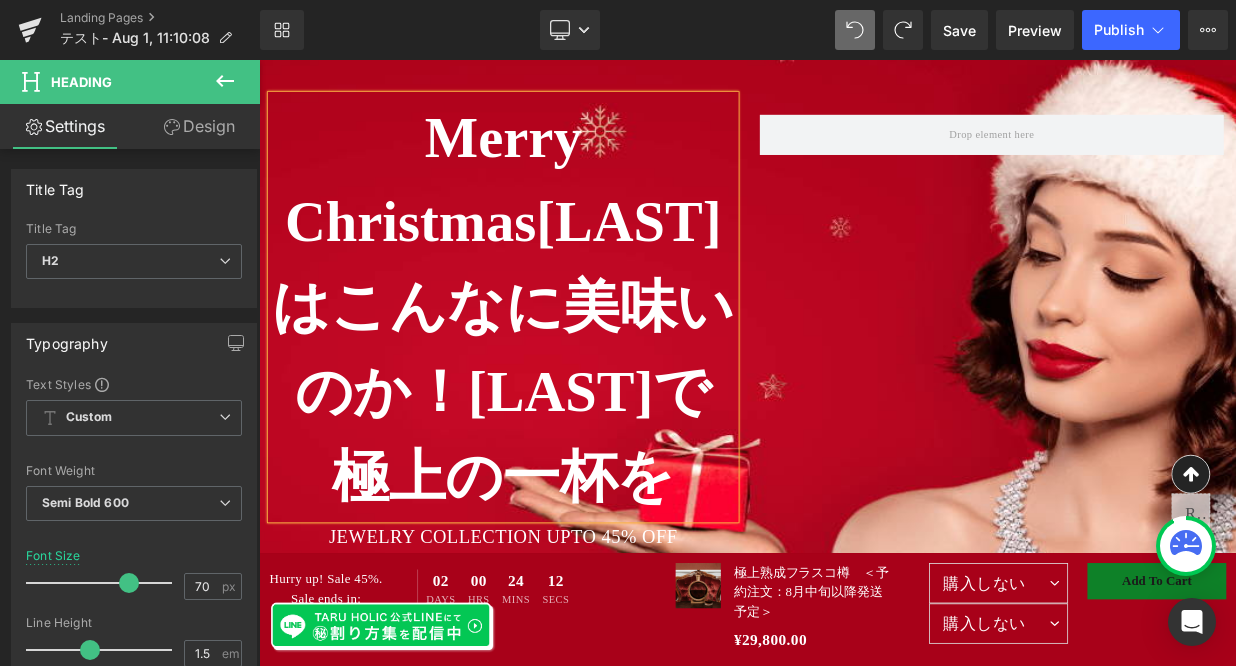type 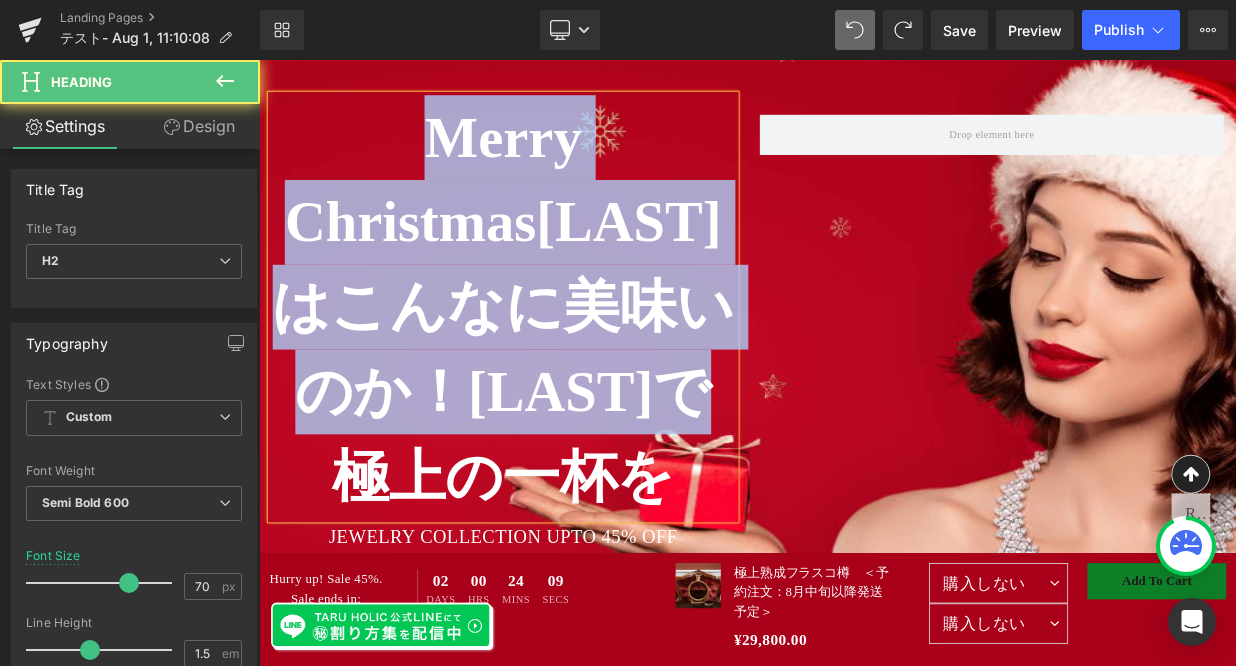 drag, startPoint x: 836, startPoint y: 486, endPoint x: 282, endPoint y: 156, distance: 644.83795 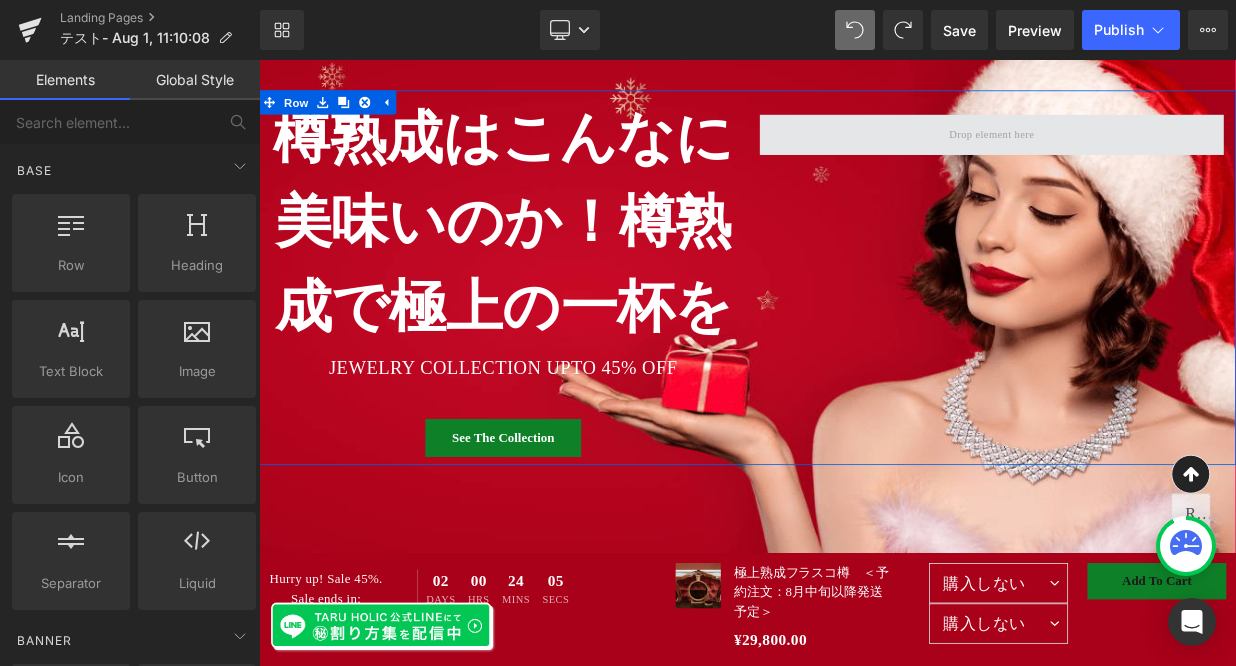 click at bounding box center (1166, 153) 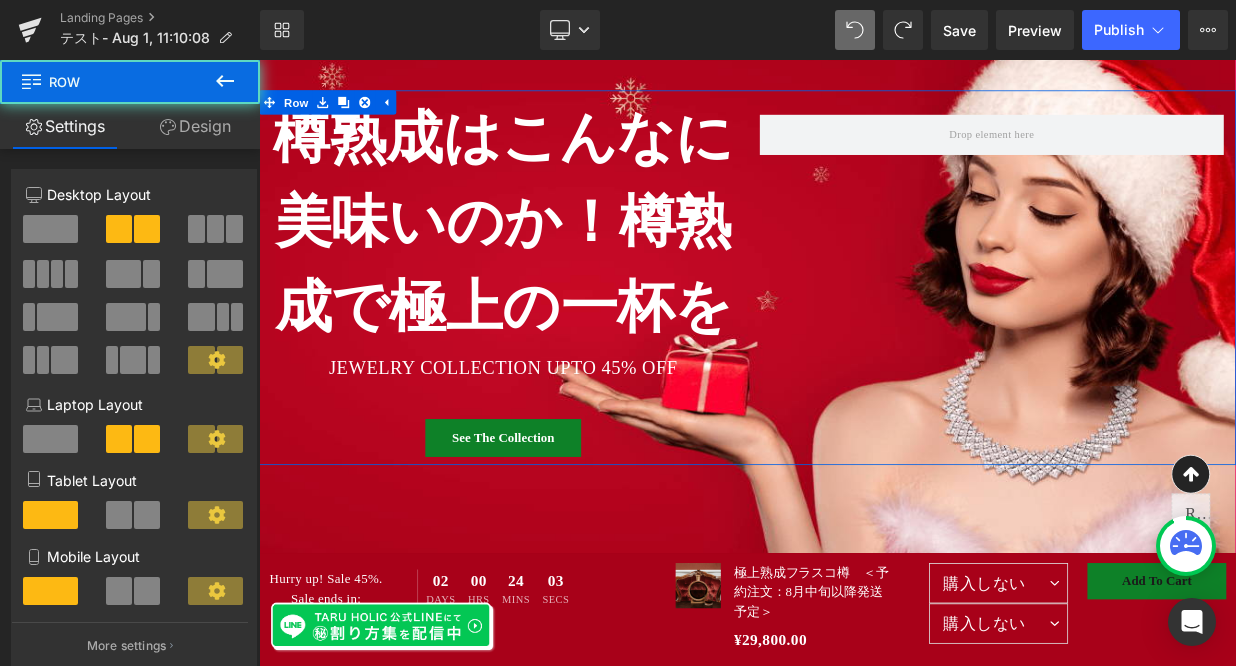 drag, startPoint x: 1000, startPoint y: 152, endPoint x: 1013, endPoint y: 263, distance: 111.75867 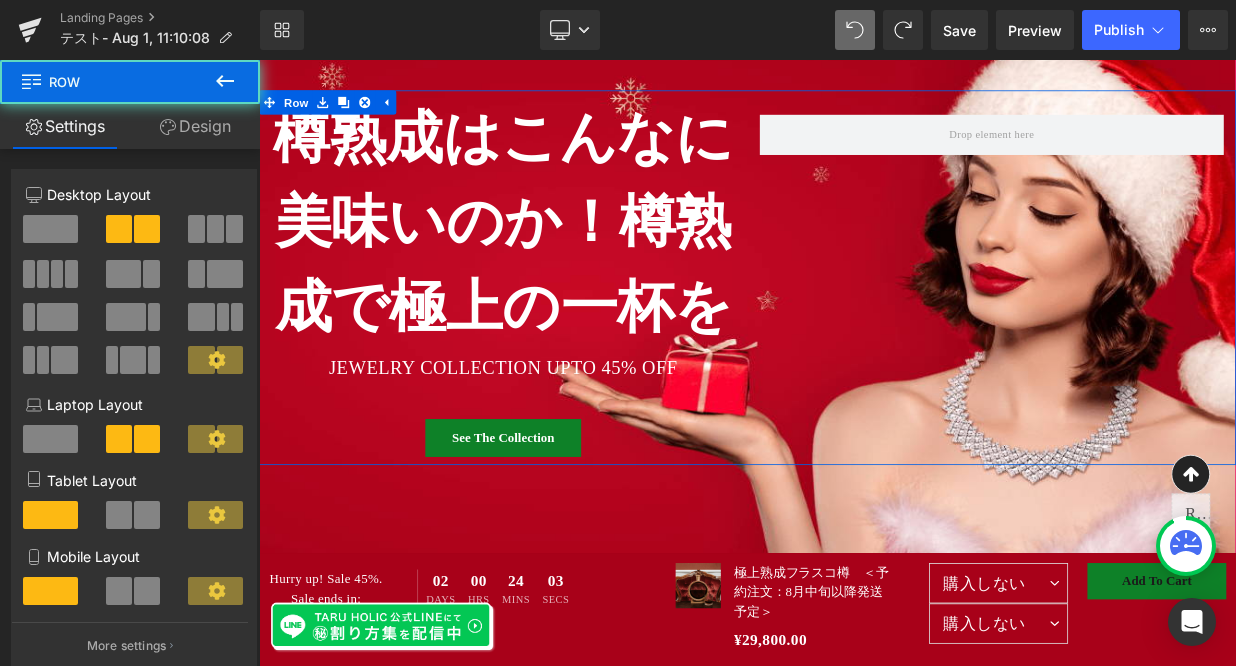 click on "樽熟成はこんなに美味いのか！樽熟成で極上の一杯を Heading         JEWELRY COLLECTION UPTO 45% OFF Text Block         See The Collection Button
Row" at bounding box center [864, 330] 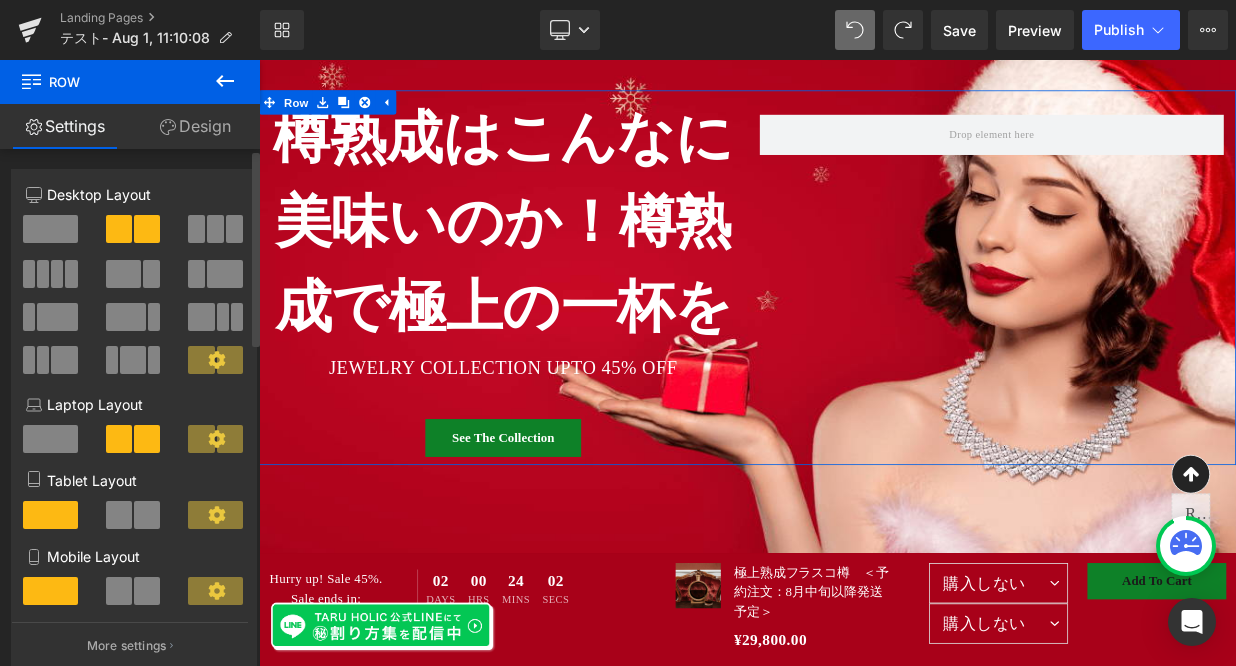 click at bounding box center [50, 229] 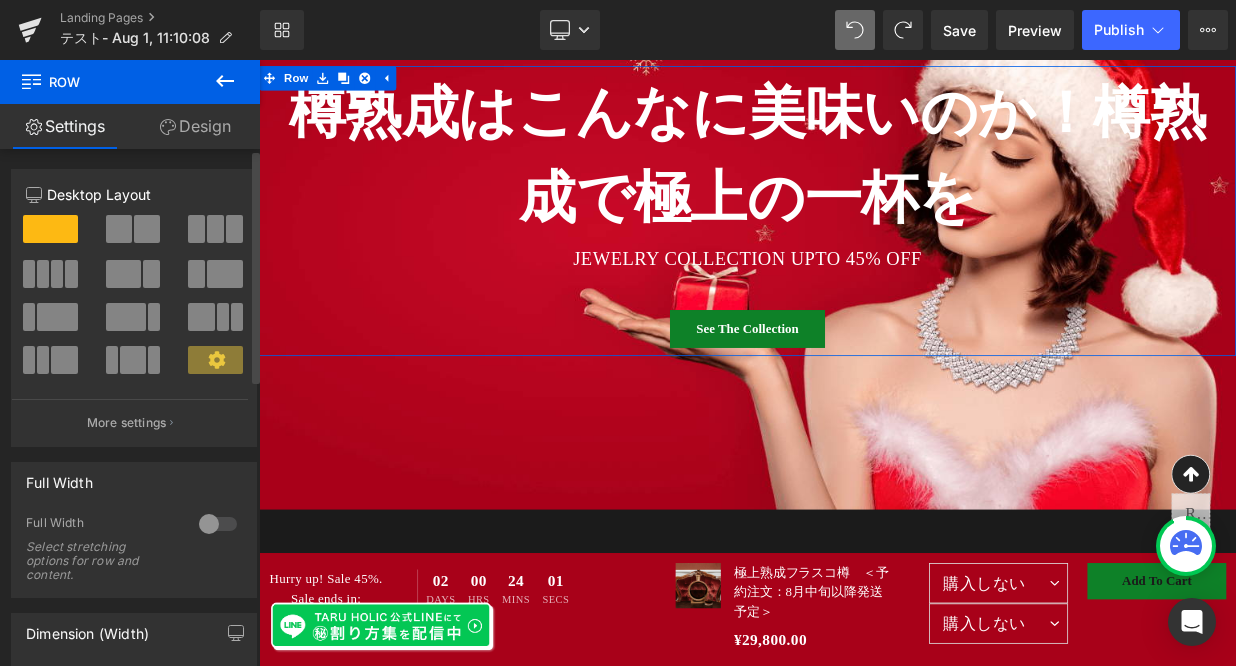 scroll, scrollTop: 226, scrollLeft: 0, axis: vertical 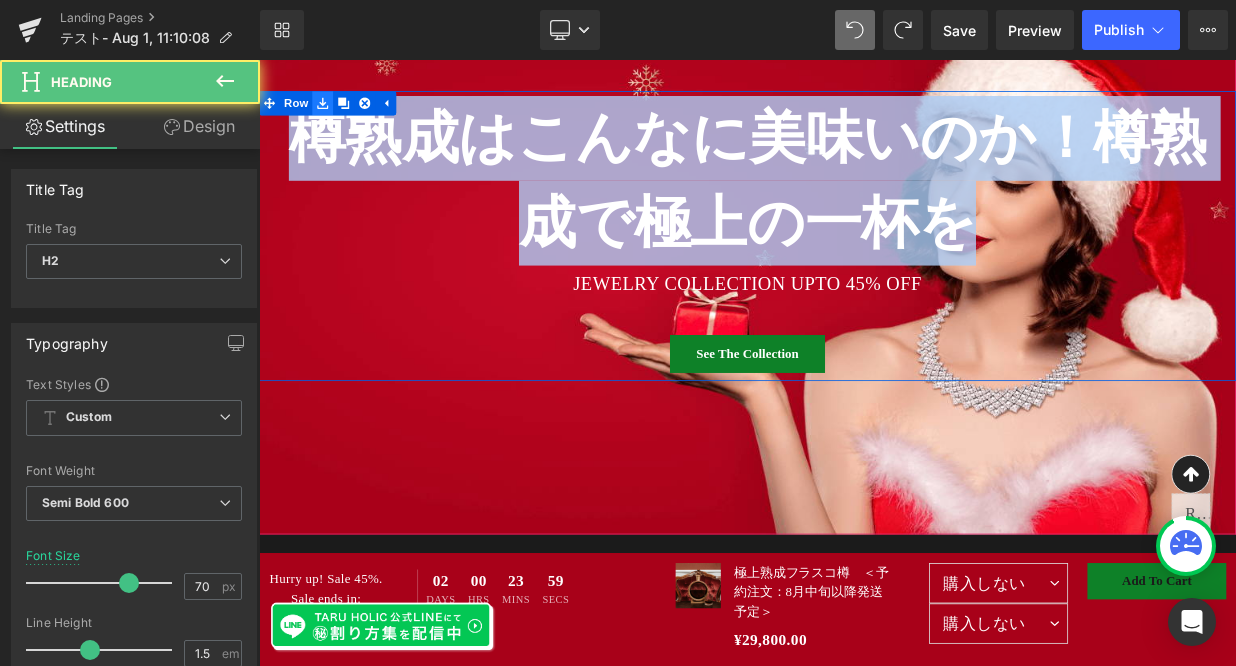 drag, startPoint x: 1117, startPoint y: 265, endPoint x: 330, endPoint y: 115, distance: 801.1673 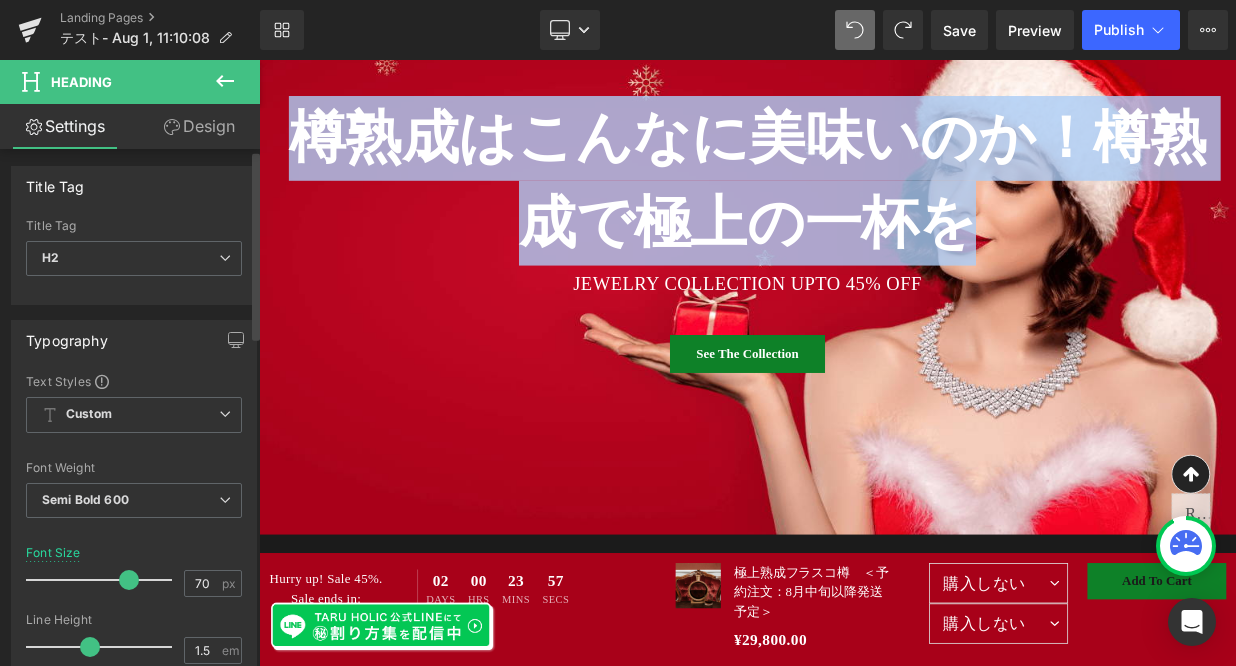 scroll, scrollTop: 4, scrollLeft: 0, axis: vertical 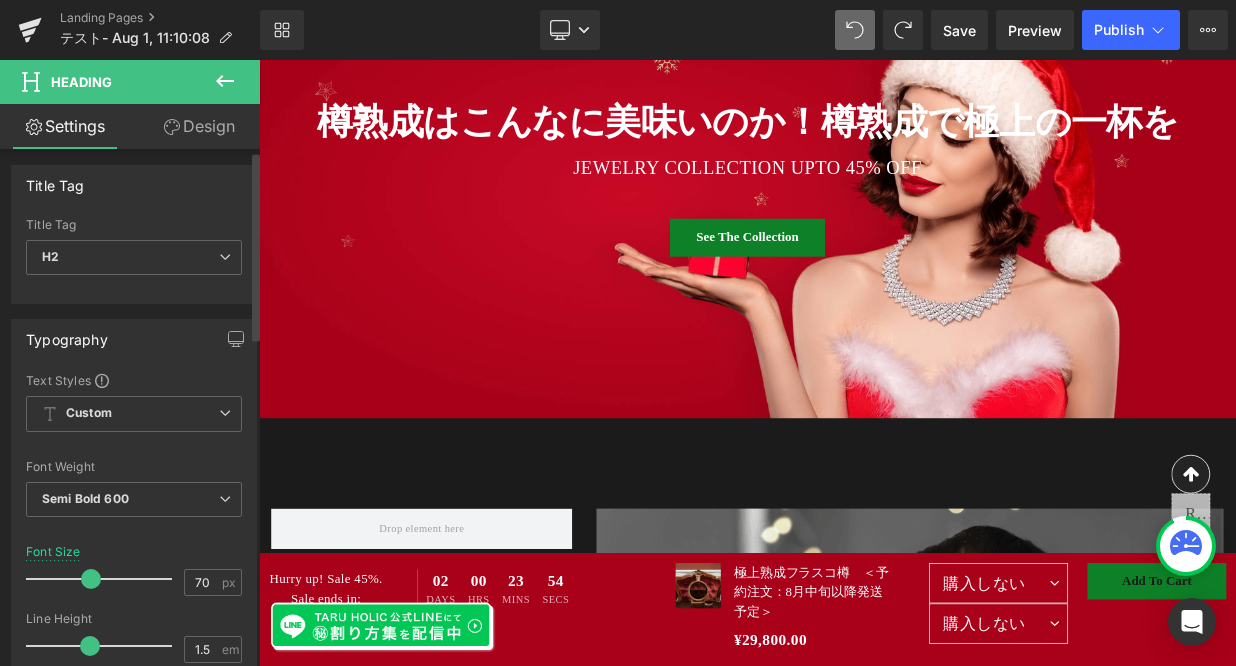 drag, startPoint x: 119, startPoint y: 583, endPoint x: 83, endPoint y: 578, distance: 36.345562 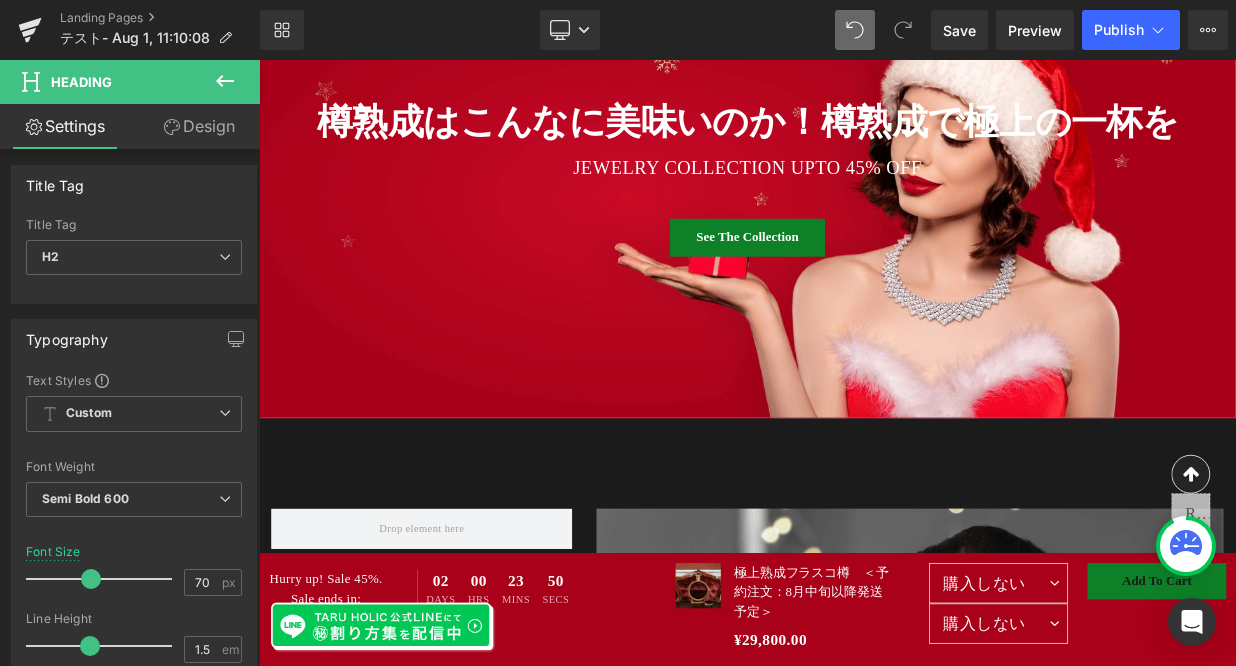 click at bounding box center (864, 227) 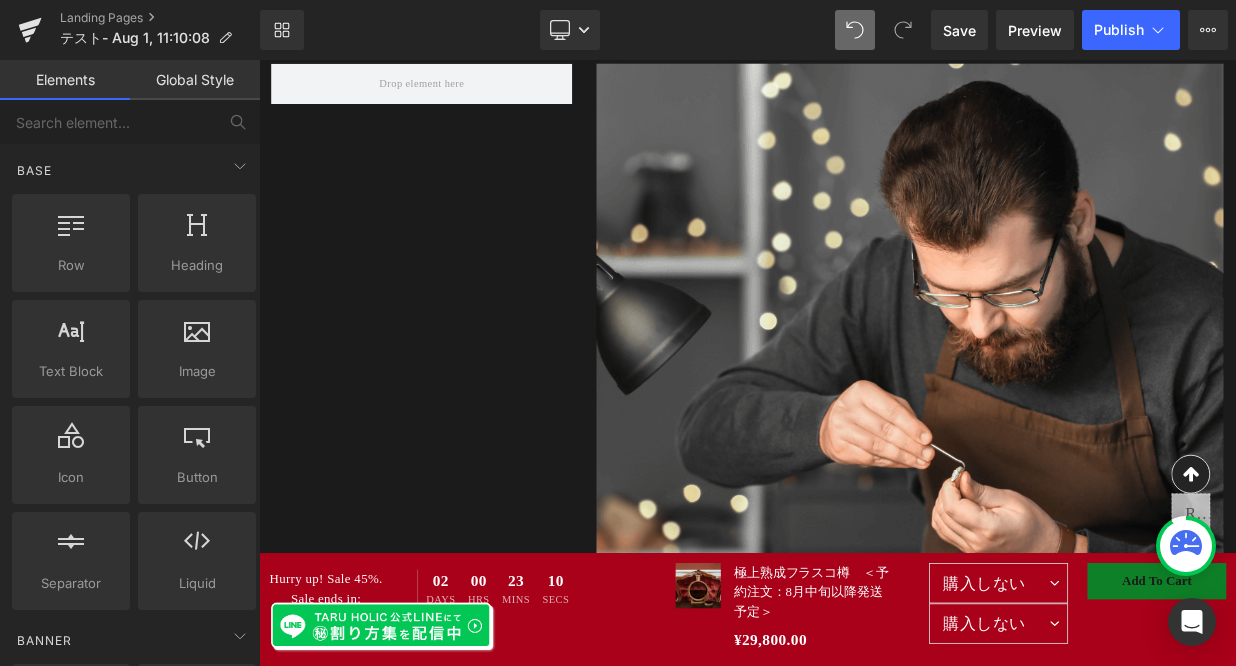 scroll, scrollTop: 256, scrollLeft: 0, axis: vertical 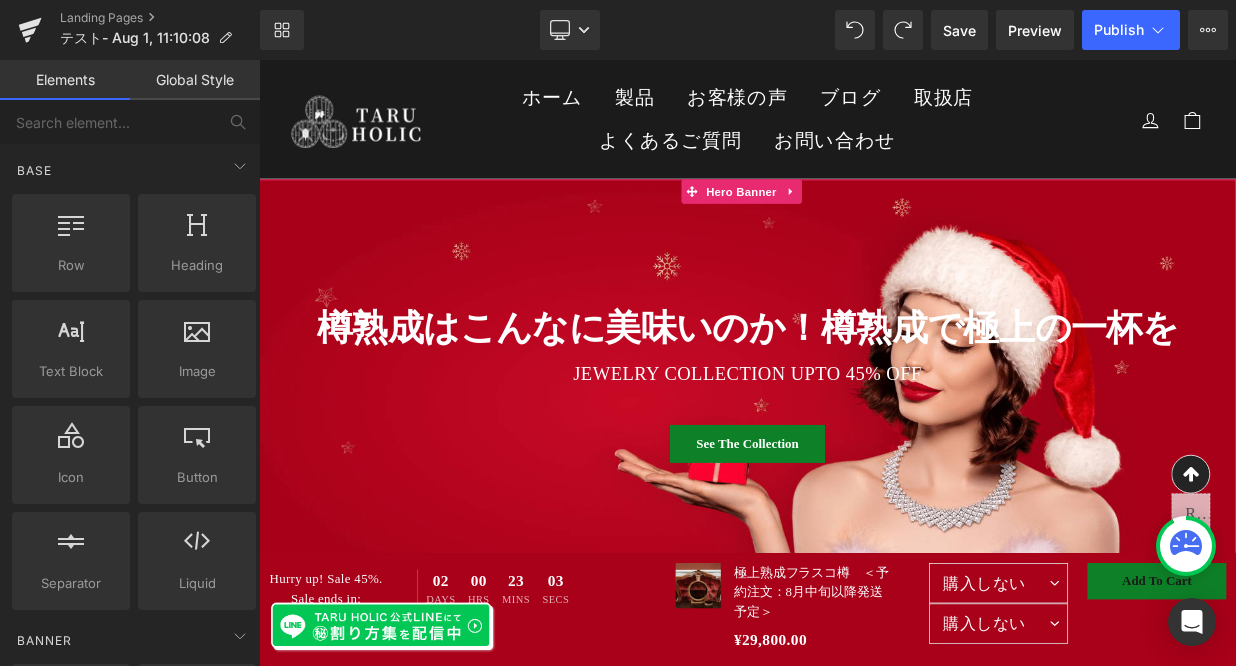 click at bounding box center [864, 483] 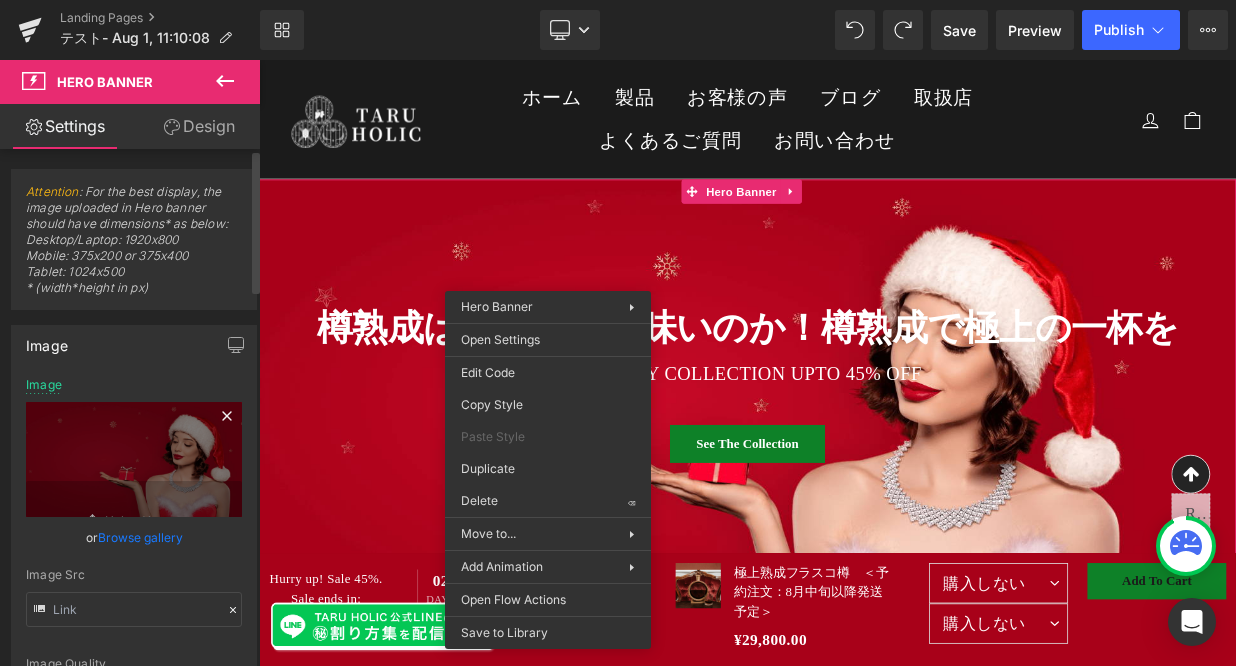 click 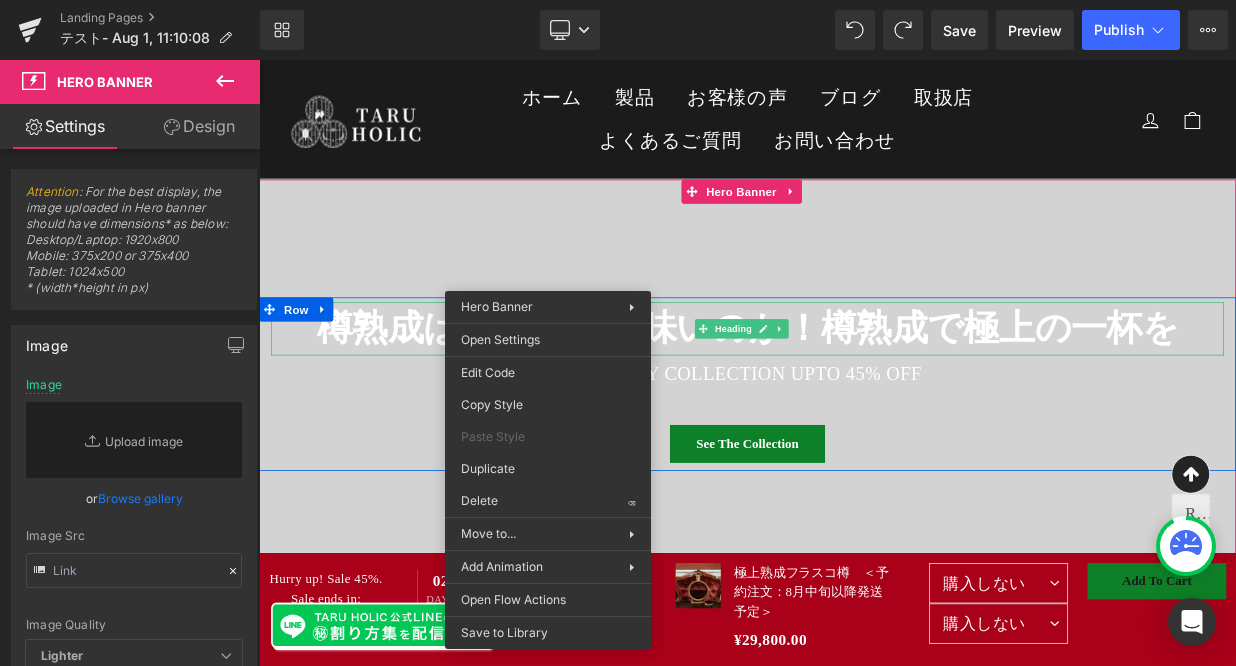 click on "樽熟成はこんなに美味いのか！樽熟成で極上の一杯を" at bounding box center (864, 393) 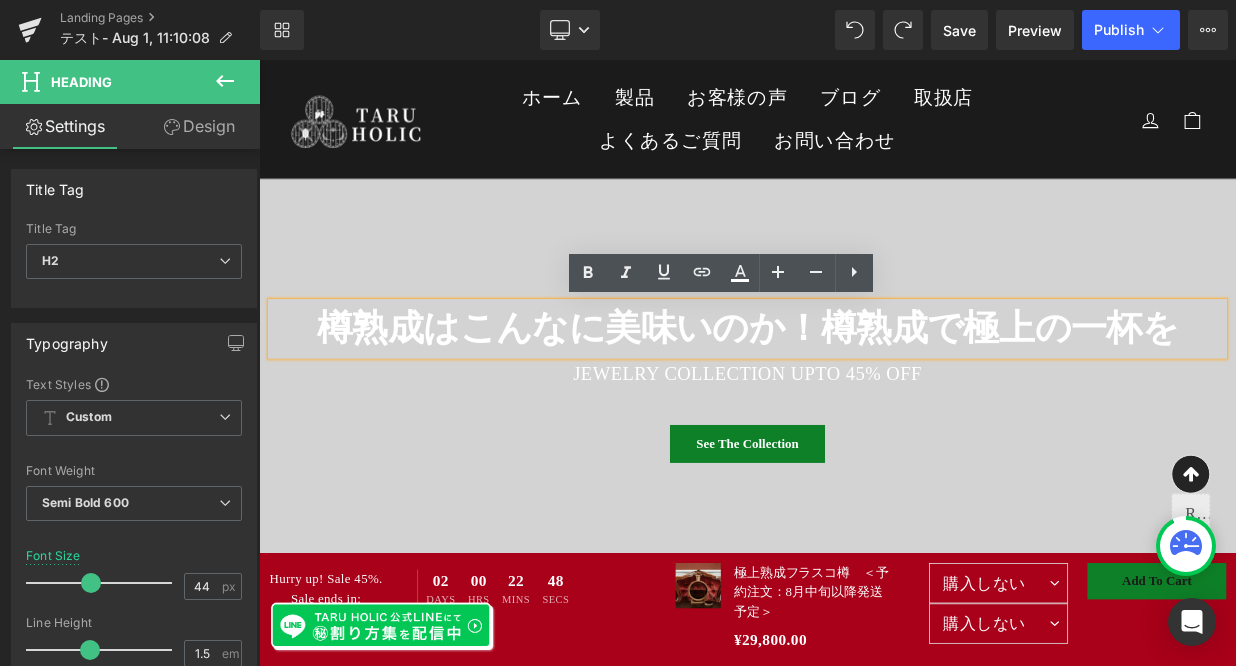 click on "樽熟成はこんなに美味いのか！樽熟成で極上の一杯を" at bounding box center [864, 393] 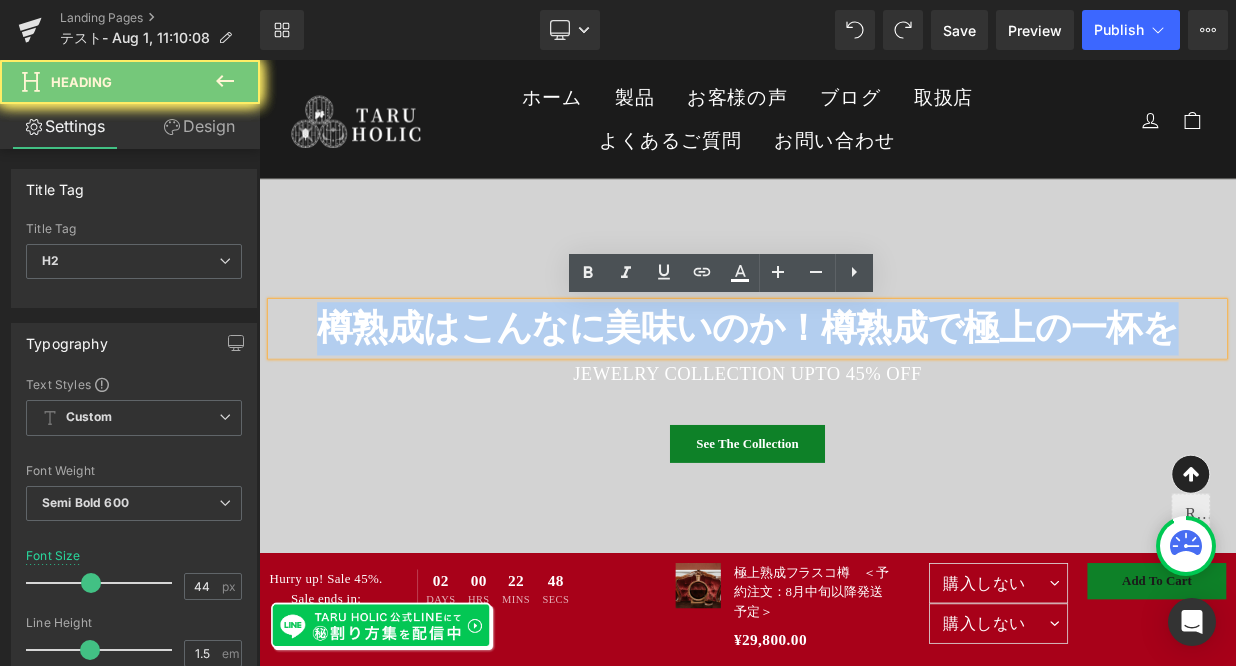 click on "樽熟成はこんなに美味いのか！樽熟成で極上の一杯を" at bounding box center [864, 393] 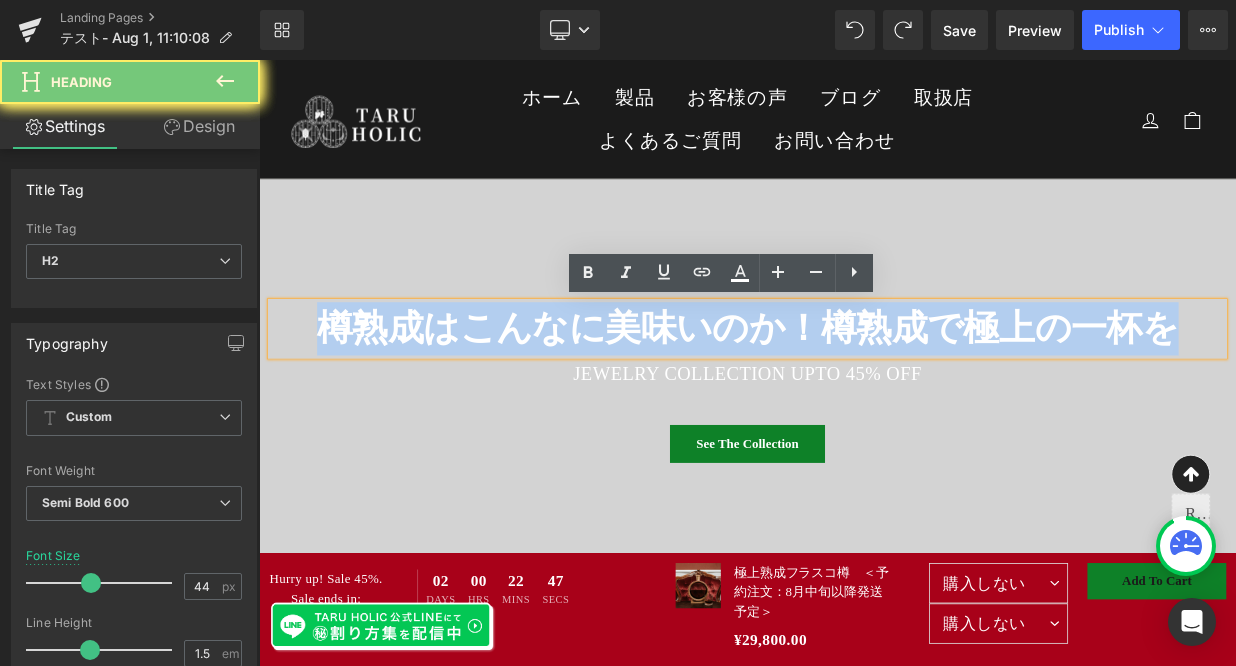 paste 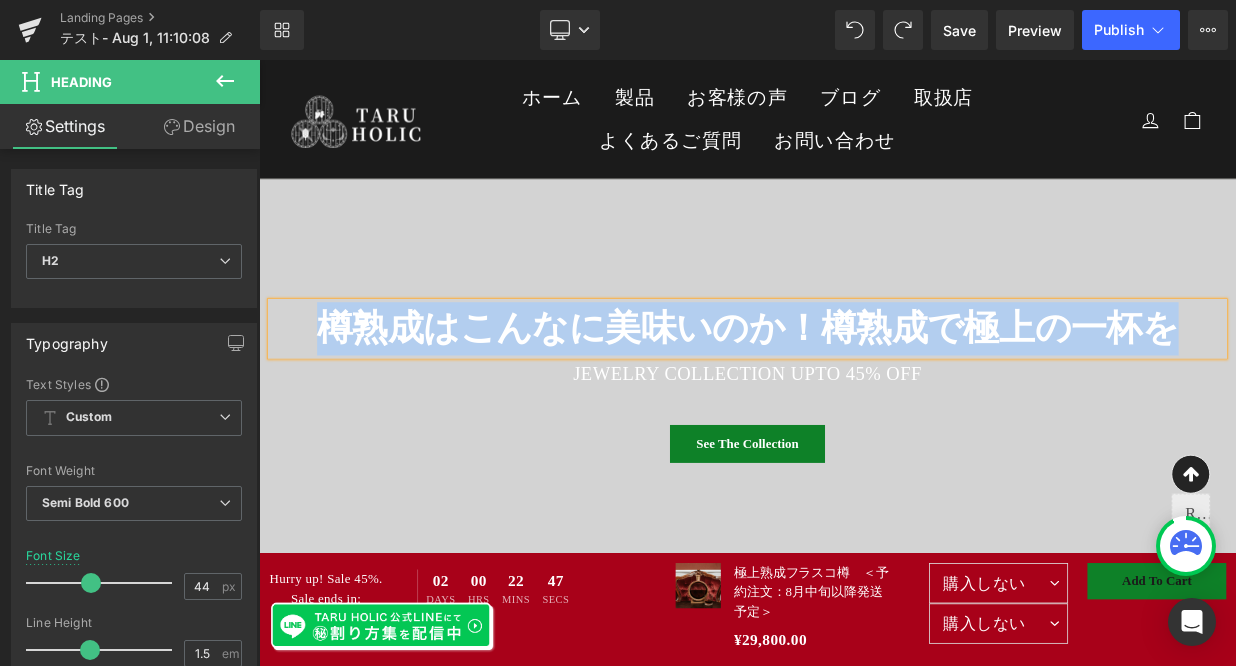 type 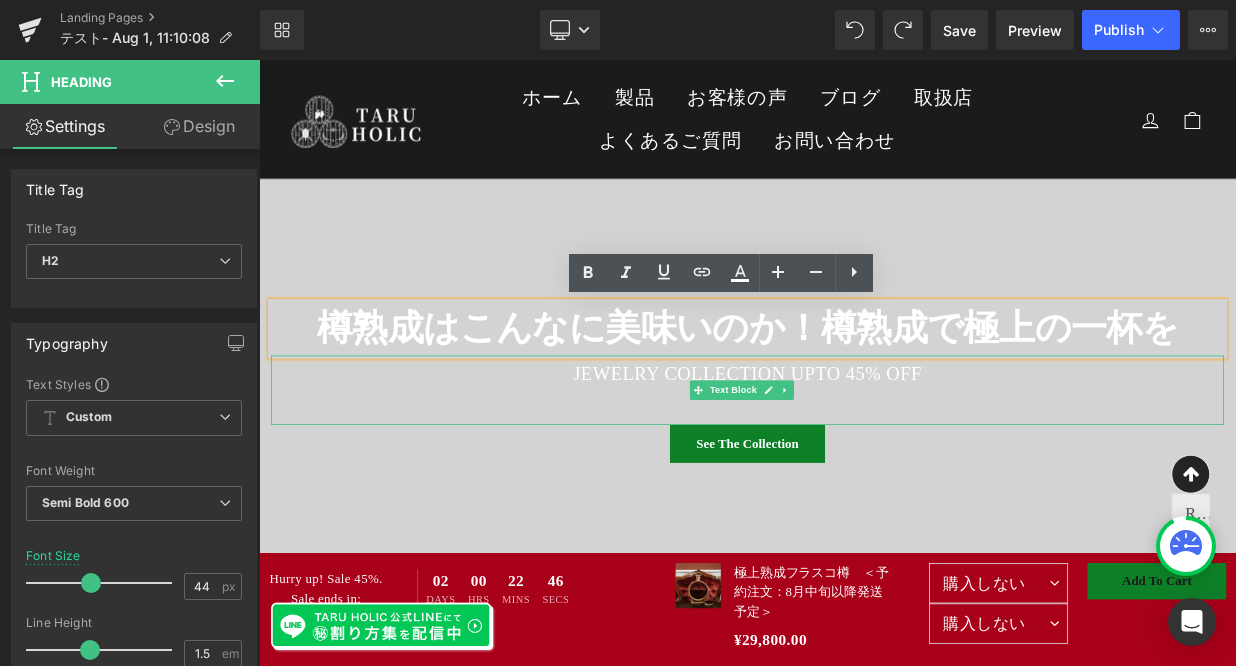 click on "JEWELRY COLLECTION UPTO 45% OFF" at bounding box center (864, 449) 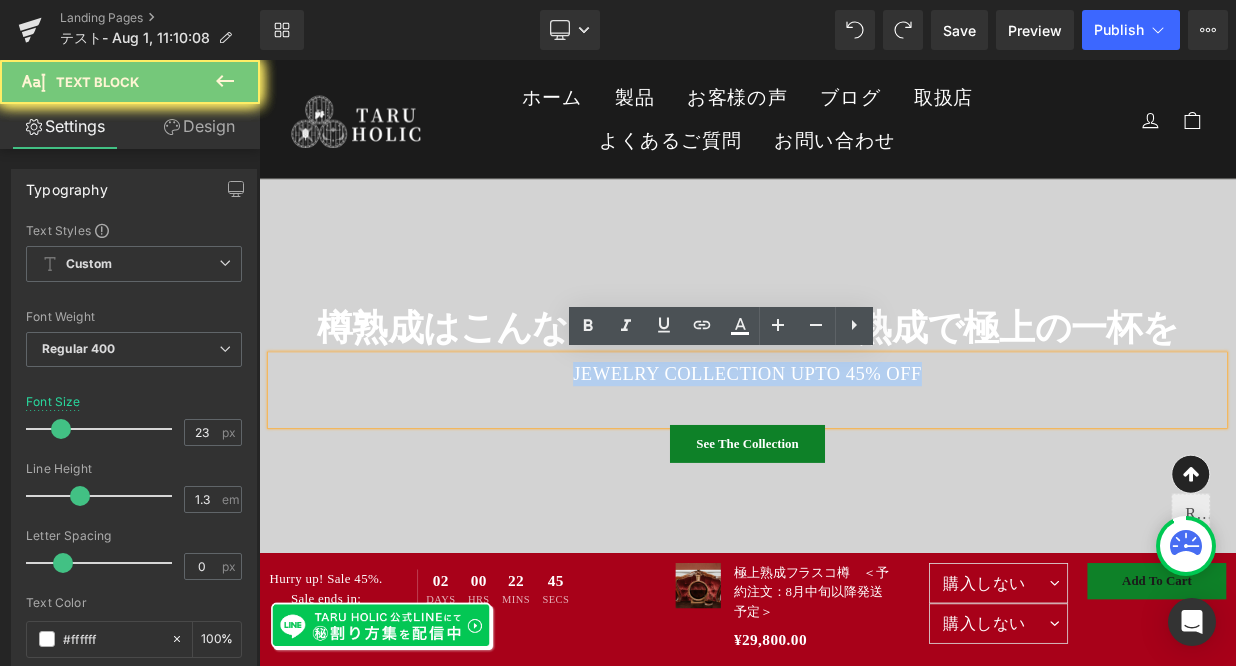 paste 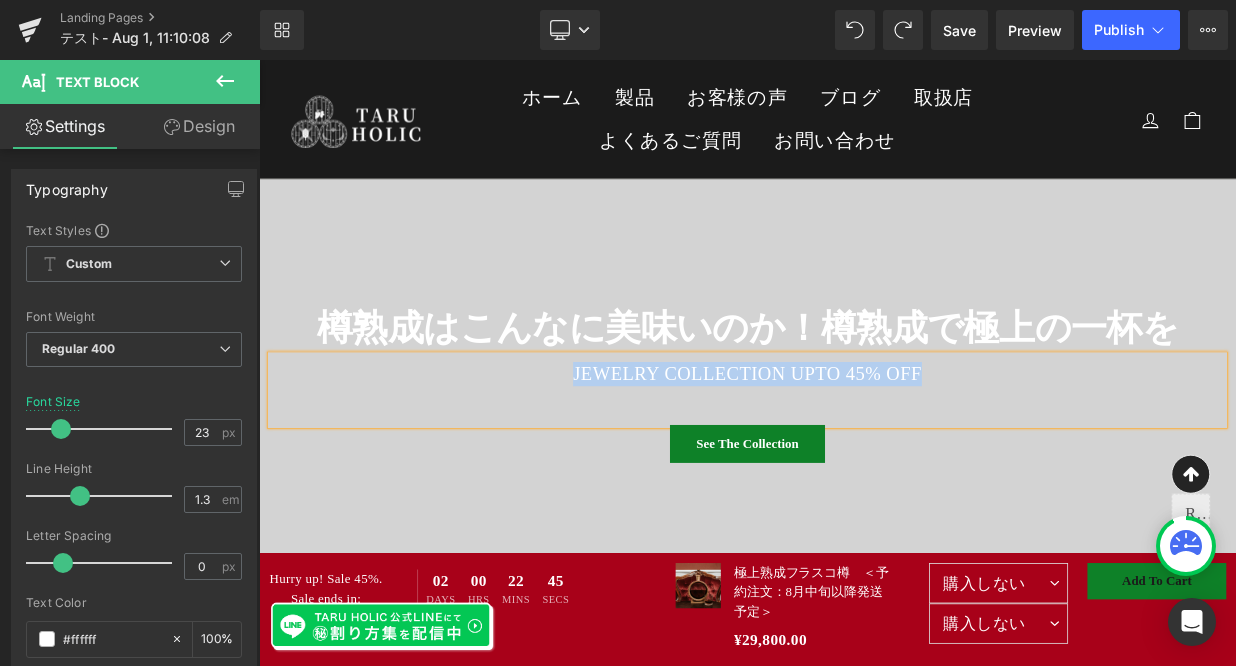 type 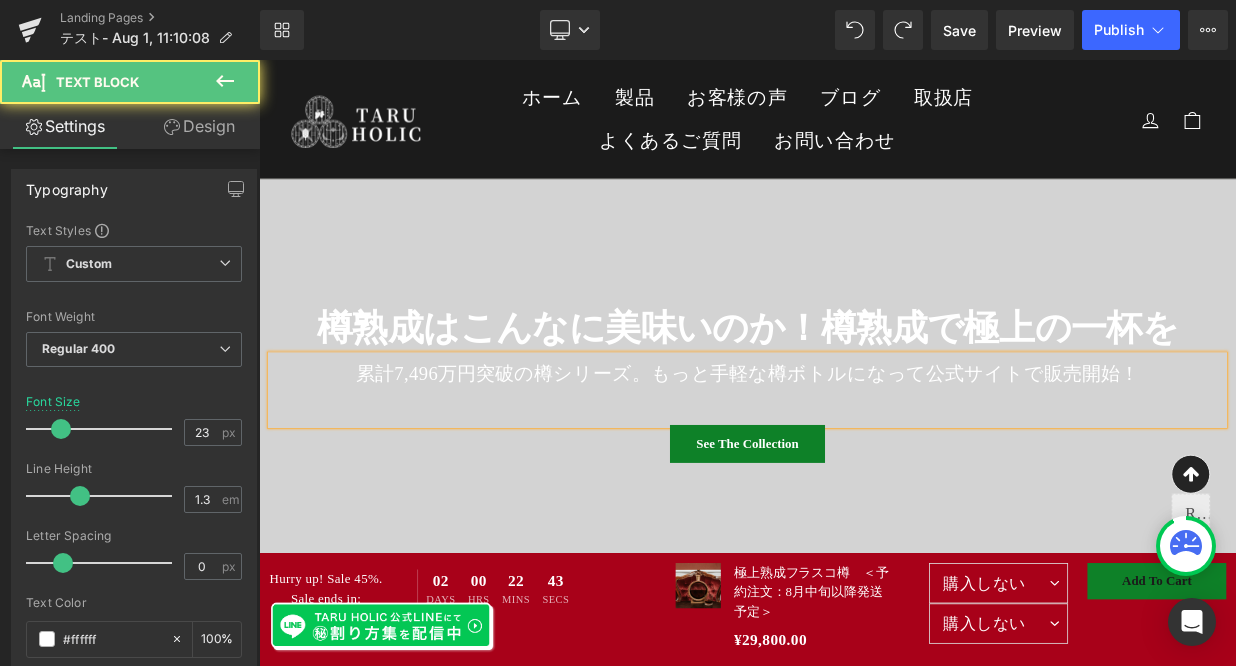 click on "累計7,496万円突破の樽シリーズ。もっと手軽な樽ボトルになって公式サイトで販売開始！" at bounding box center [864, 449] 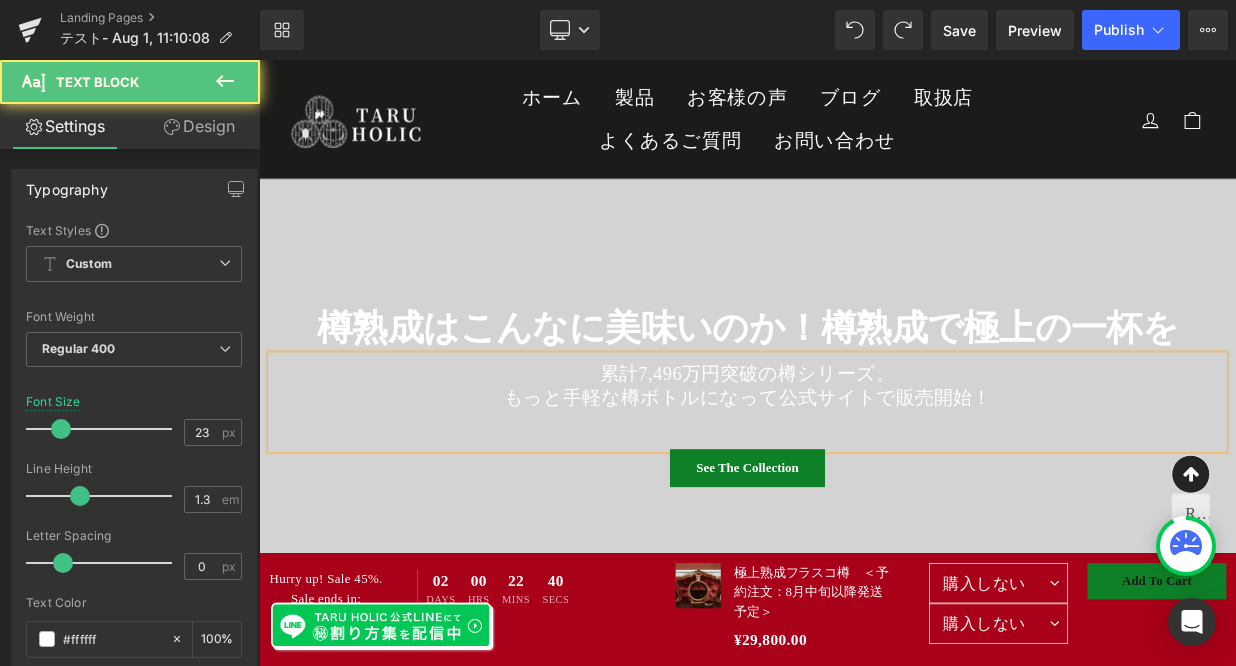 drag, startPoint x: 1145, startPoint y: 475, endPoint x: 683, endPoint y: 420, distance: 465.2623 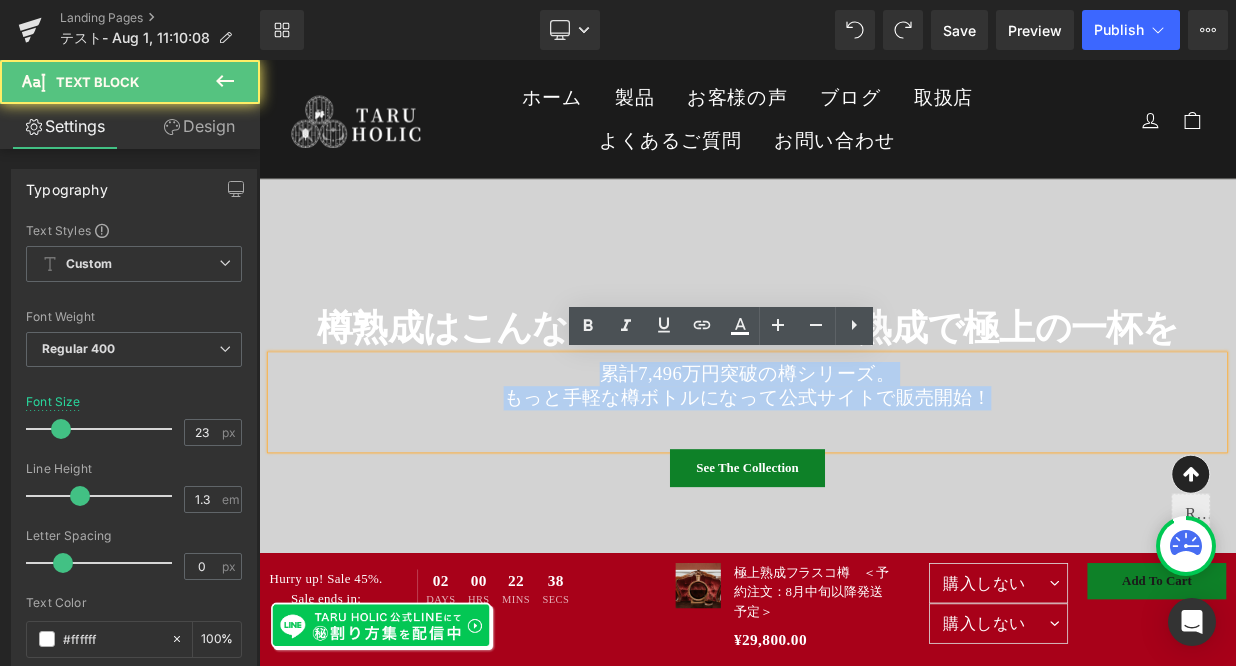 drag, startPoint x: 1160, startPoint y: 487, endPoint x: 664, endPoint y: 440, distance: 498.22183 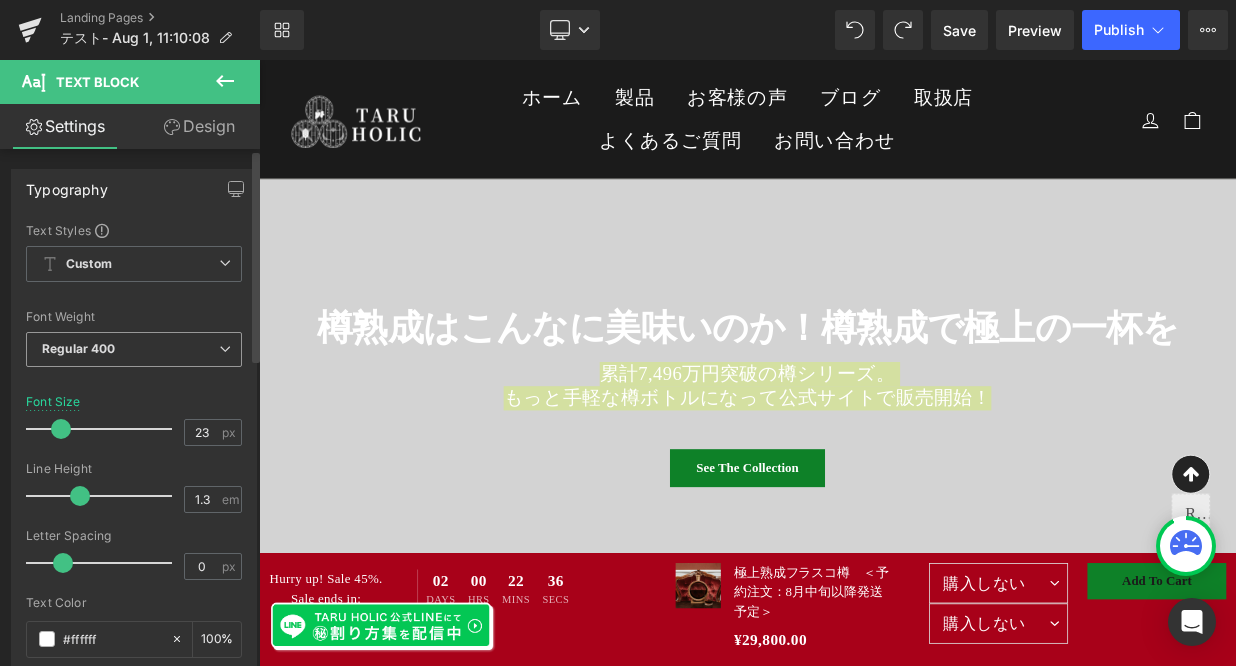 click on "Regular 400" at bounding box center [134, 349] 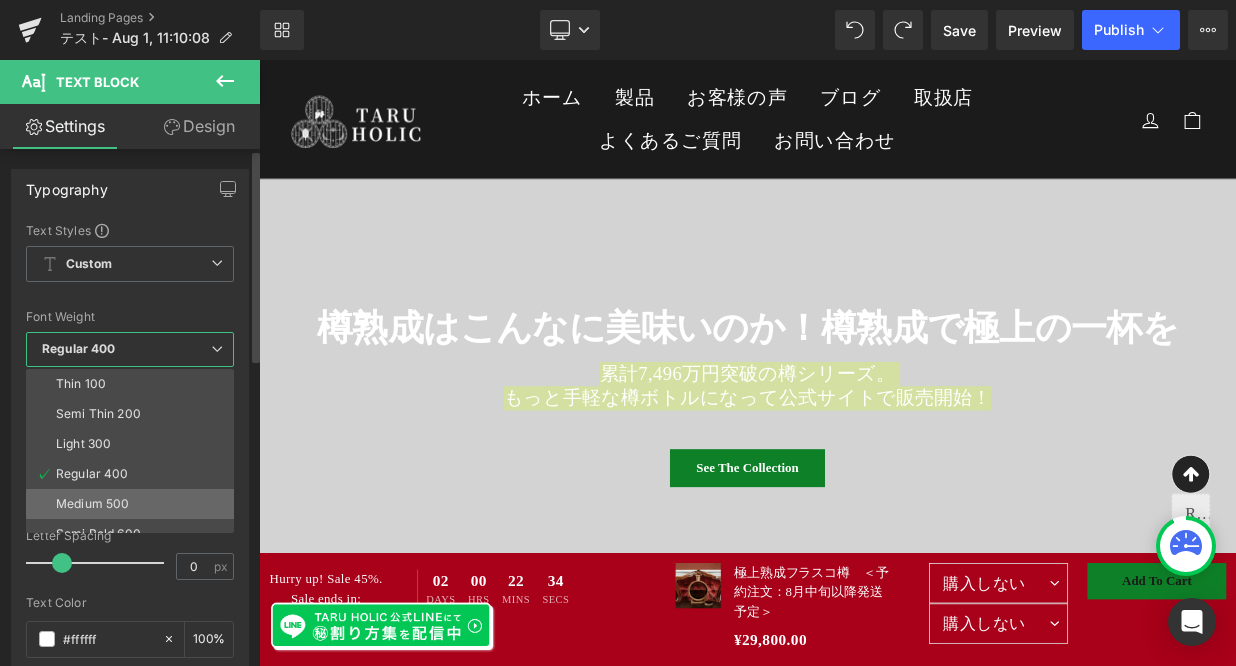 click on "Medium 500" at bounding box center (92, 504) 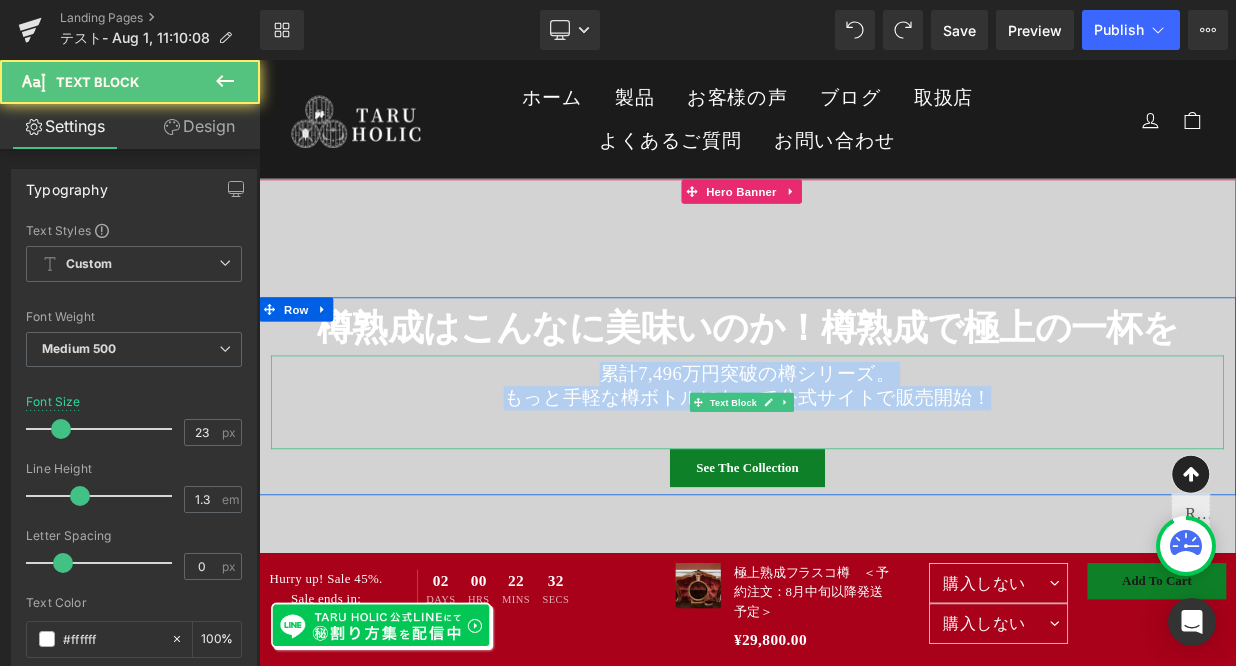 click on "もっと手軽な樽ボトルになって公式サイトで販売開始！" at bounding box center (864, 479) 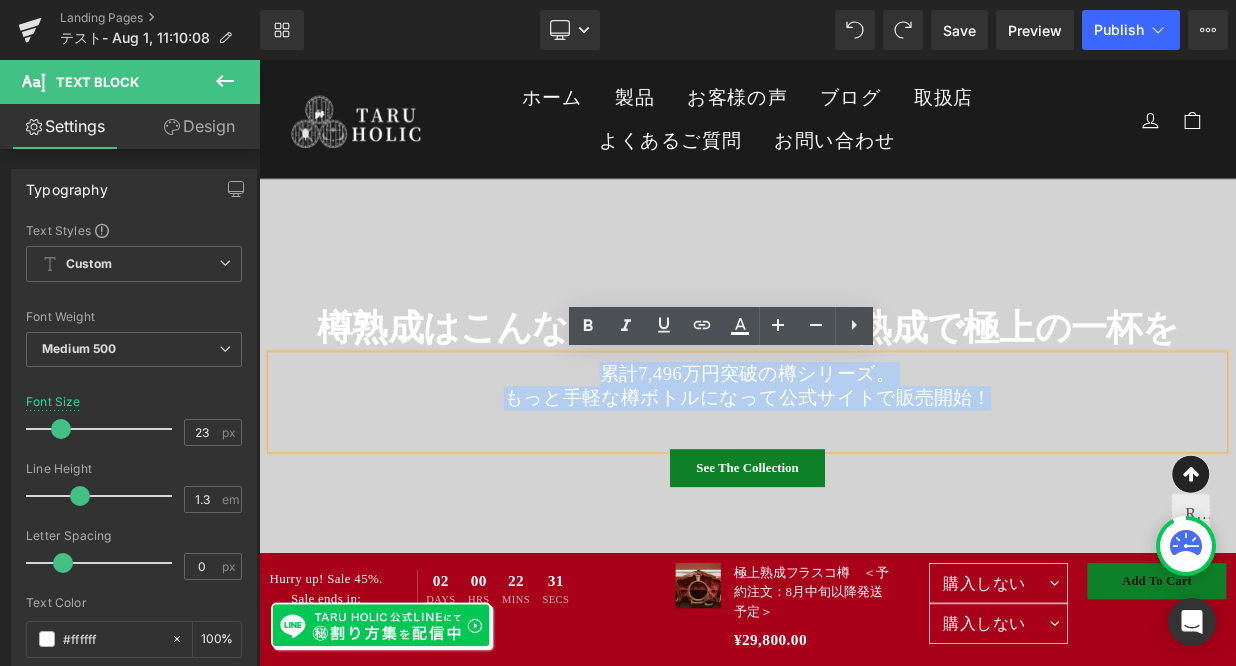 drag, startPoint x: 675, startPoint y: 441, endPoint x: 1195, endPoint y: 492, distance: 522.495 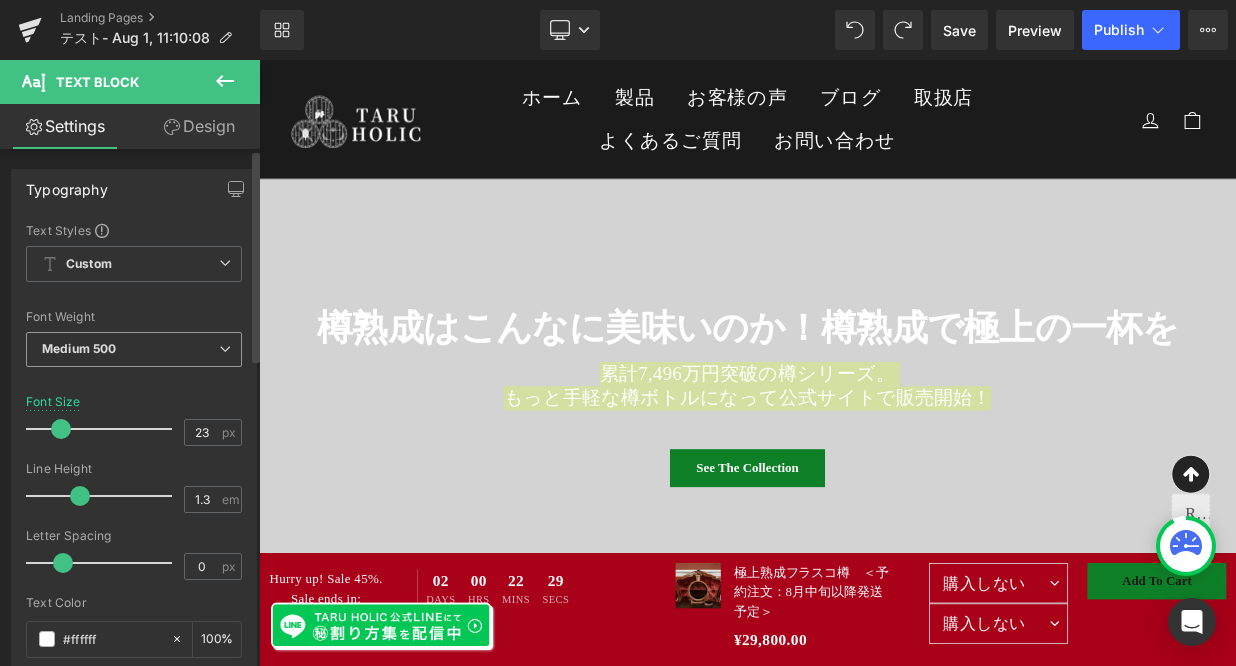 click on "Medium 500" at bounding box center [134, 349] 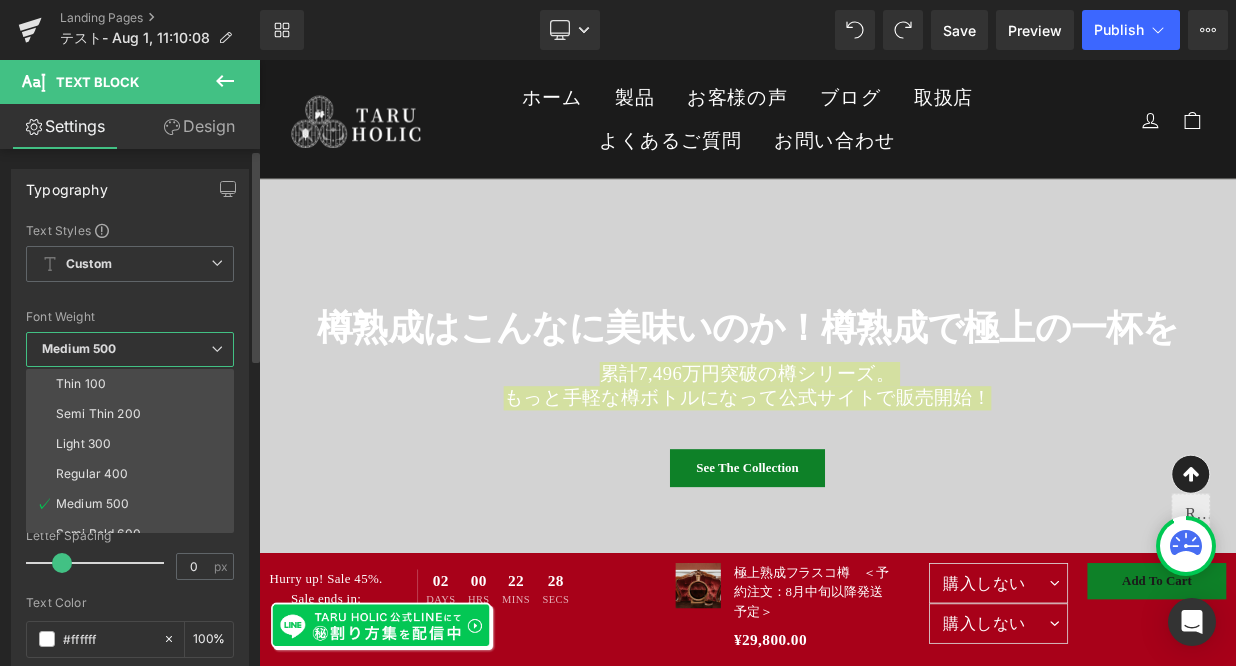 click at bounding box center [130, 298] 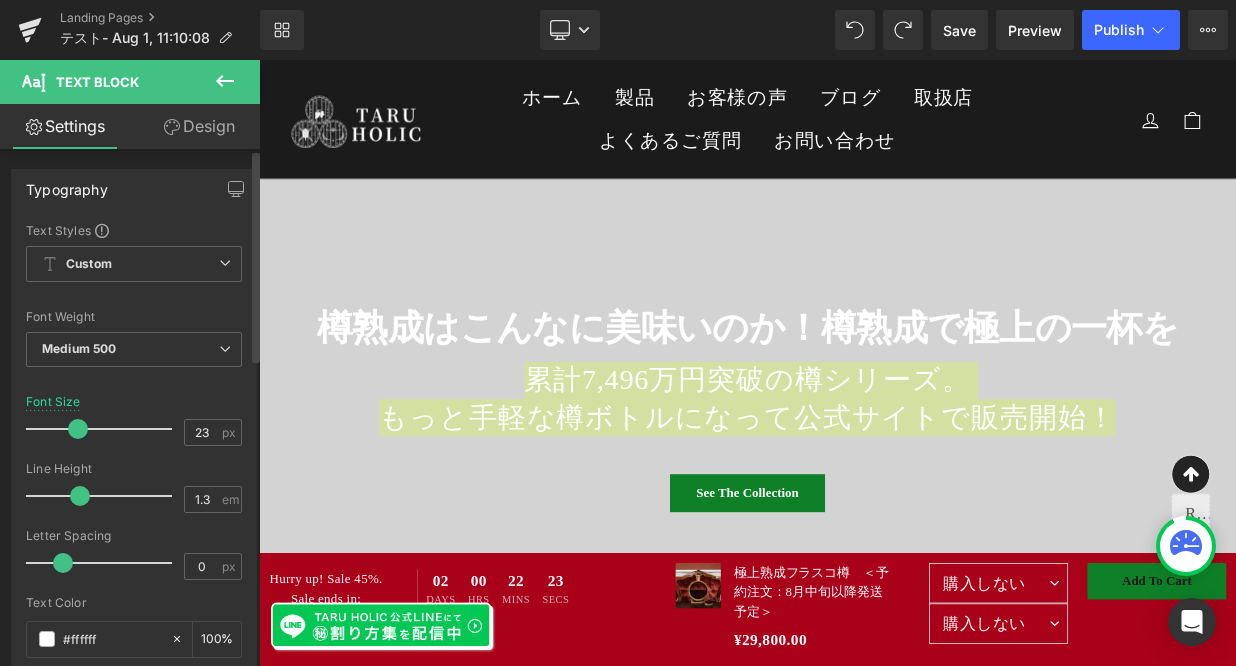drag, startPoint x: 62, startPoint y: 428, endPoint x: 78, endPoint y: 425, distance: 16.27882 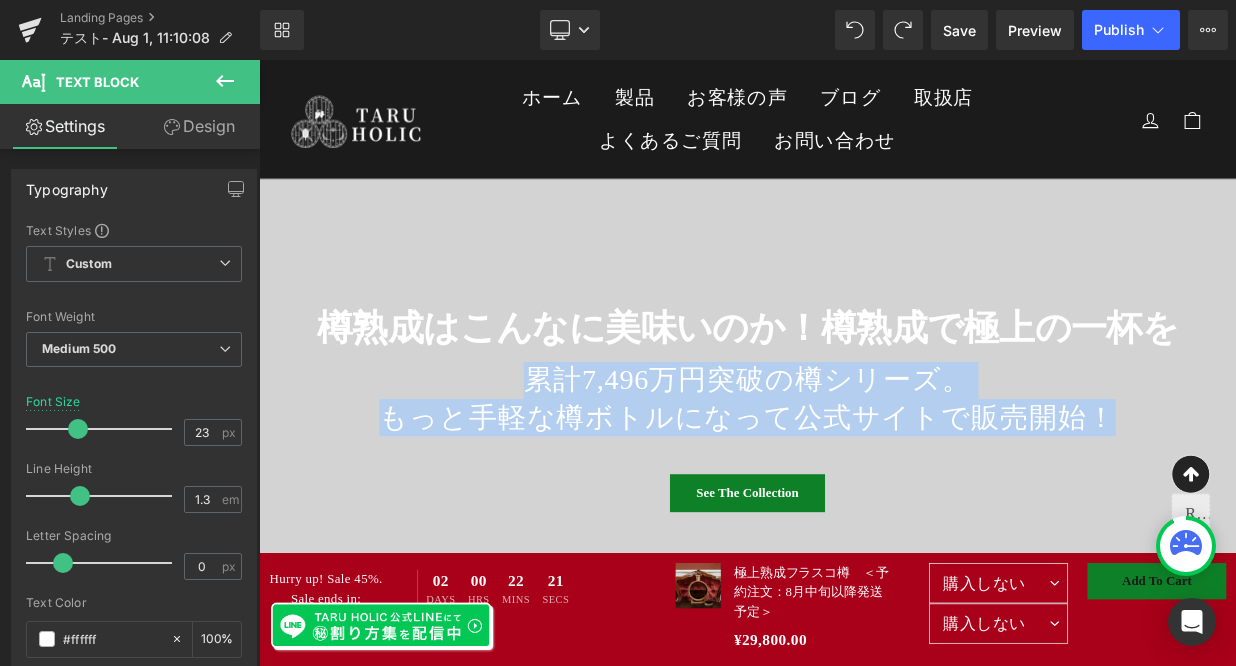 click on "ホーム
製品
お客様の声
ブログ
取扱店
よくあるご質問
お問い合わせ" at bounding box center (864, 133) 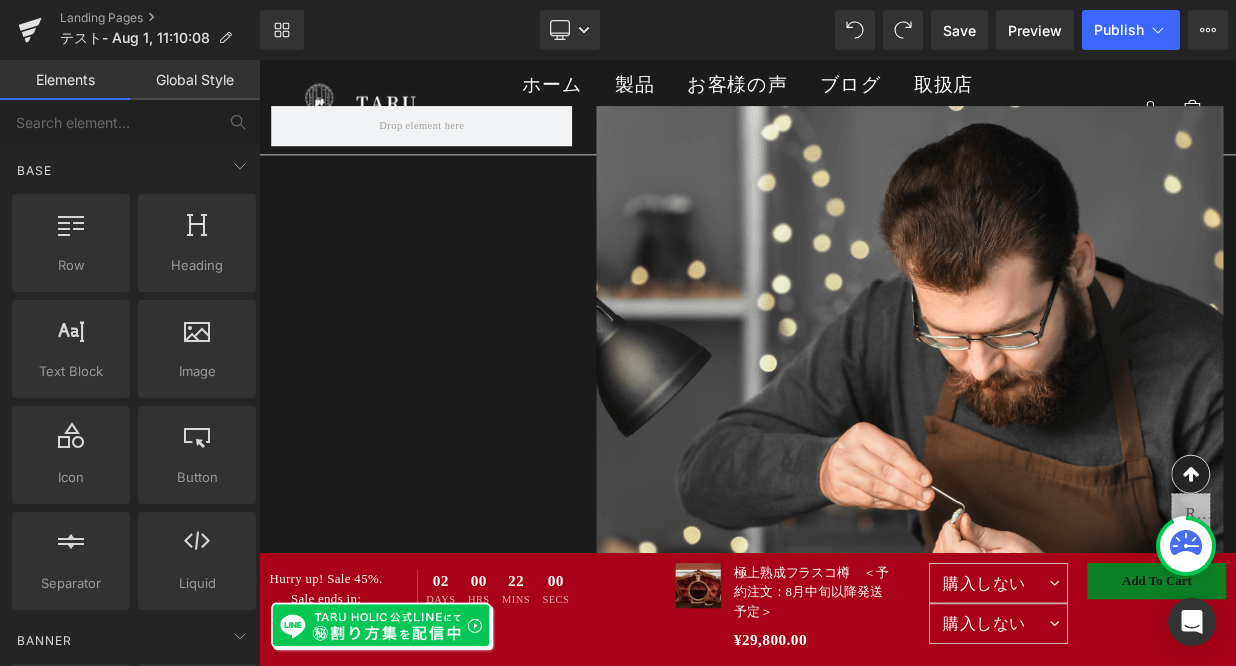 scroll, scrollTop: 816, scrollLeft: 0, axis: vertical 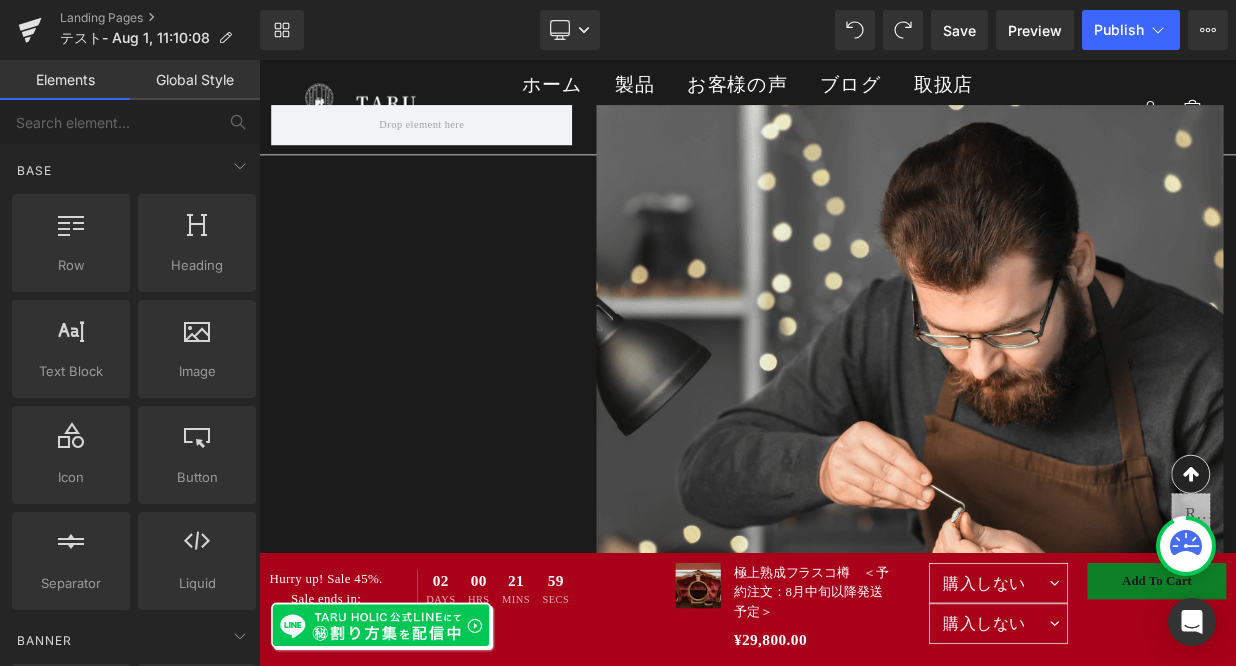 click at bounding box center (460, 711) 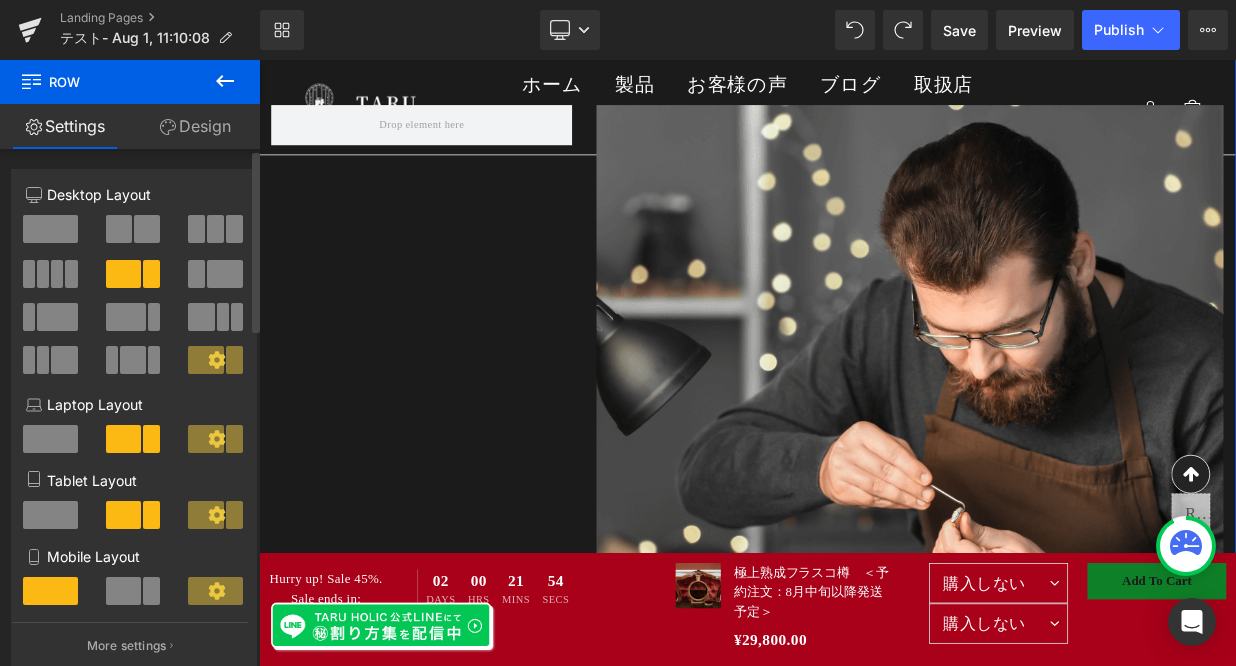 click at bounding box center (50, 229) 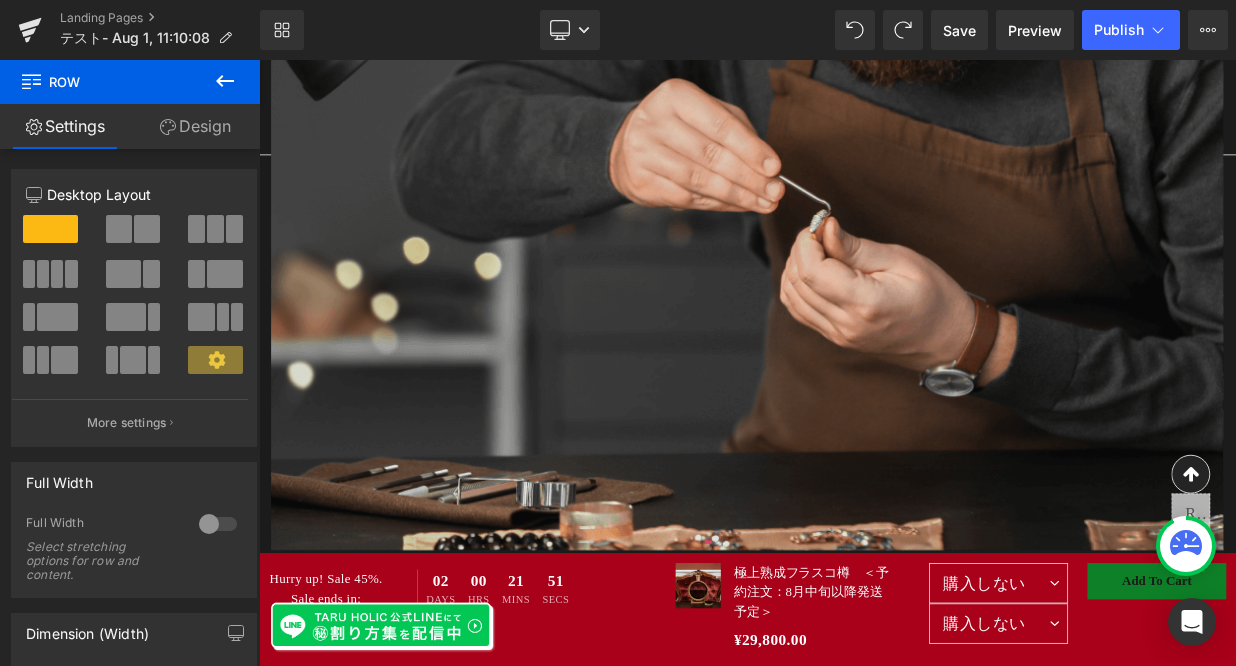 scroll, scrollTop: 1066, scrollLeft: 0, axis: vertical 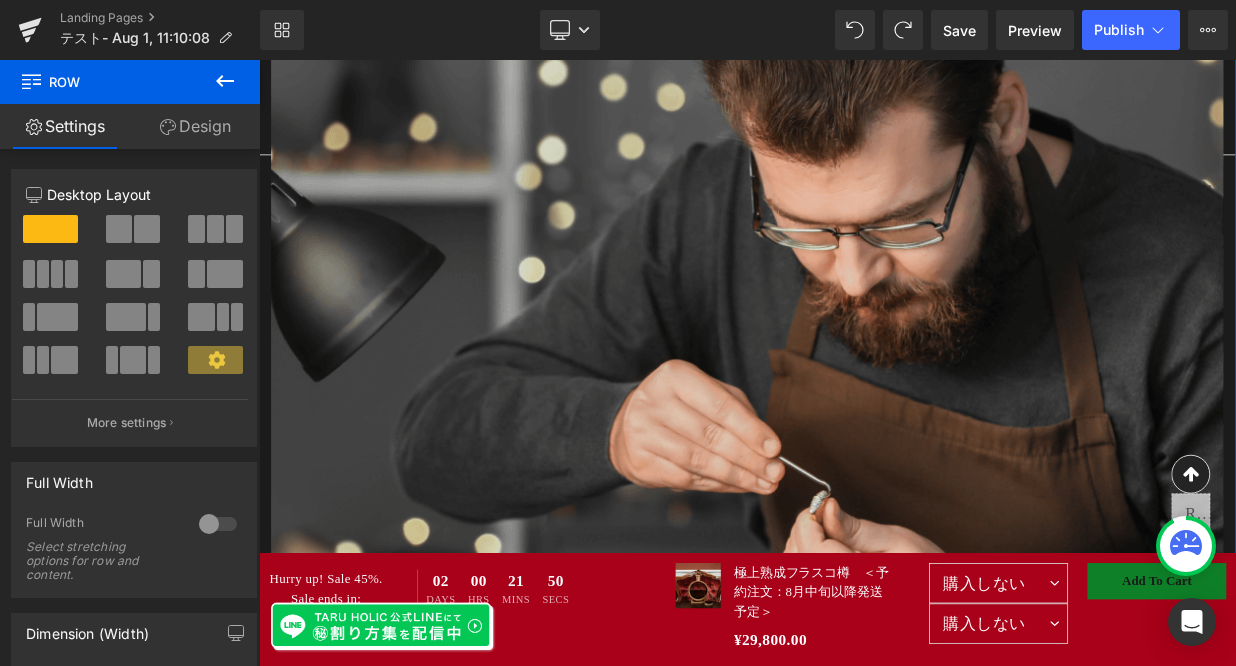 click at bounding box center (864, 426) 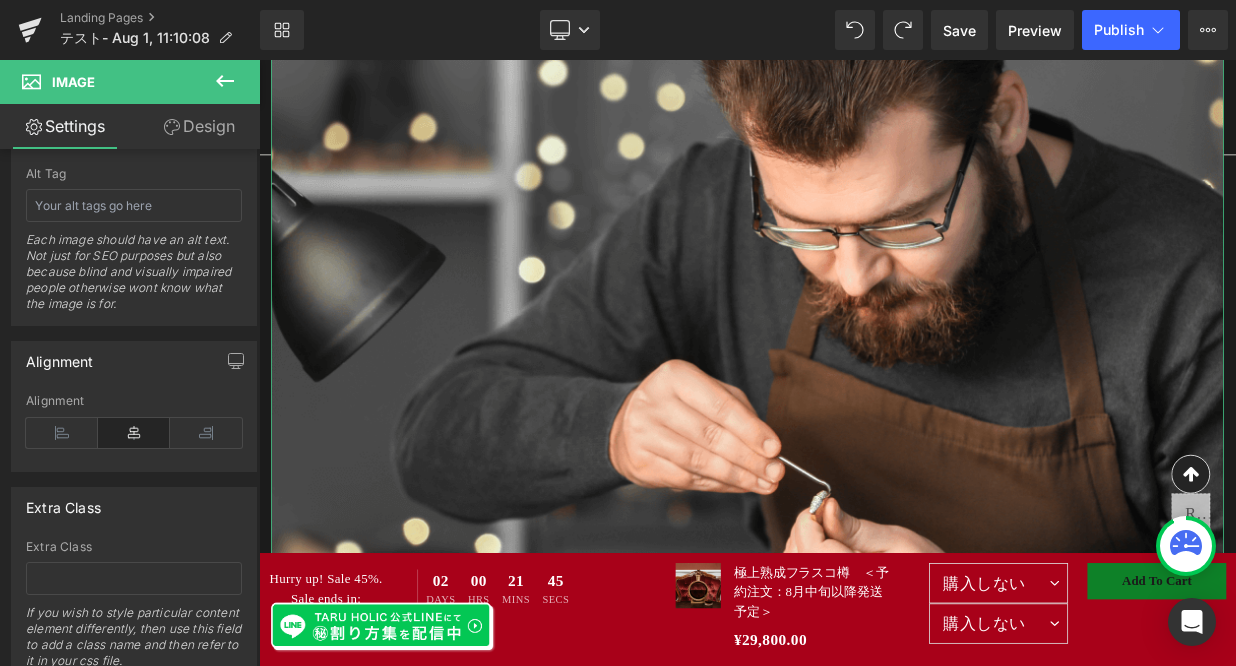 scroll, scrollTop: 1236, scrollLeft: 0, axis: vertical 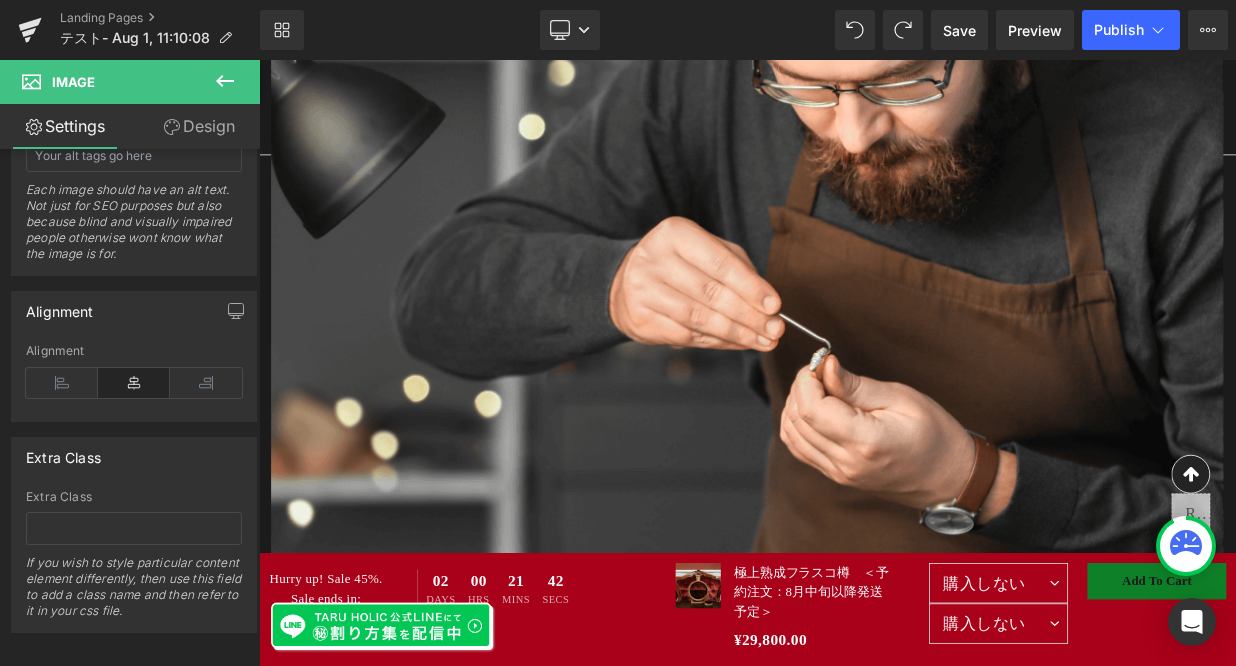click at bounding box center [225, 82] 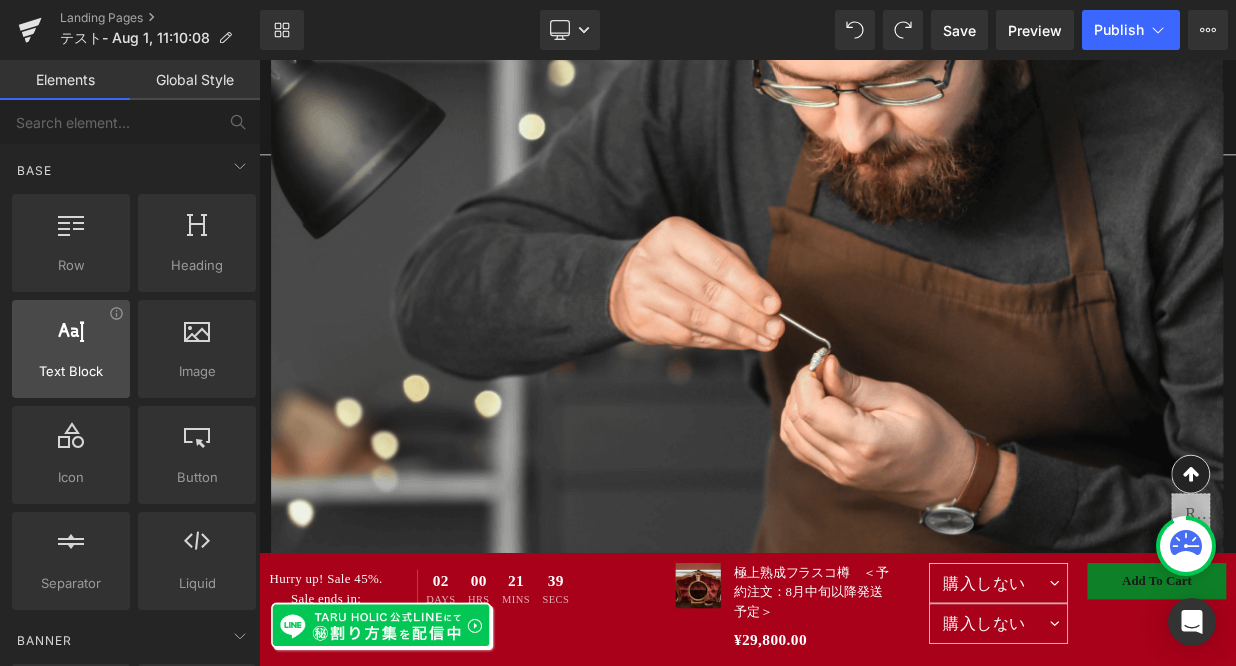 click on "Text Block" at bounding box center [71, 371] 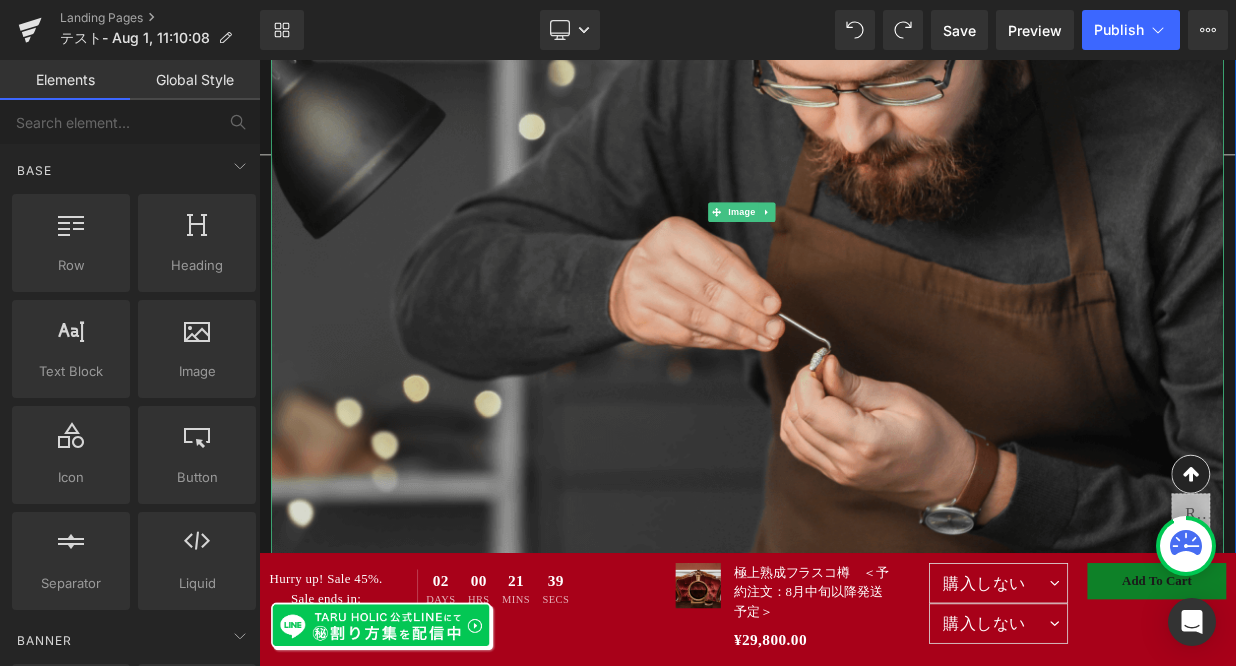 click at bounding box center [864, 248] 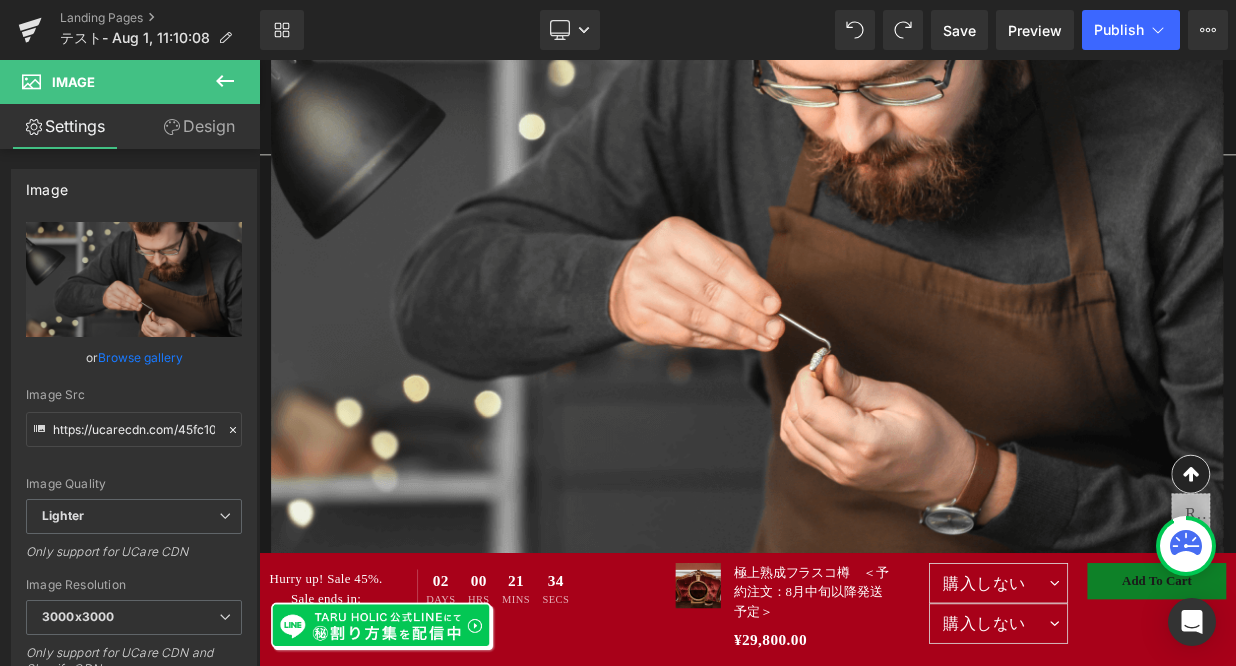 click 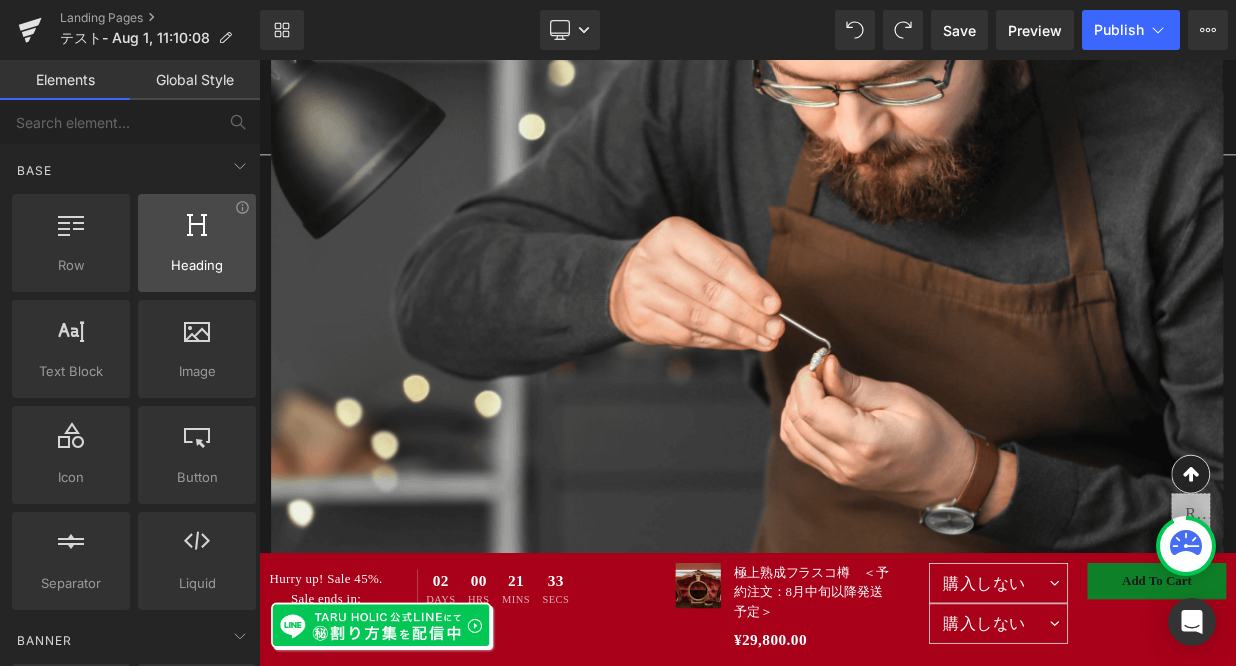 click on "Heading" at bounding box center [197, 265] 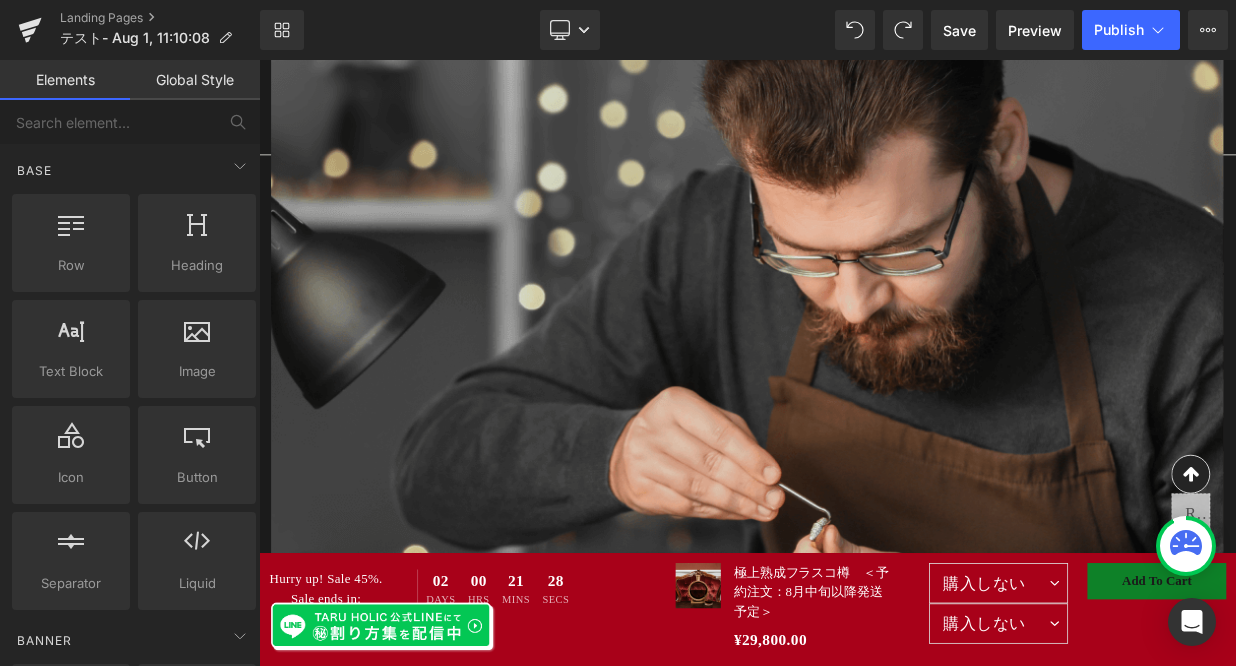 scroll, scrollTop: 1204, scrollLeft: 0, axis: vertical 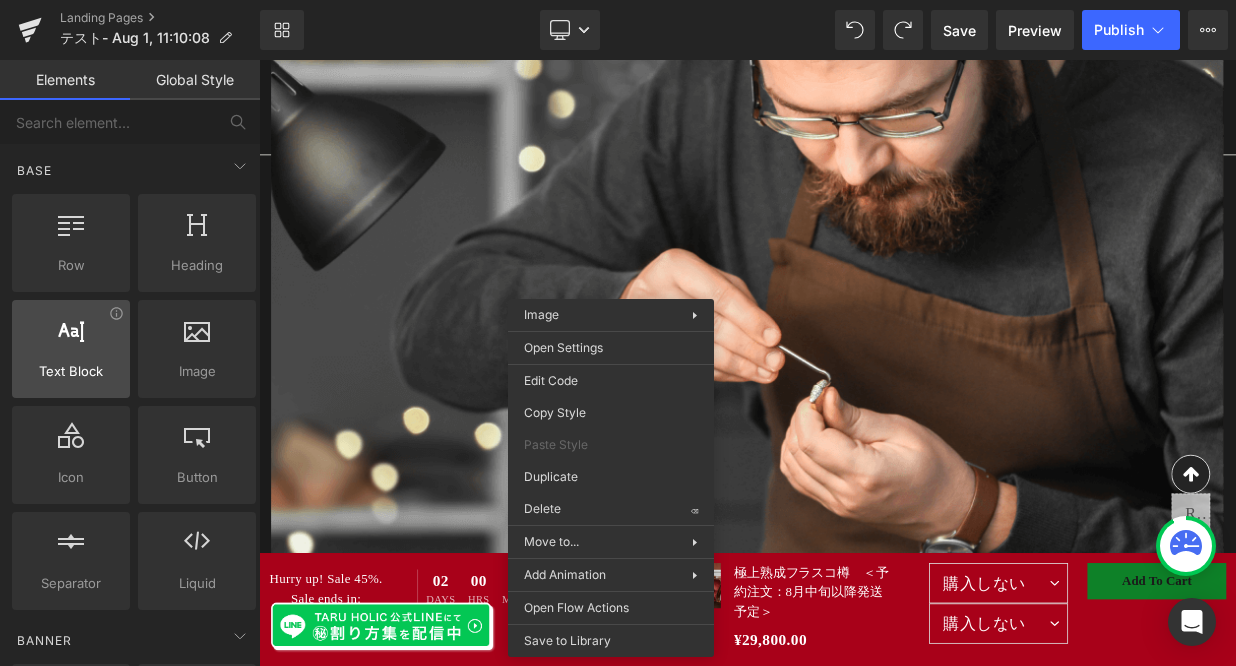 click at bounding box center (71, 338) 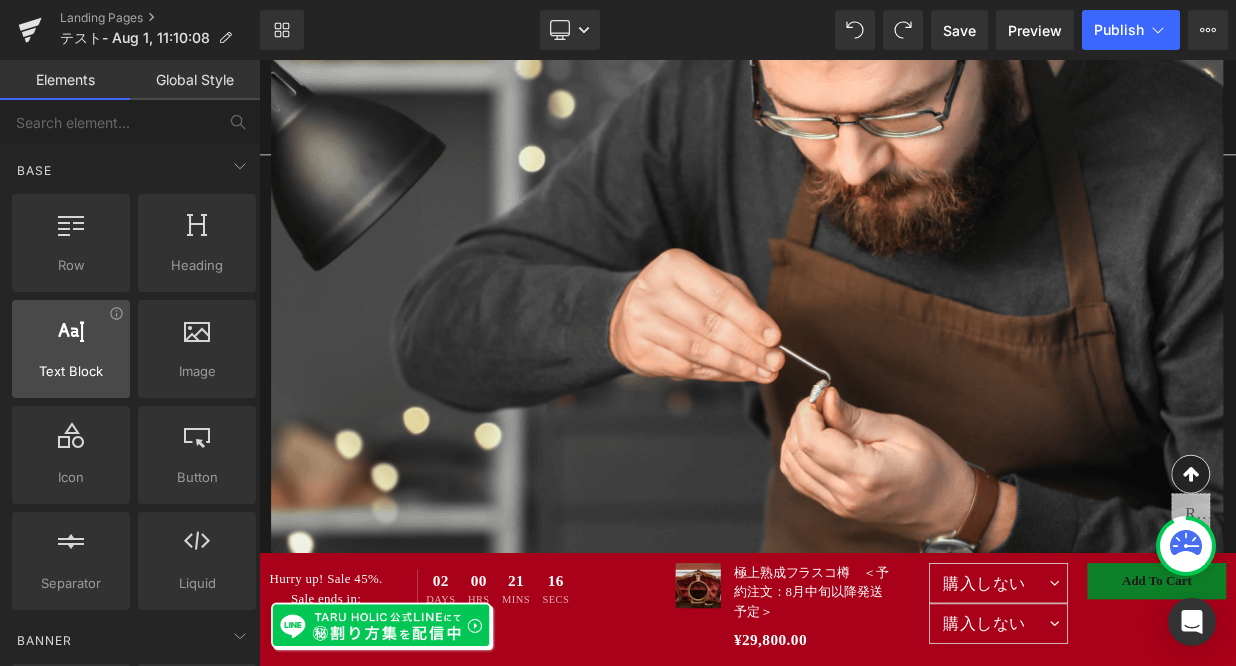 click at bounding box center [71, 338] 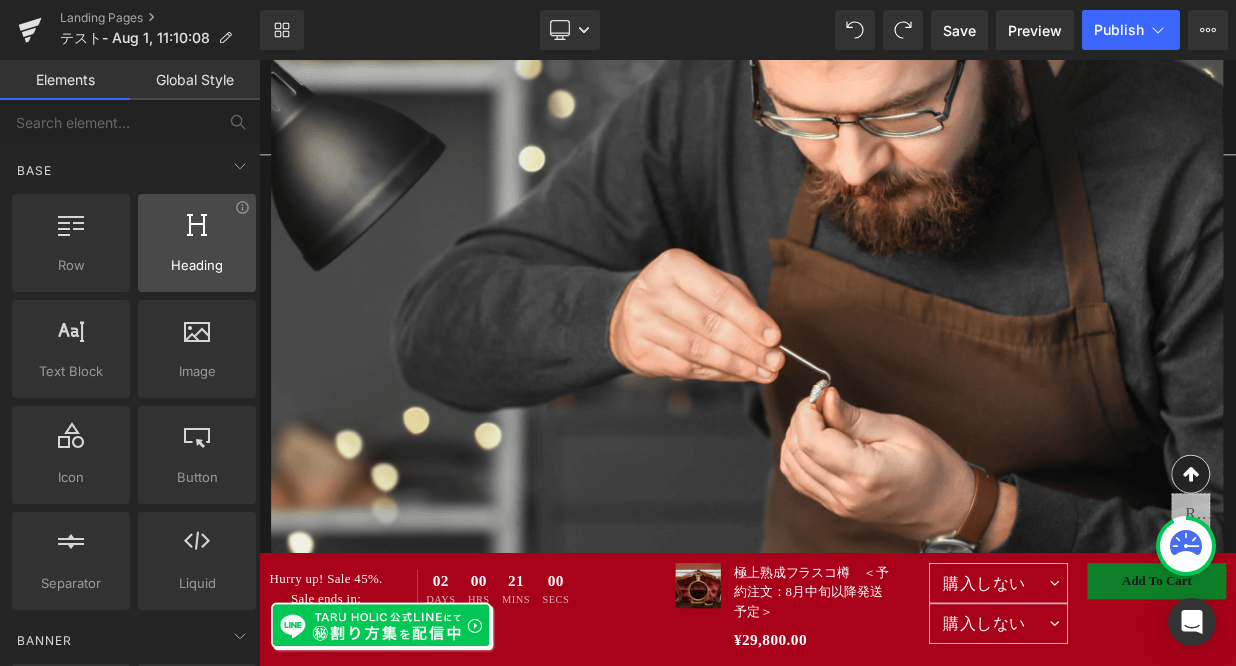 click at bounding box center [197, 232] 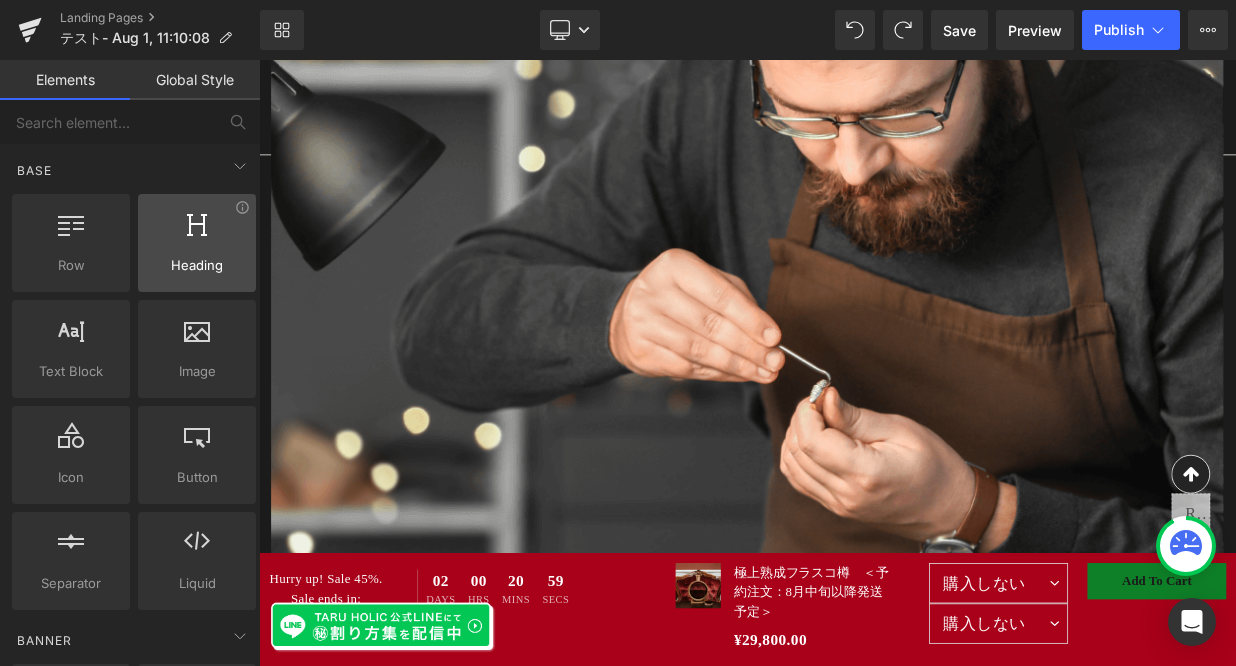 click at bounding box center [197, 232] 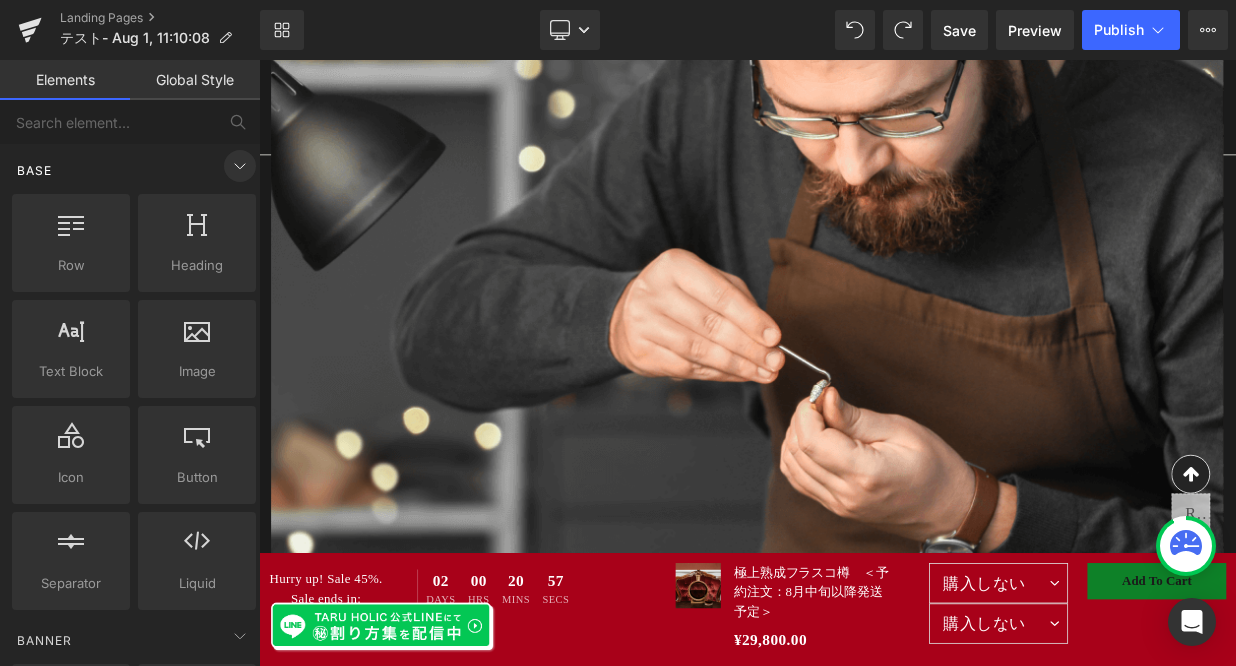 click 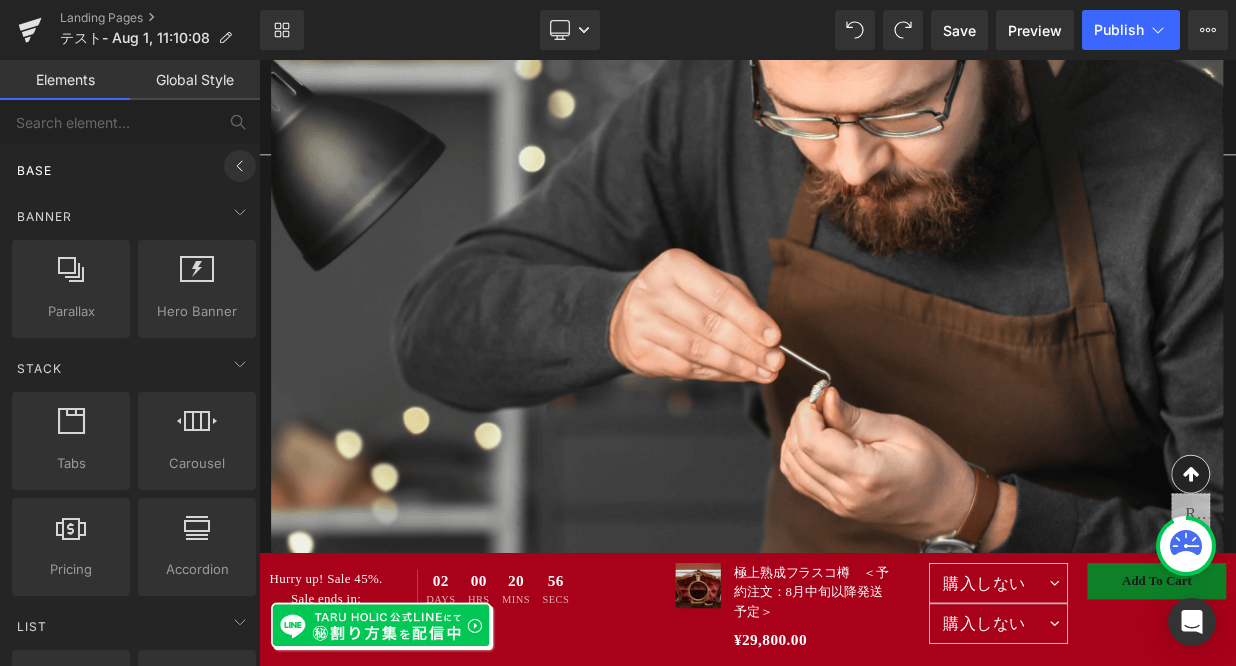 click 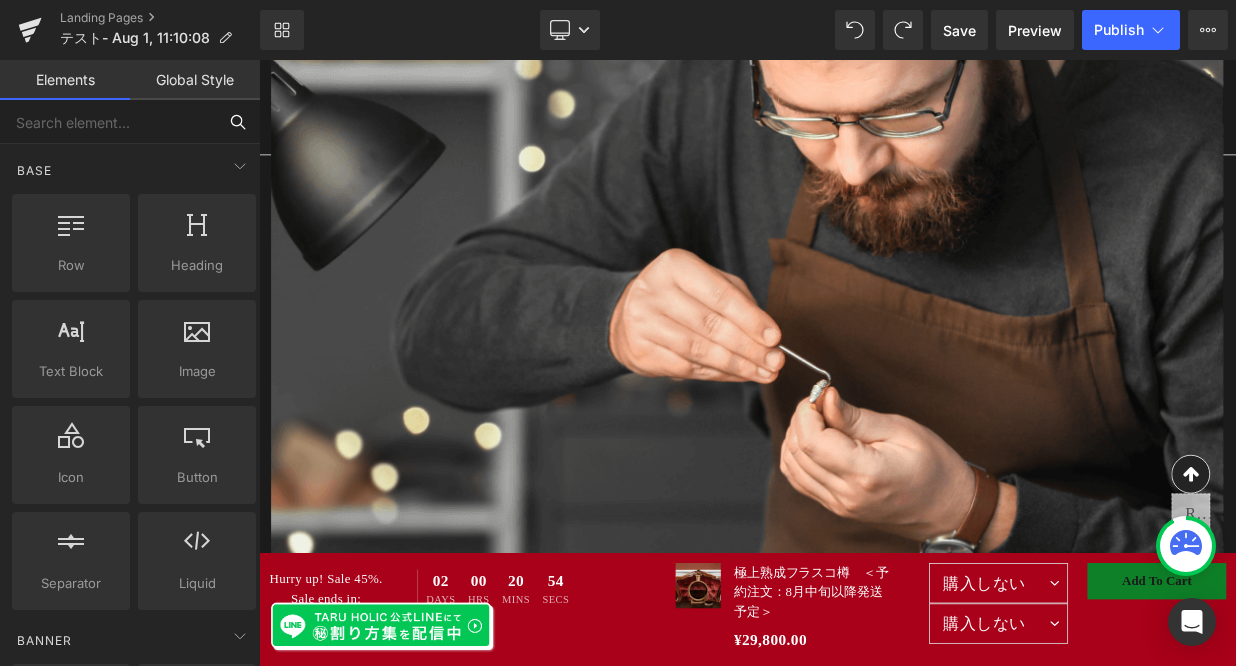 click at bounding box center (108, 122) 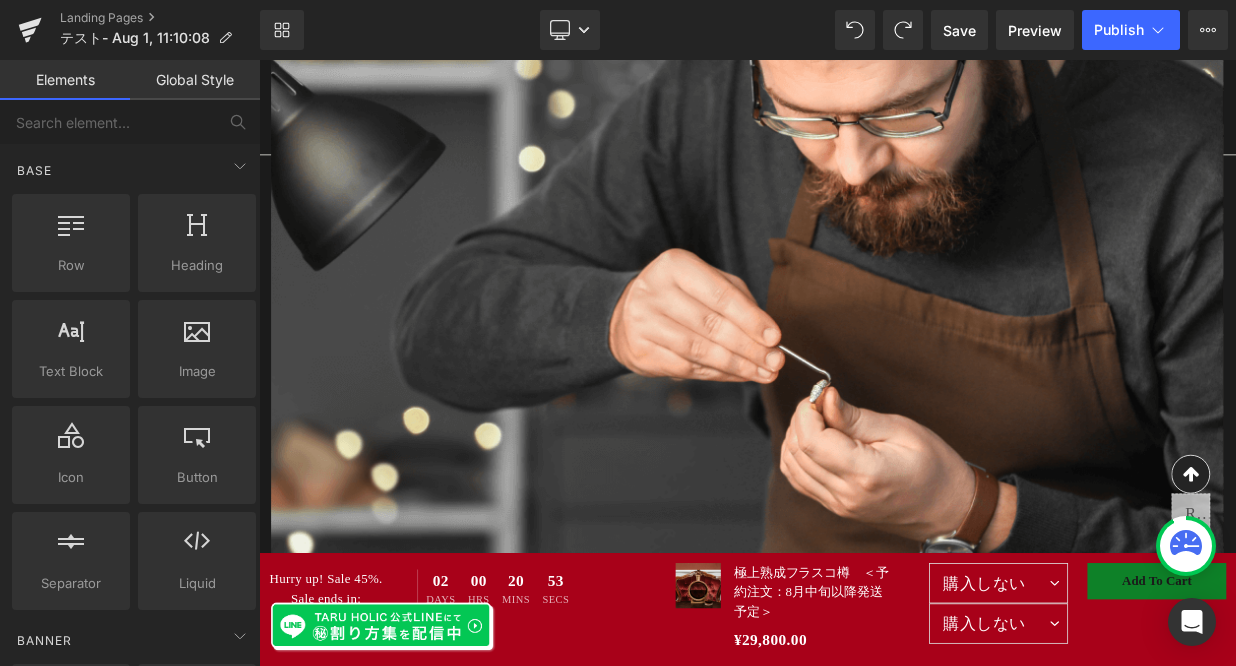 click on "Global Style" at bounding box center [195, 80] 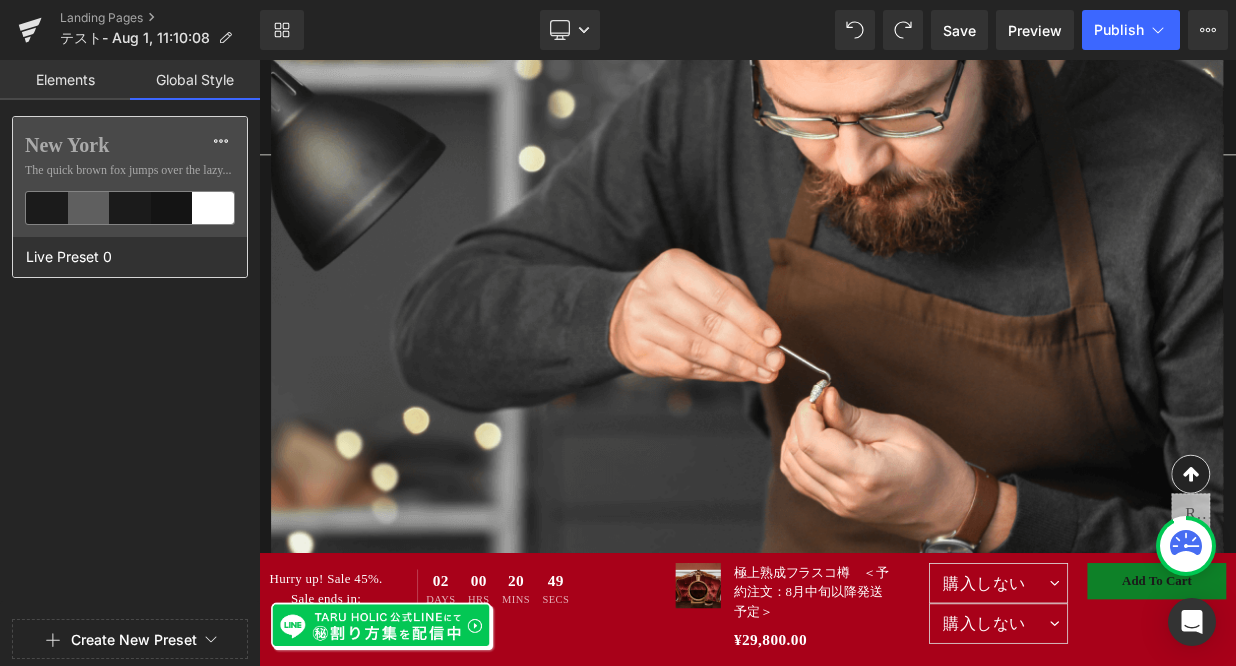 click at bounding box center (130, 208) 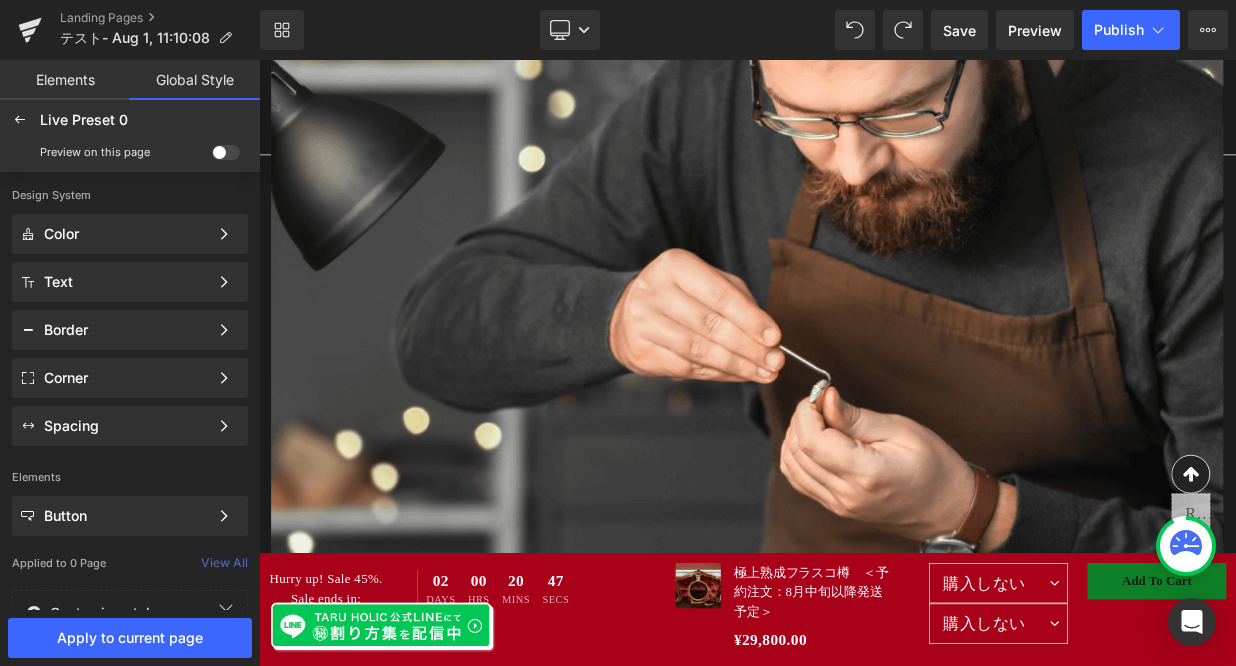 click on "Elements" at bounding box center (65, 80) 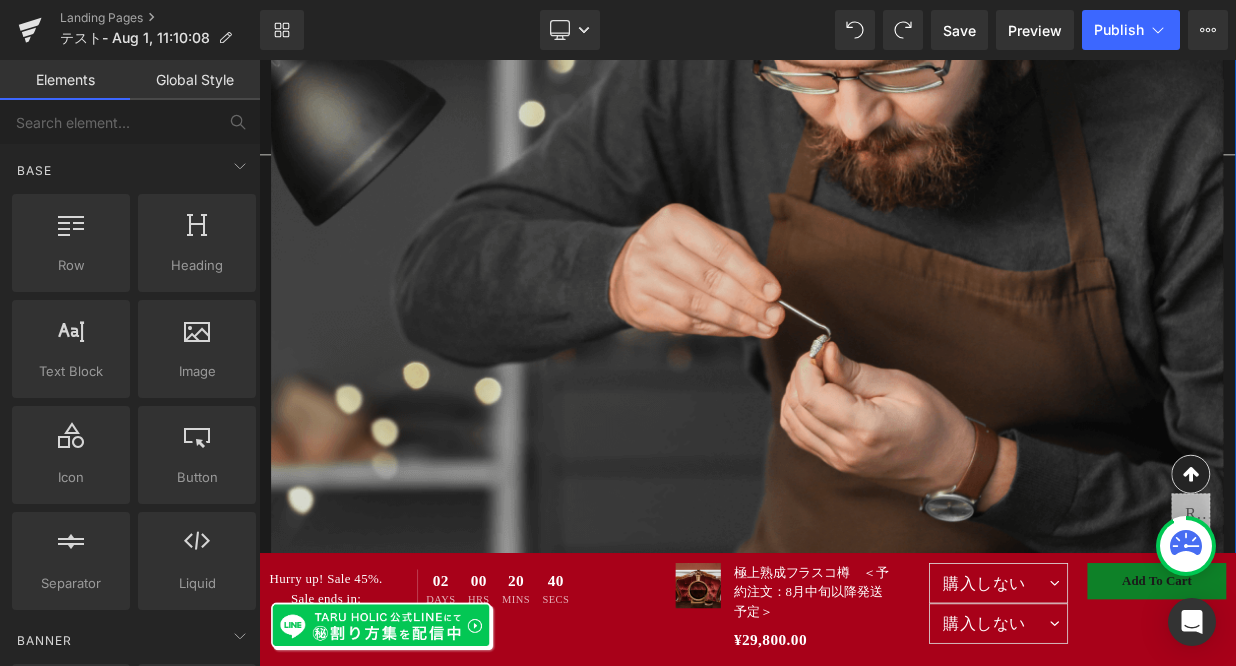 scroll, scrollTop: 1256, scrollLeft: 0, axis: vertical 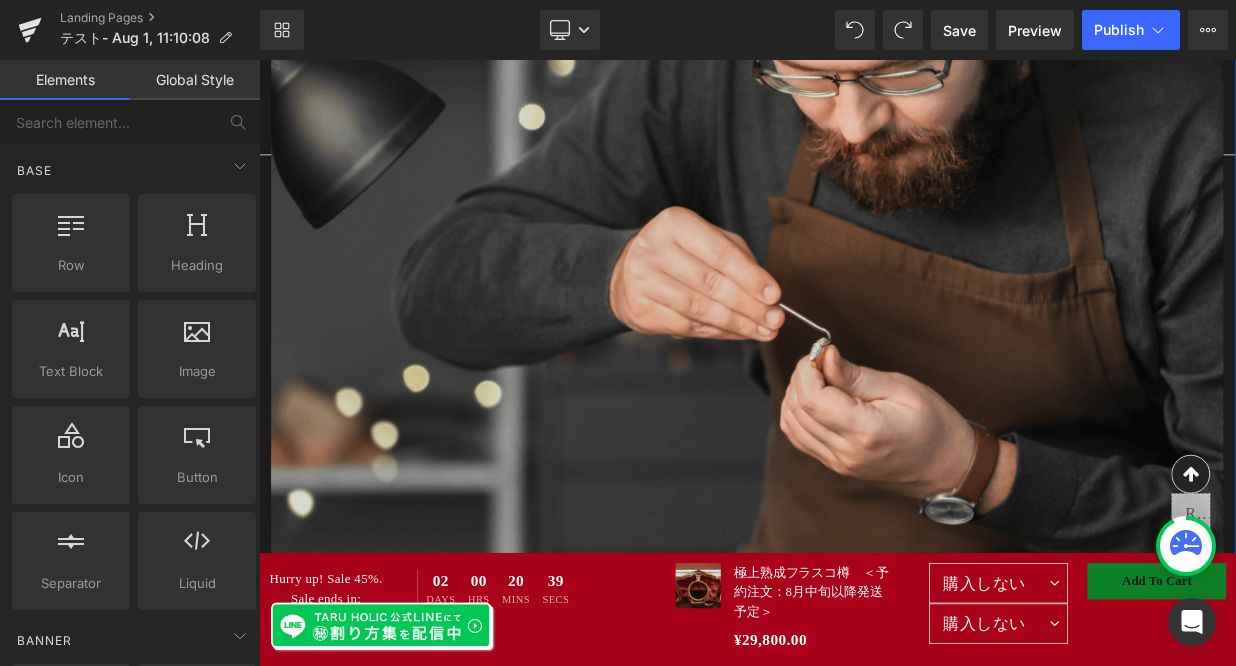 click at bounding box center (864, 236) 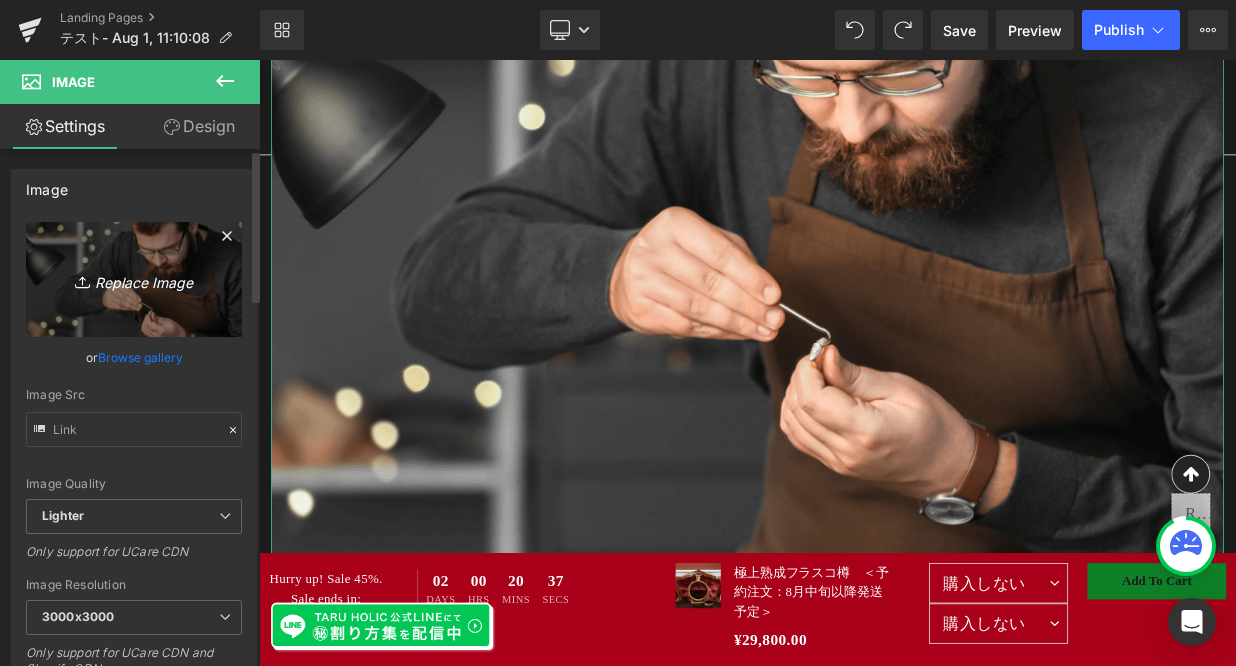 click on "Replace Image" at bounding box center (134, 279) 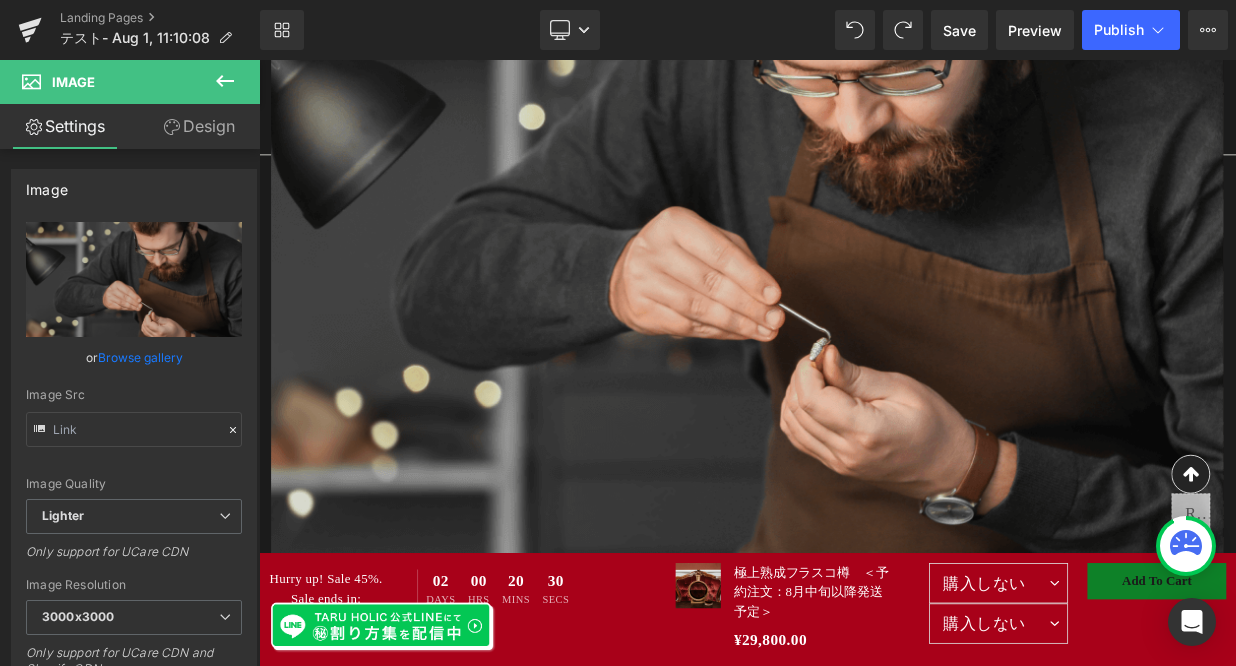 type on "C:\fakepath\IMG_7667.jpg" 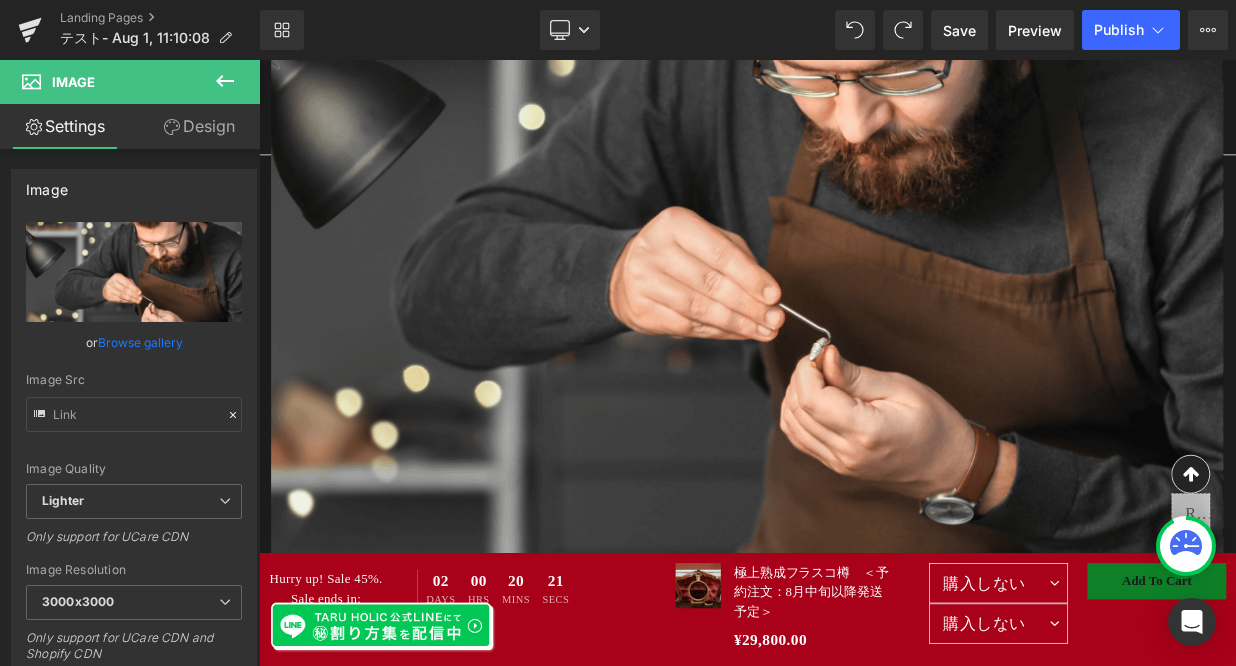 click 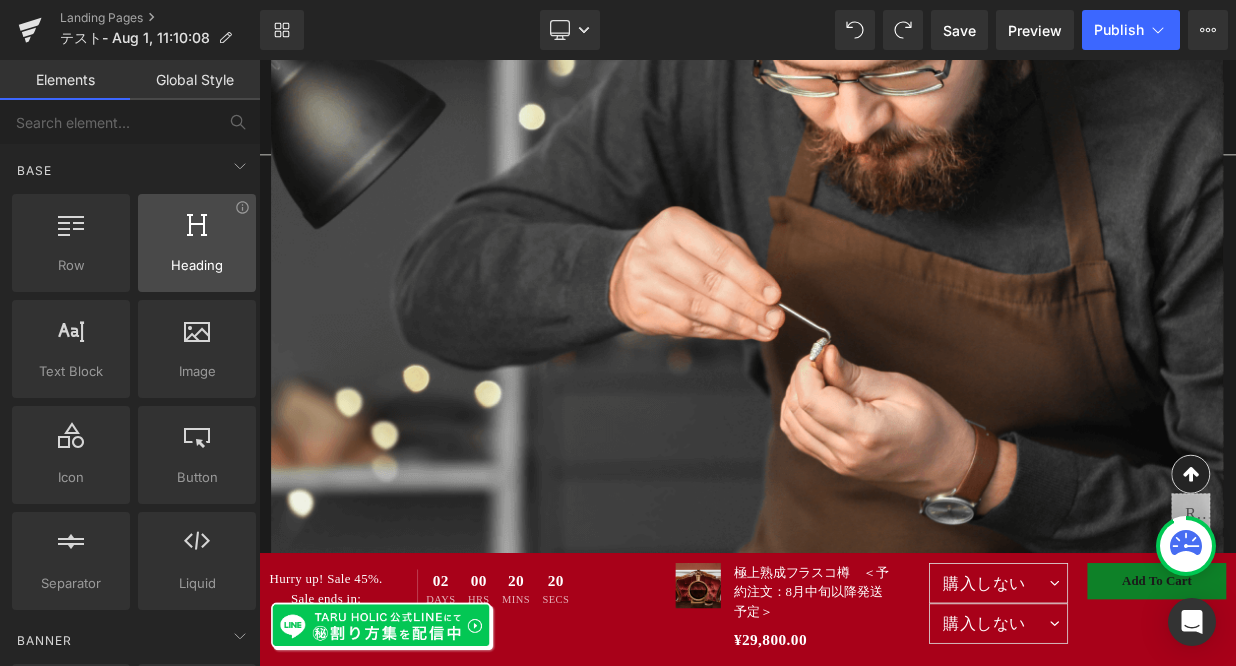 click at bounding box center [197, 232] 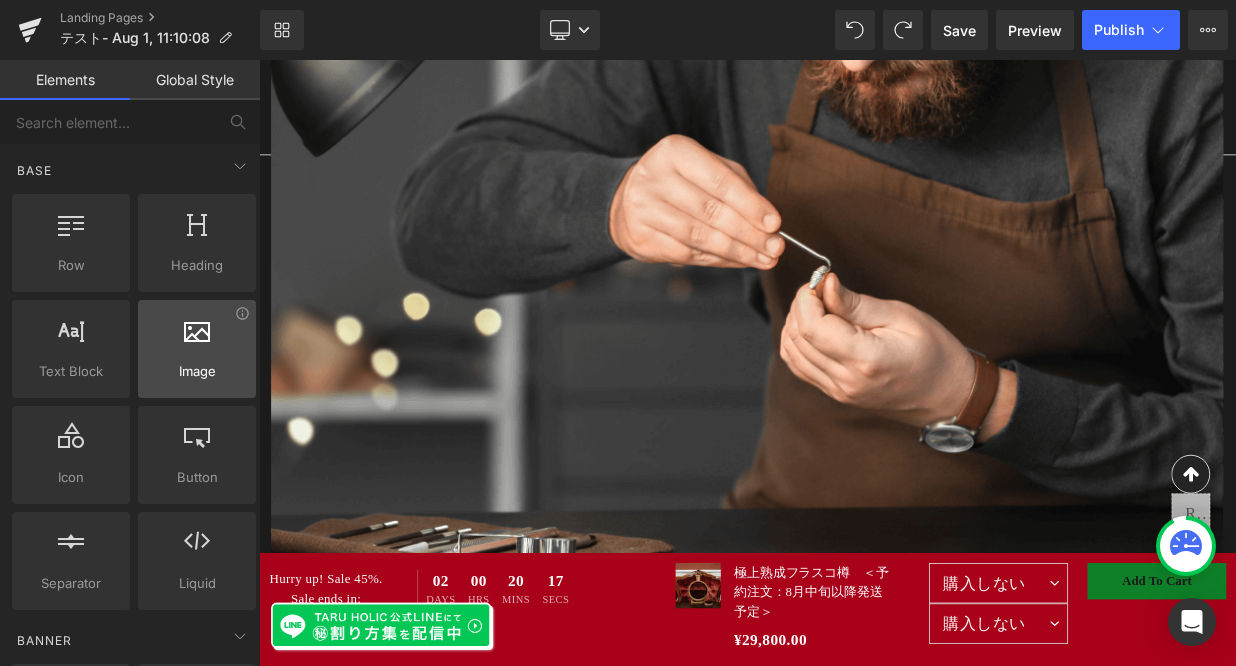 scroll, scrollTop: 1348, scrollLeft: 0, axis: vertical 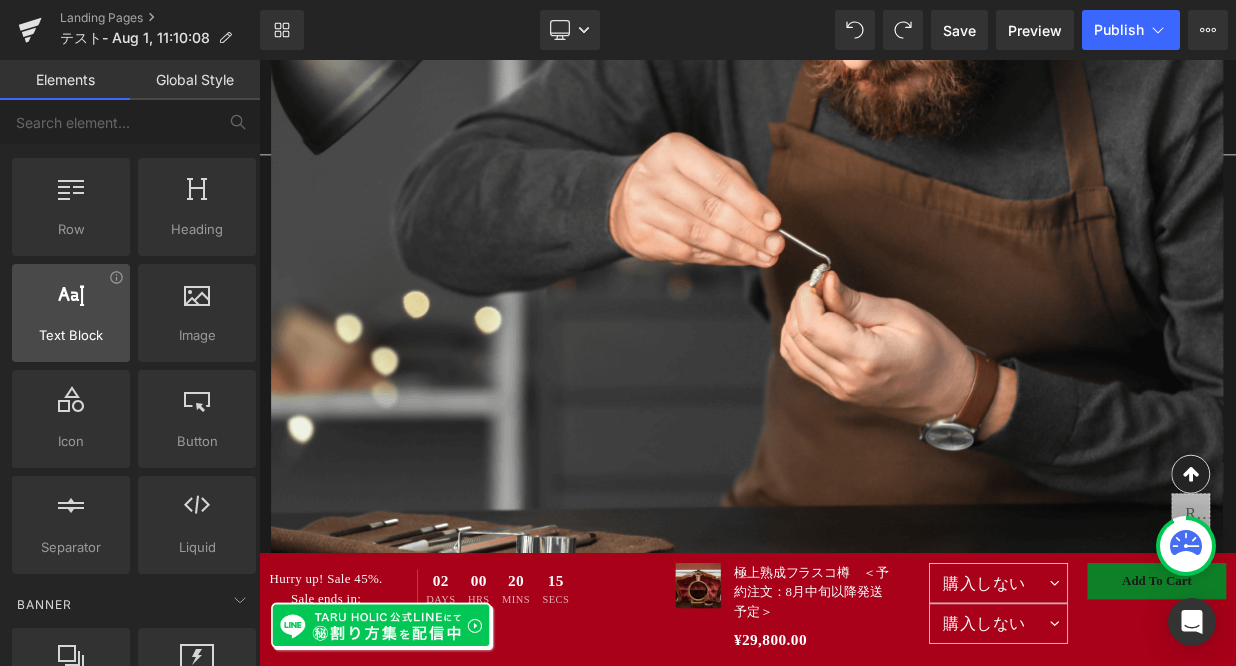 click on "Text Block" at bounding box center (71, 335) 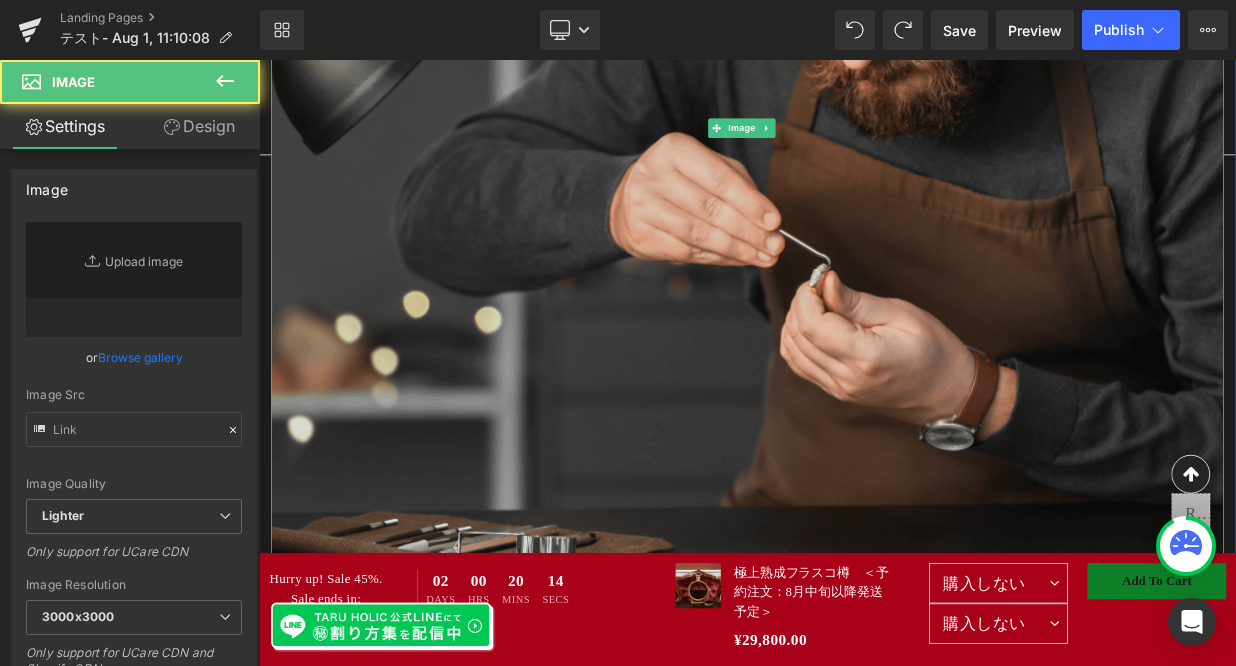 click at bounding box center [864, 144] 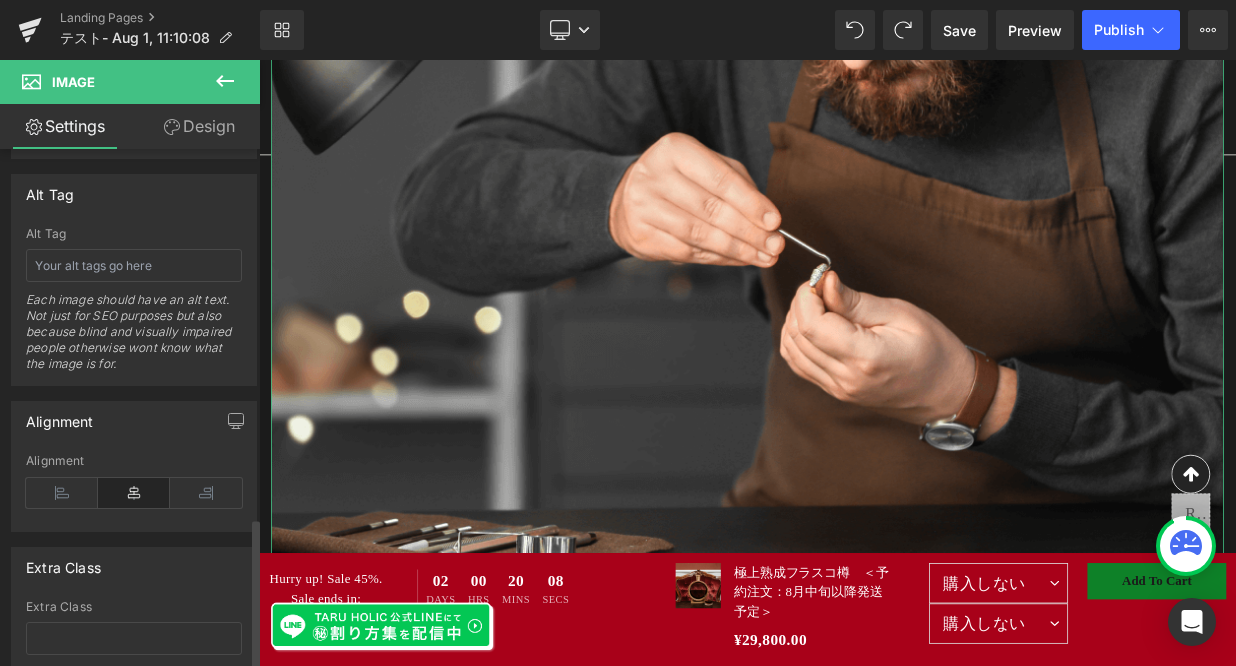 scroll, scrollTop: 574, scrollLeft: 0, axis: vertical 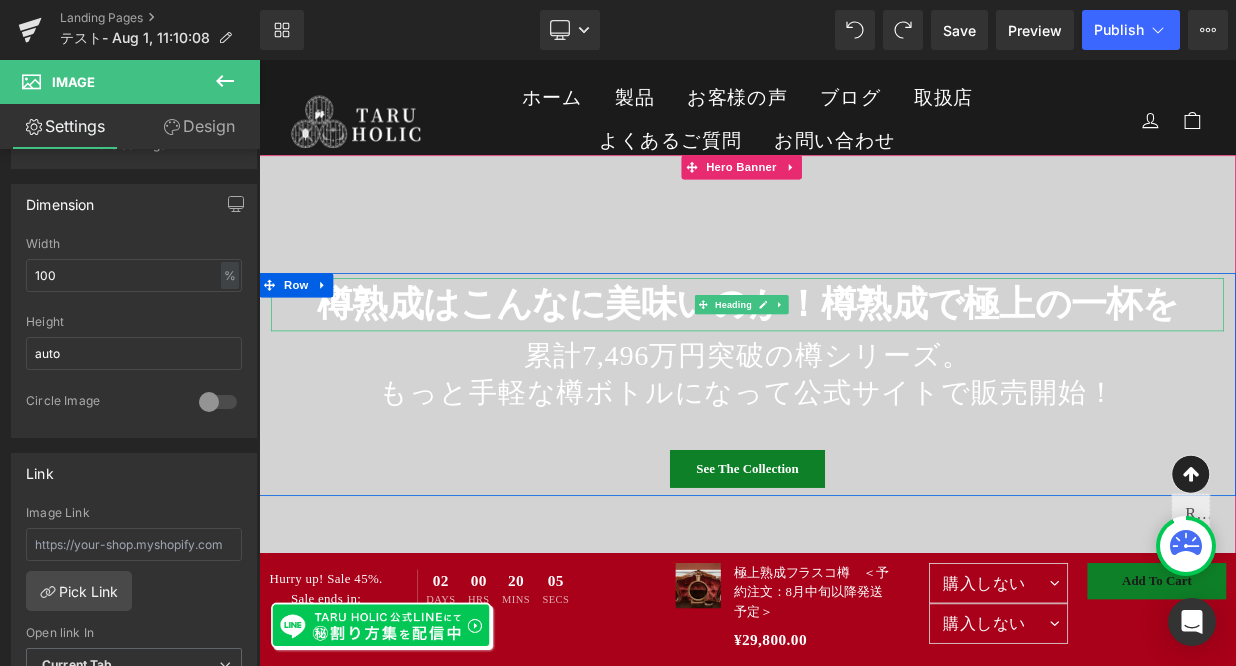 click on "樽熟成はこんなに美味いのか！樽熟成で極上の一杯を" at bounding box center (864, 363) 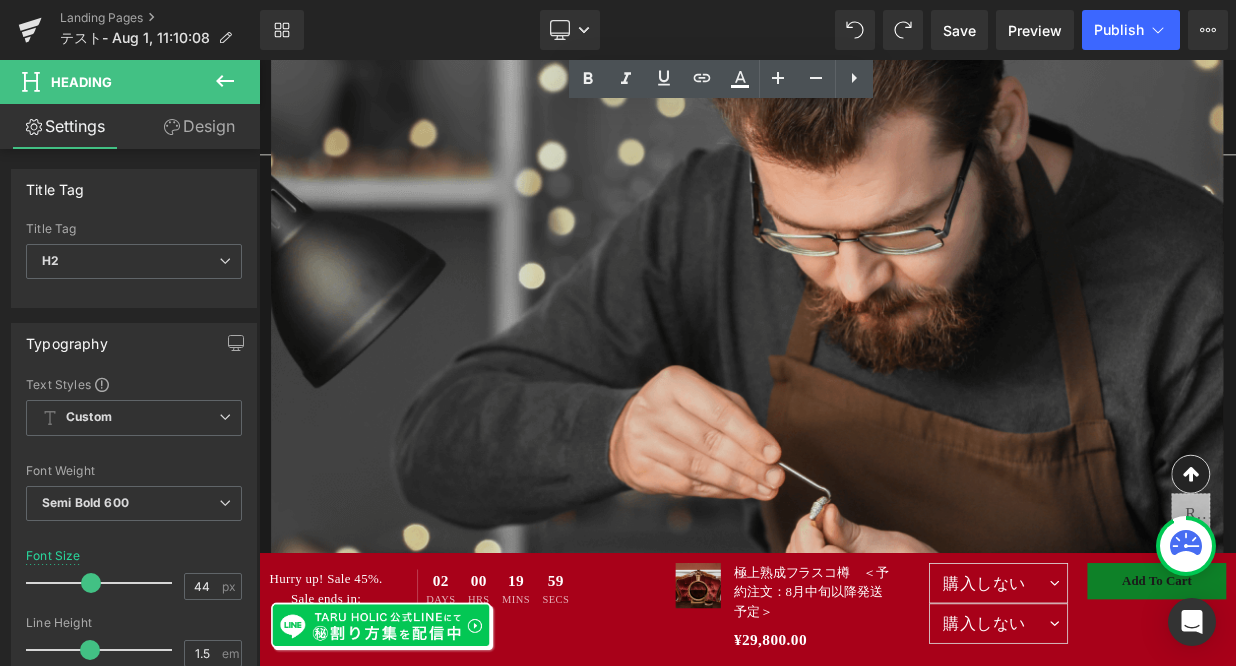 scroll, scrollTop: 1296, scrollLeft: 0, axis: vertical 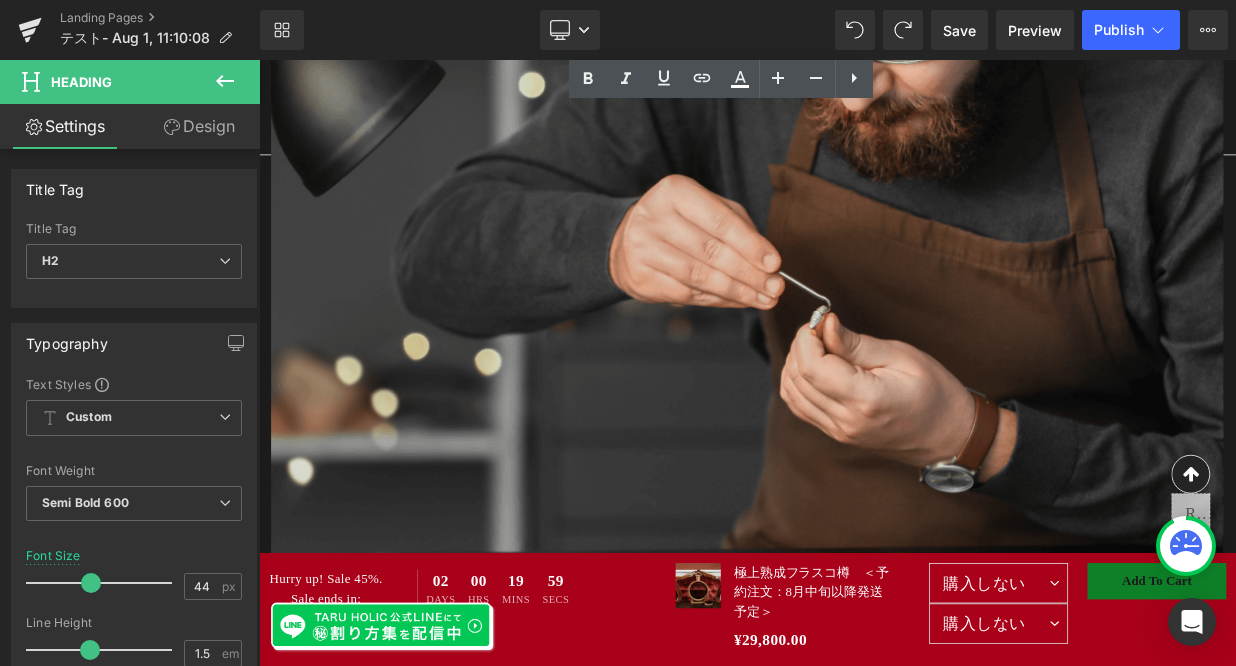 click at bounding box center (864, 196) 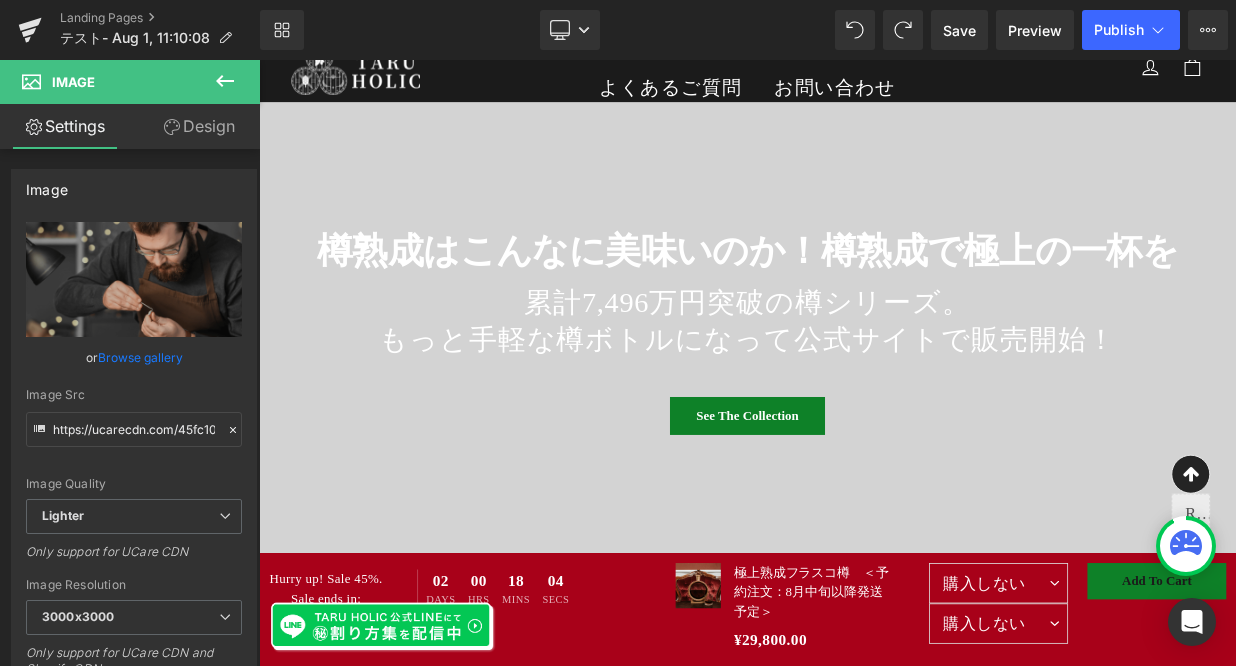 scroll, scrollTop: 0, scrollLeft: 0, axis: both 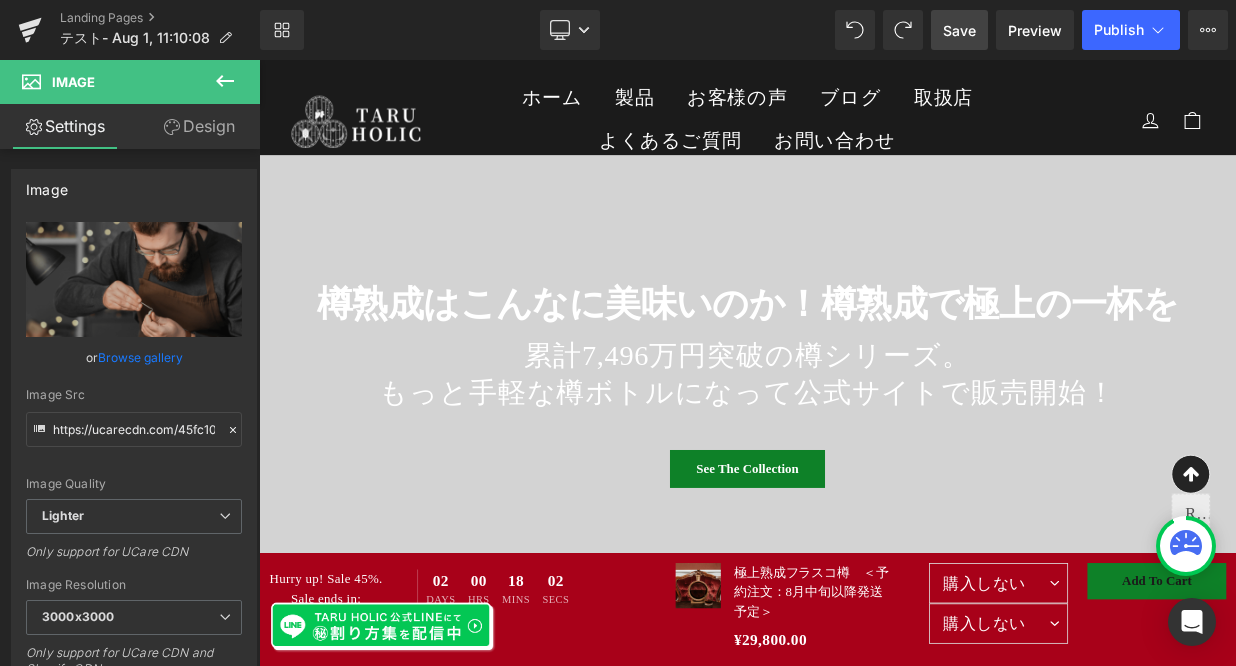 click on "Save" at bounding box center (959, 30) 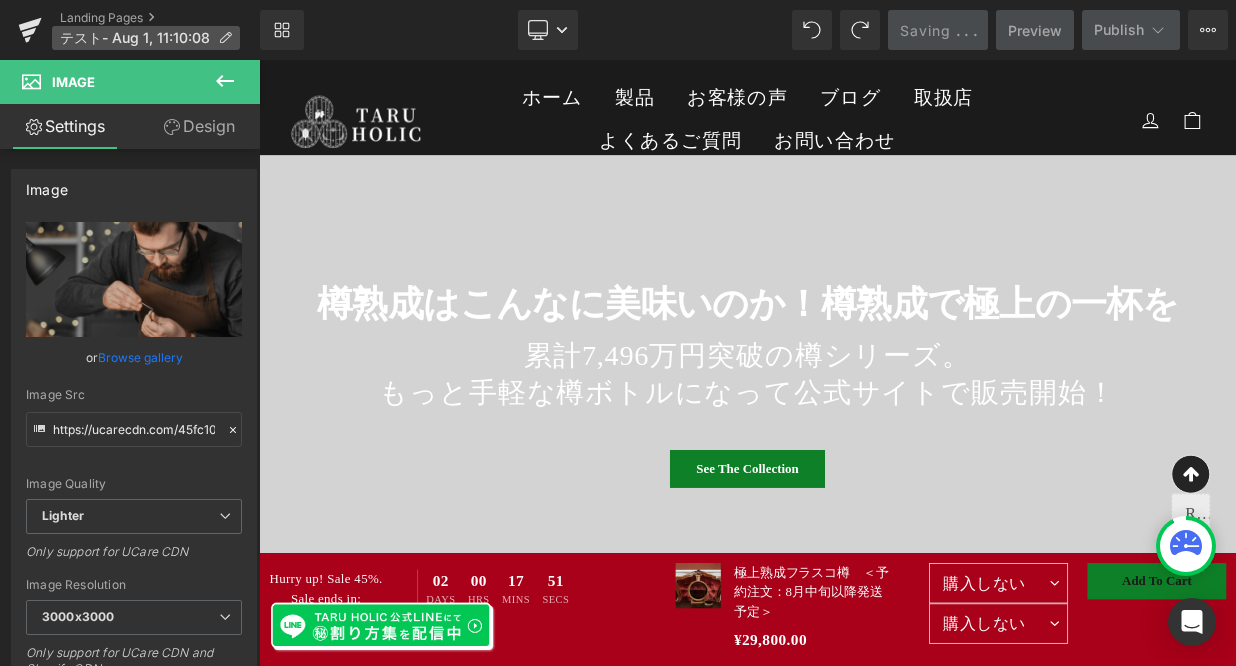 click on "テスト- Aug 1, 11:10:08" at bounding box center (135, 38) 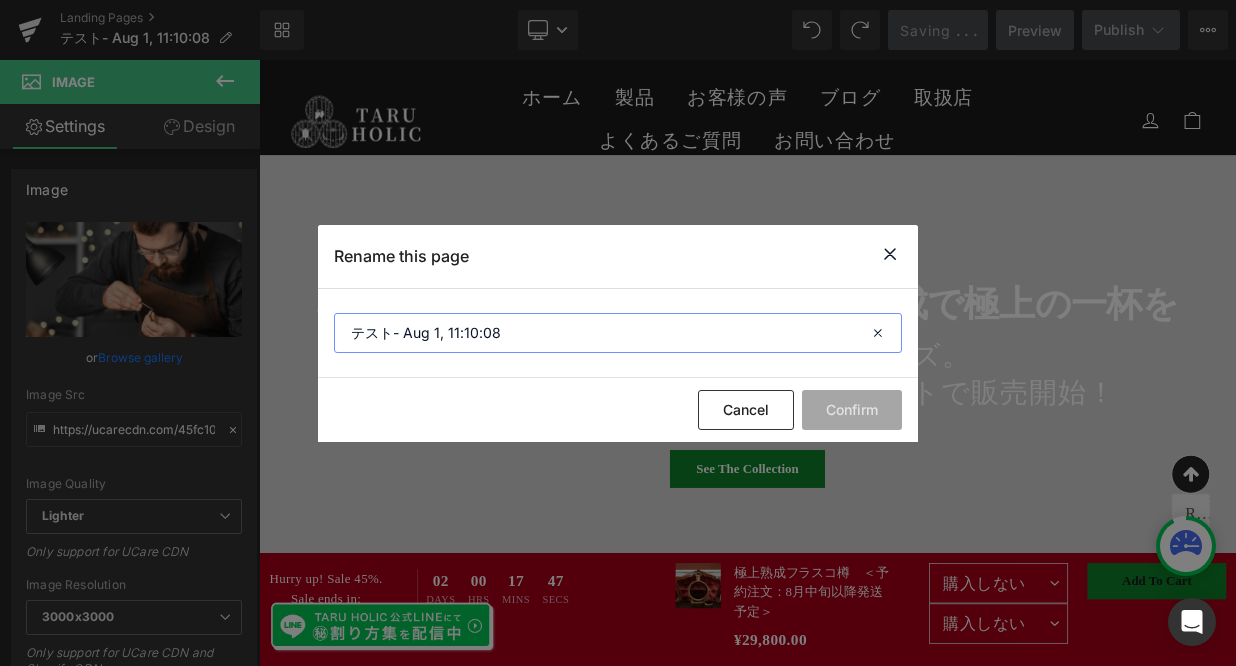 drag, startPoint x: 518, startPoint y: 330, endPoint x: 404, endPoint y: 328, distance: 114.01754 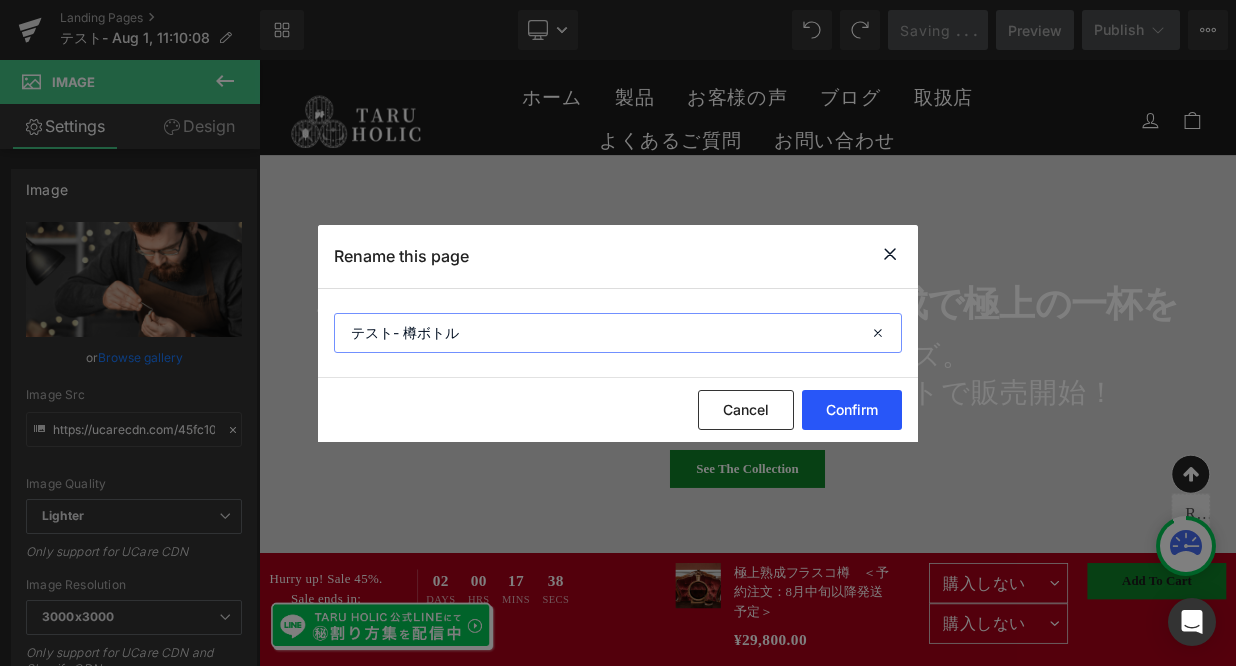type on "テスト- 樽ボトル" 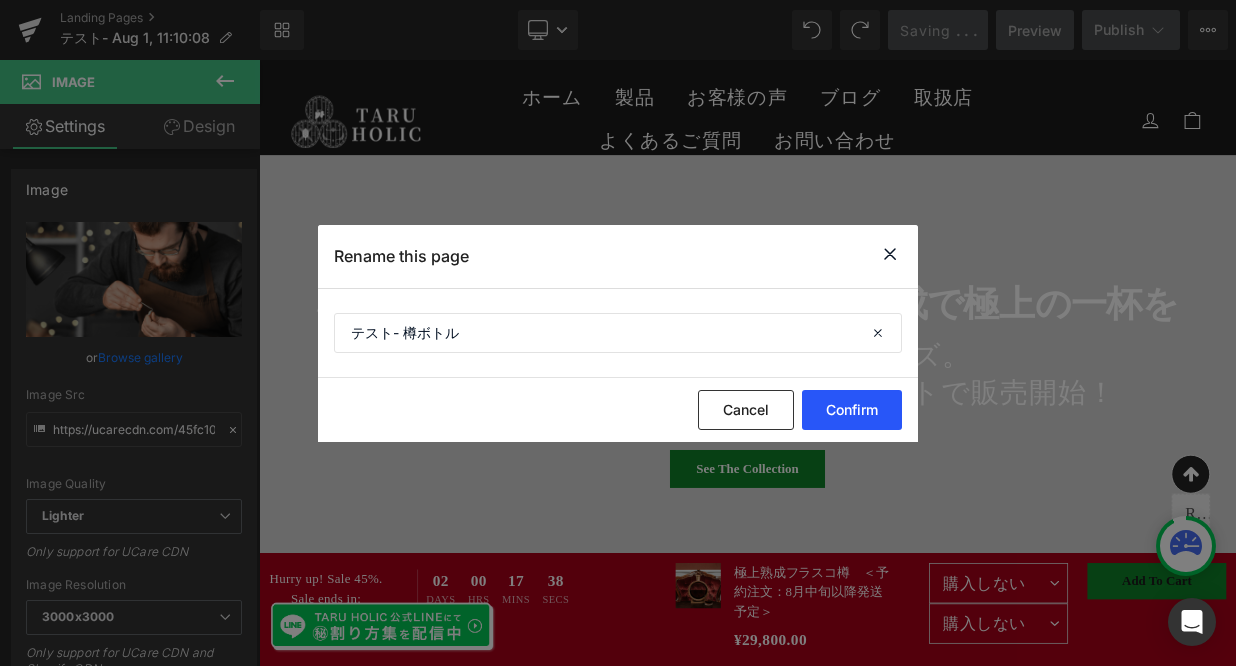 click on "Confirm" at bounding box center (852, 410) 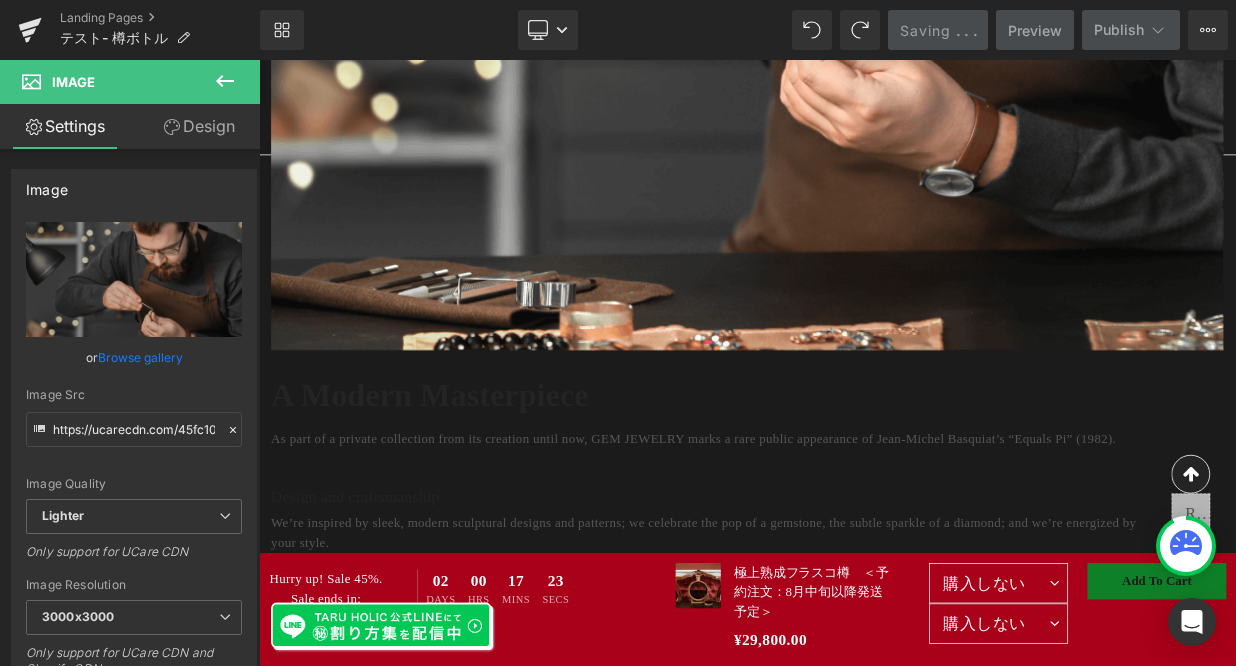 scroll, scrollTop: 1740, scrollLeft: 0, axis: vertical 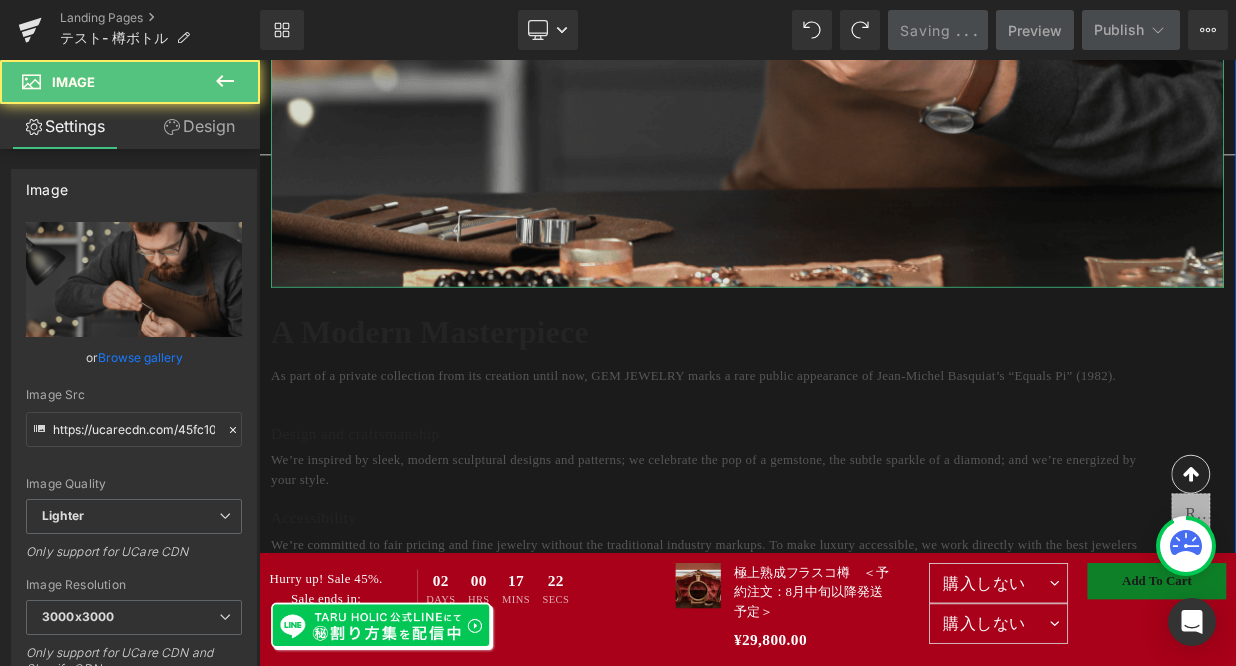 click at bounding box center (864, -248) 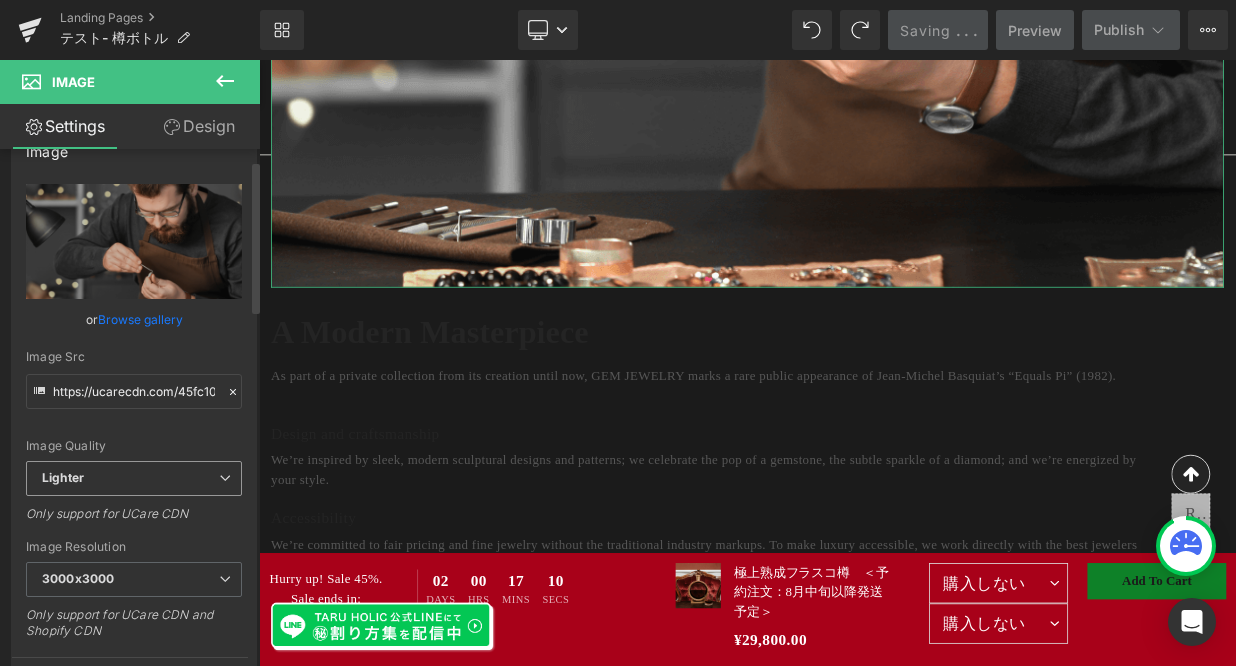 scroll, scrollTop: 0, scrollLeft: 0, axis: both 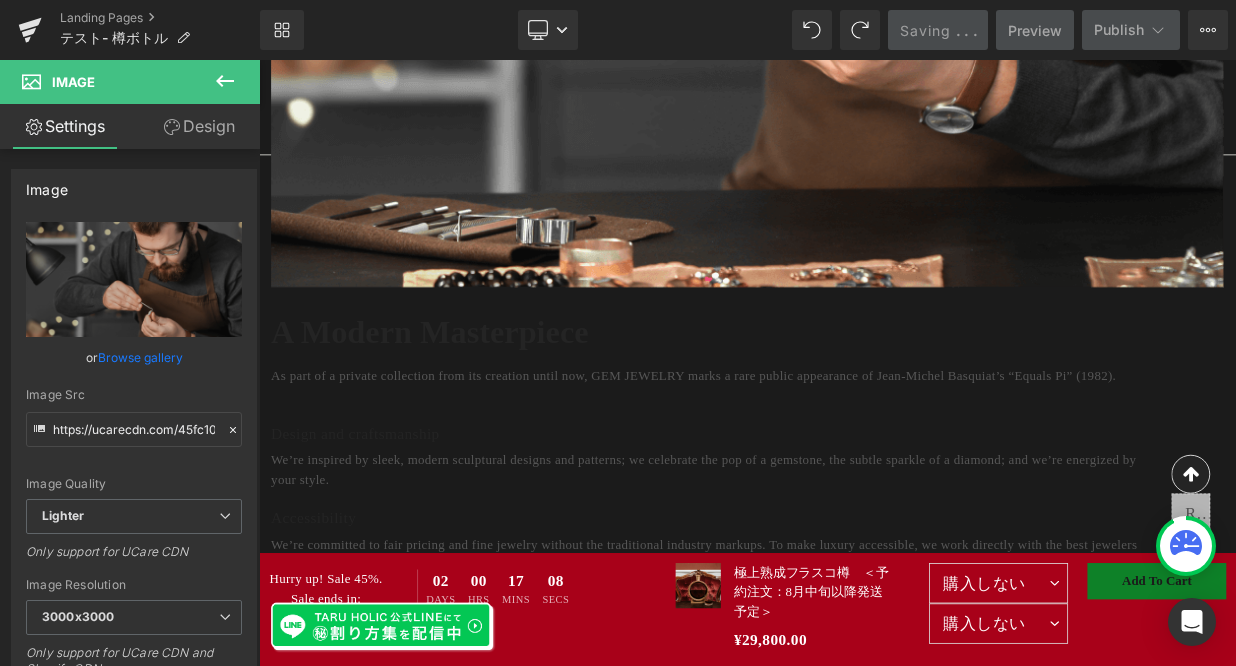 click at bounding box center [225, 82] 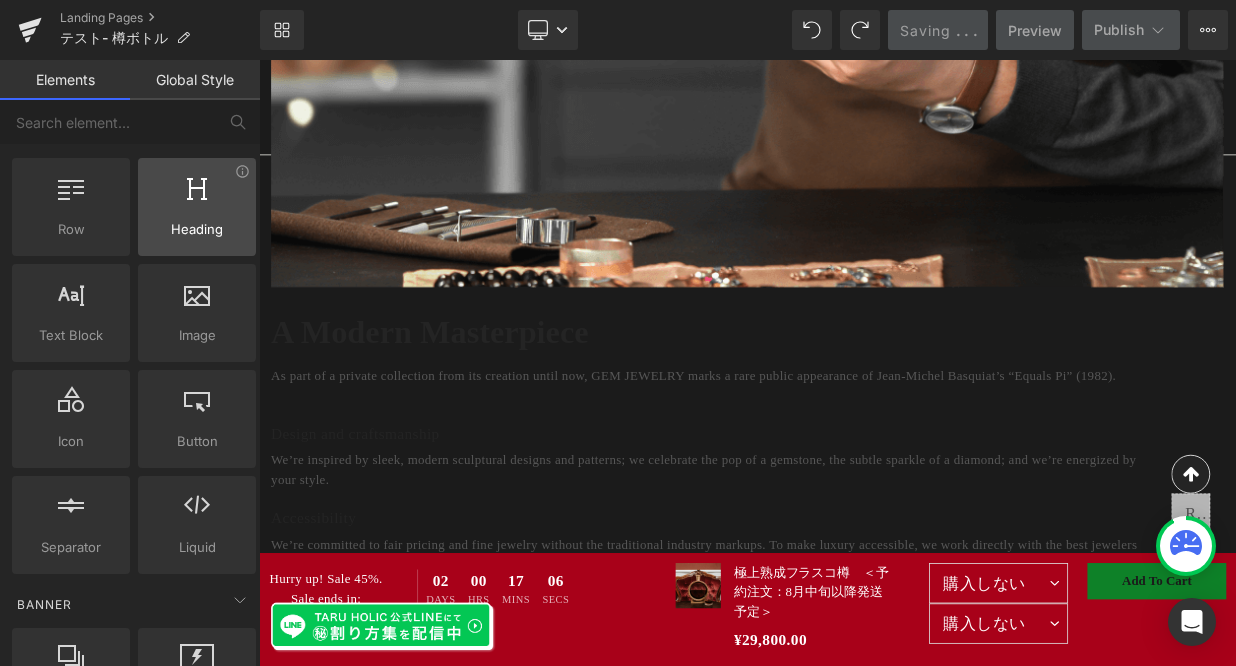 click at bounding box center (197, 196) 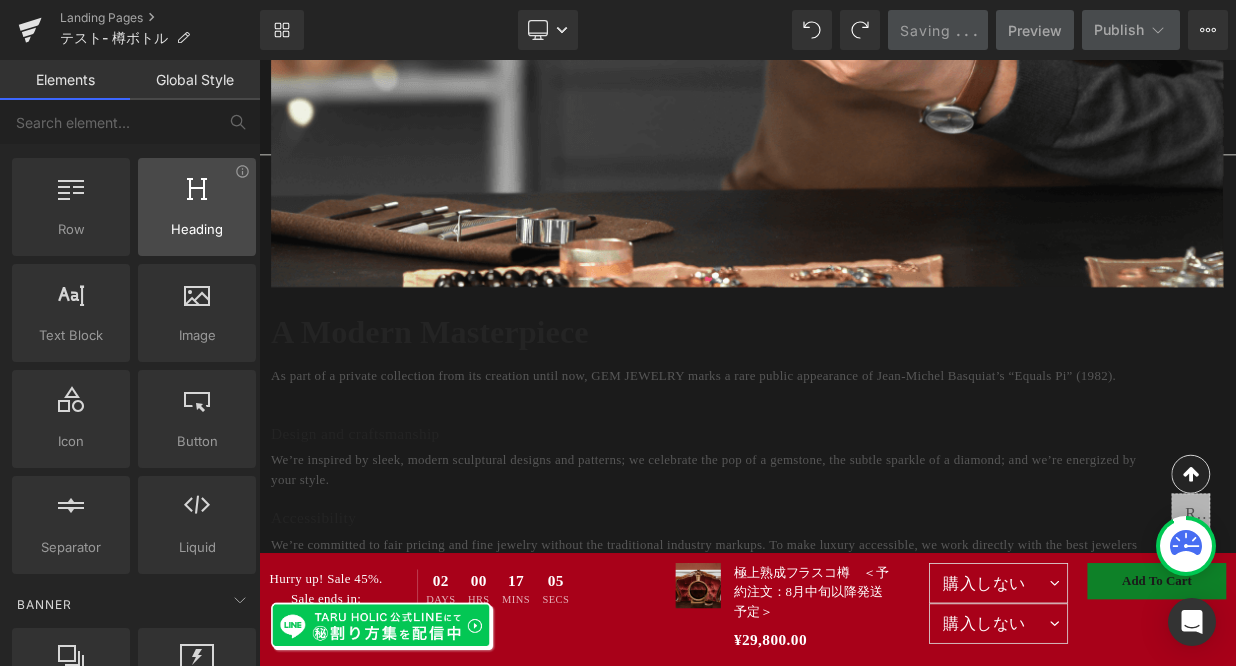 click at bounding box center [197, 196] 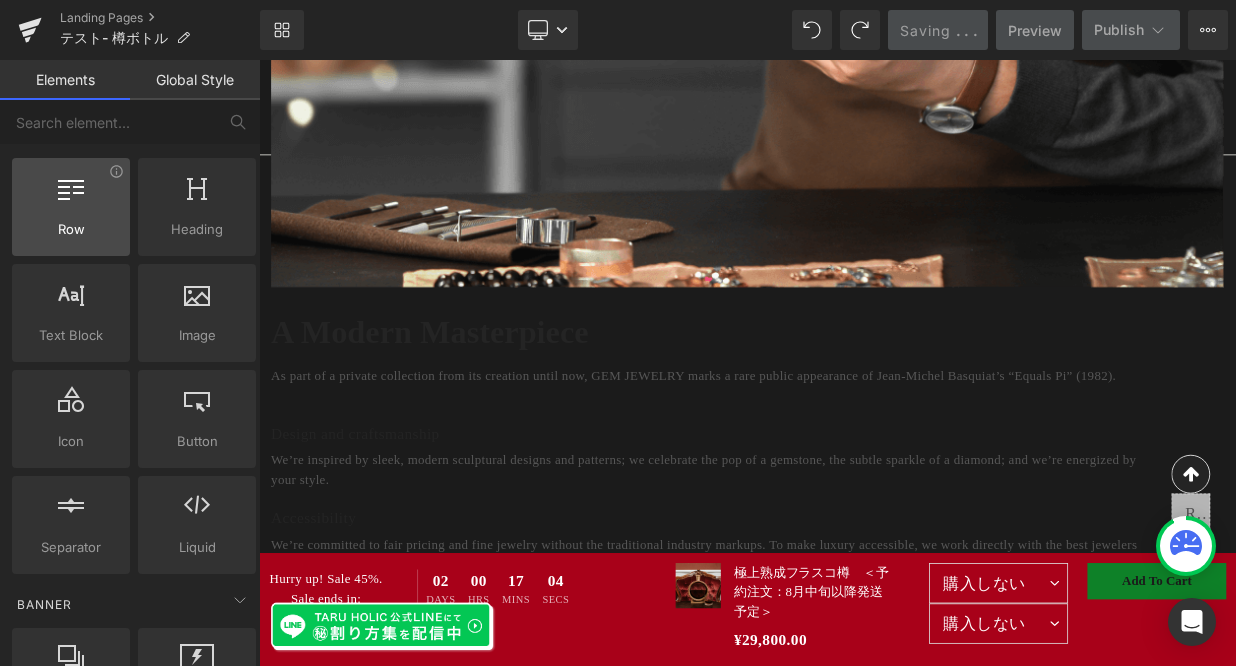 click at bounding box center [71, 196] 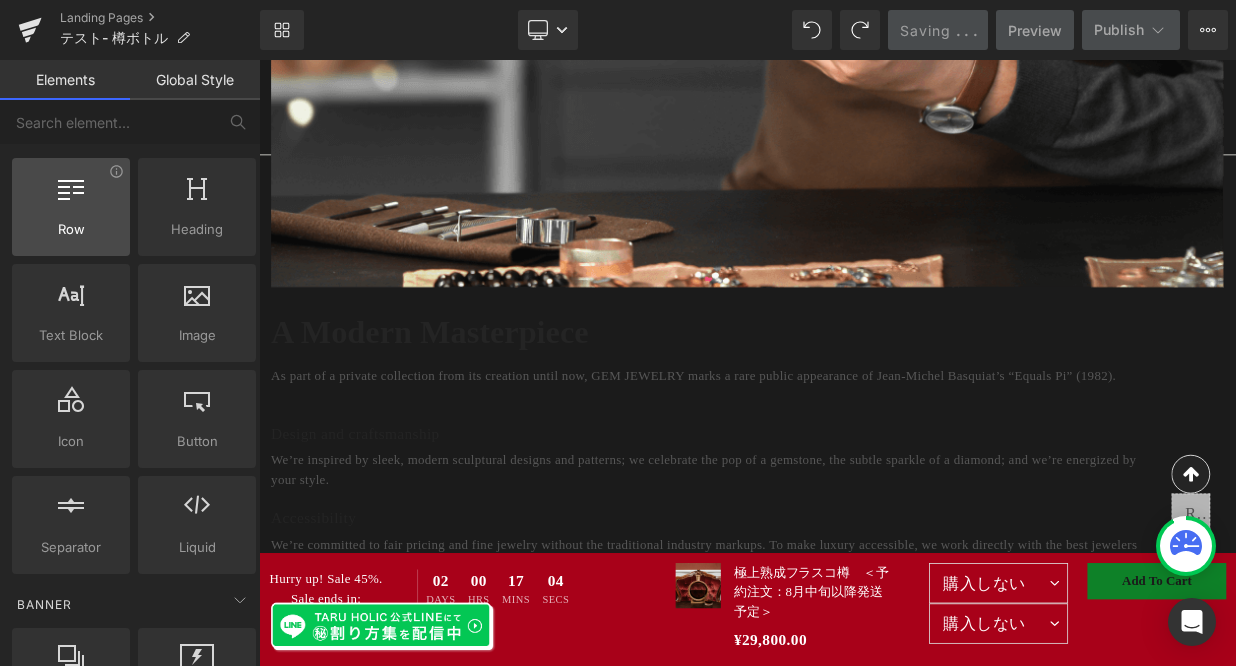click at bounding box center [71, 196] 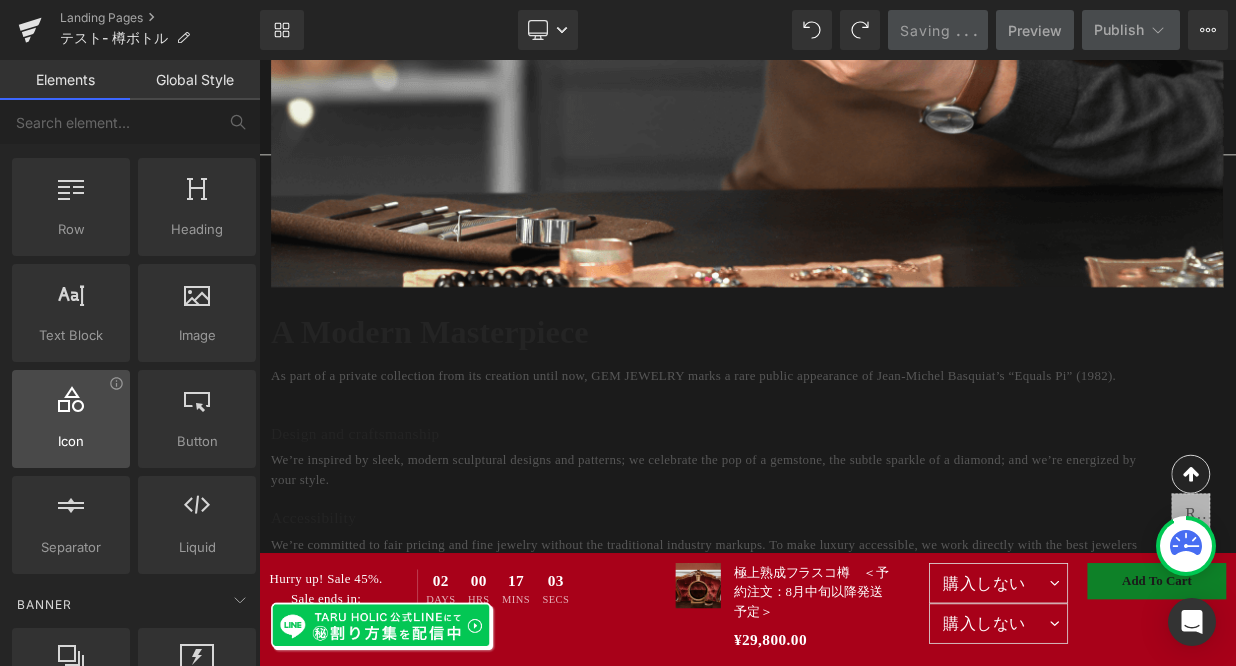 click on "Icon  icons, symbols" at bounding box center (71, 419) 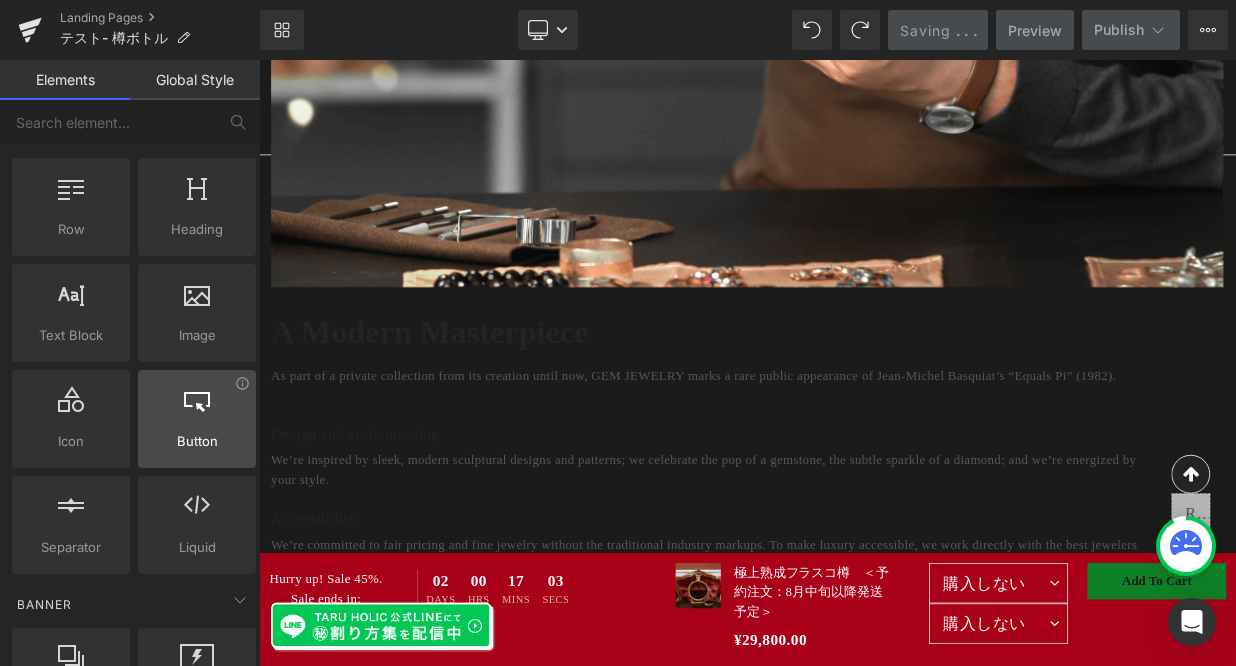 click on "Button  button, call to action, cta" at bounding box center [197, 419] 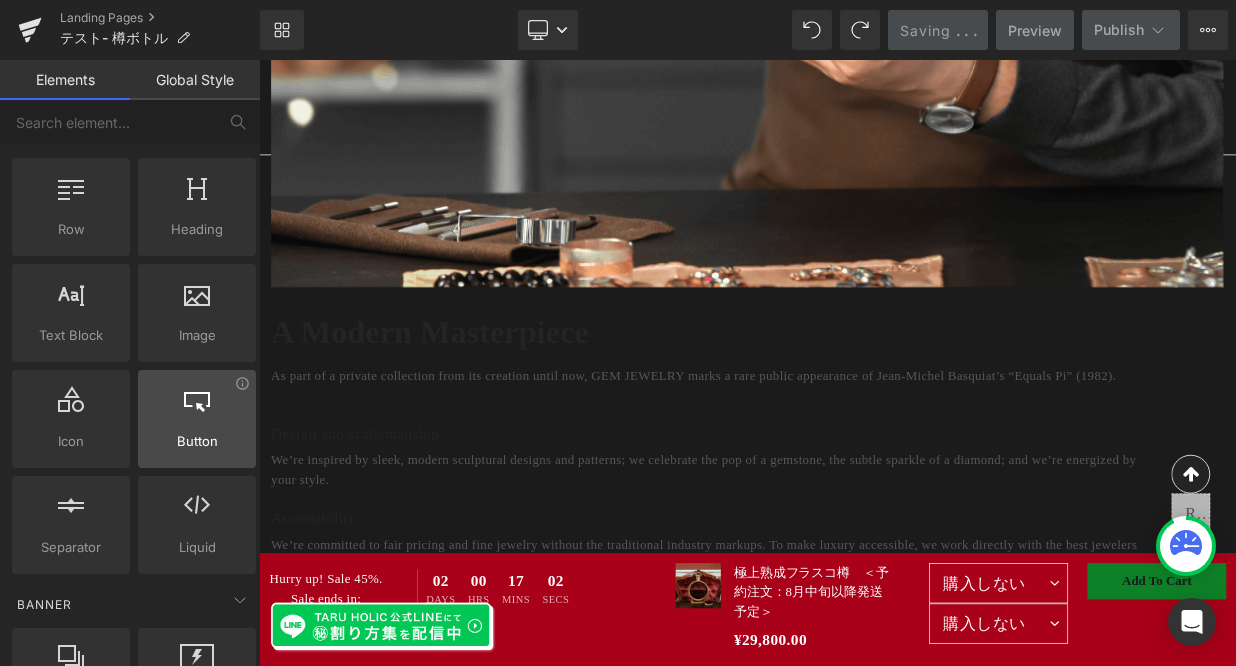 click on "Button  button, call to action, cta" at bounding box center (197, 419) 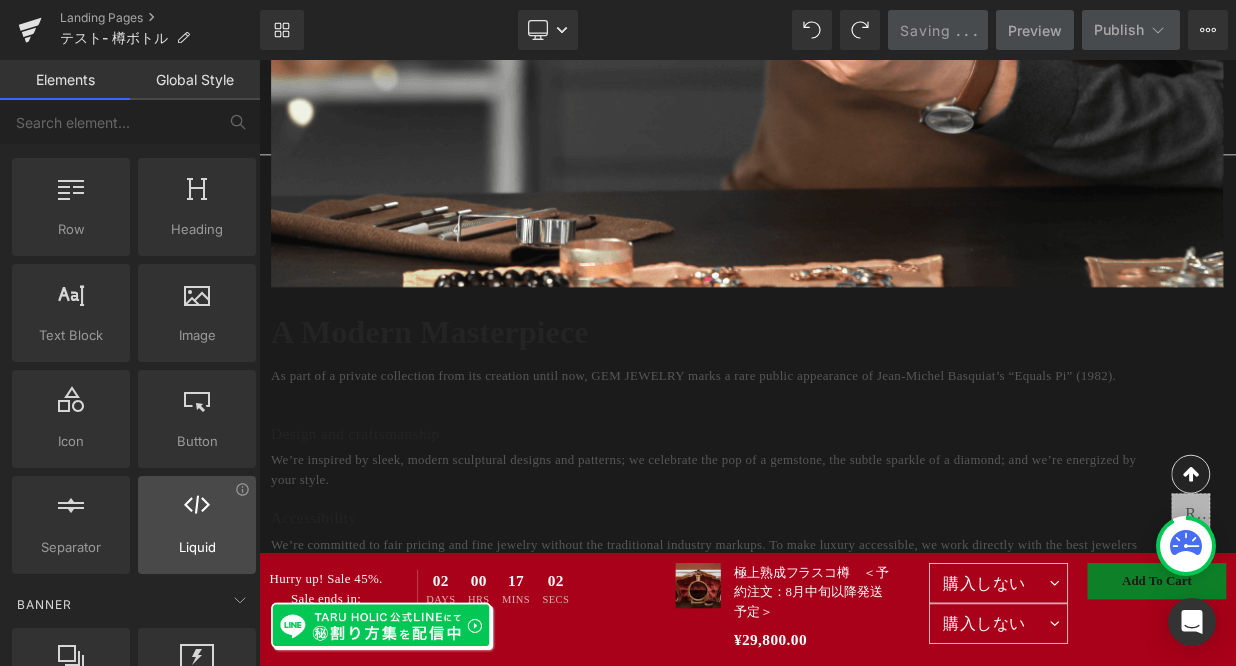 click at bounding box center (197, 514) 